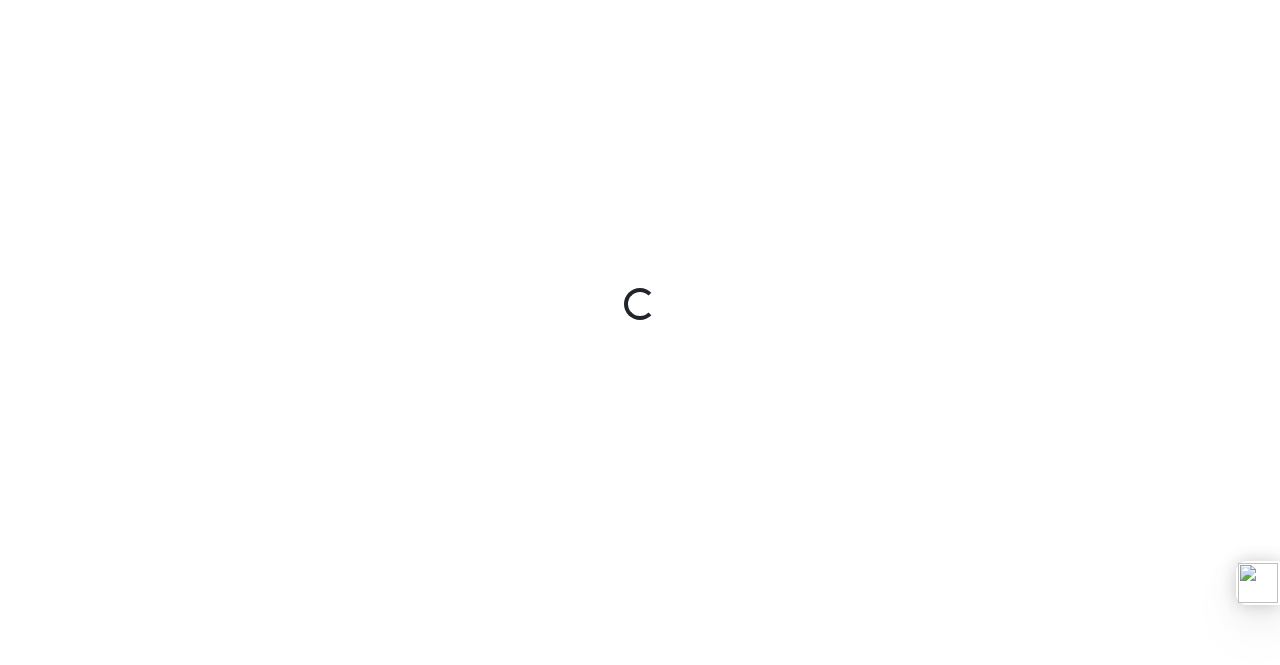 scroll, scrollTop: 0, scrollLeft: 0, axis: both 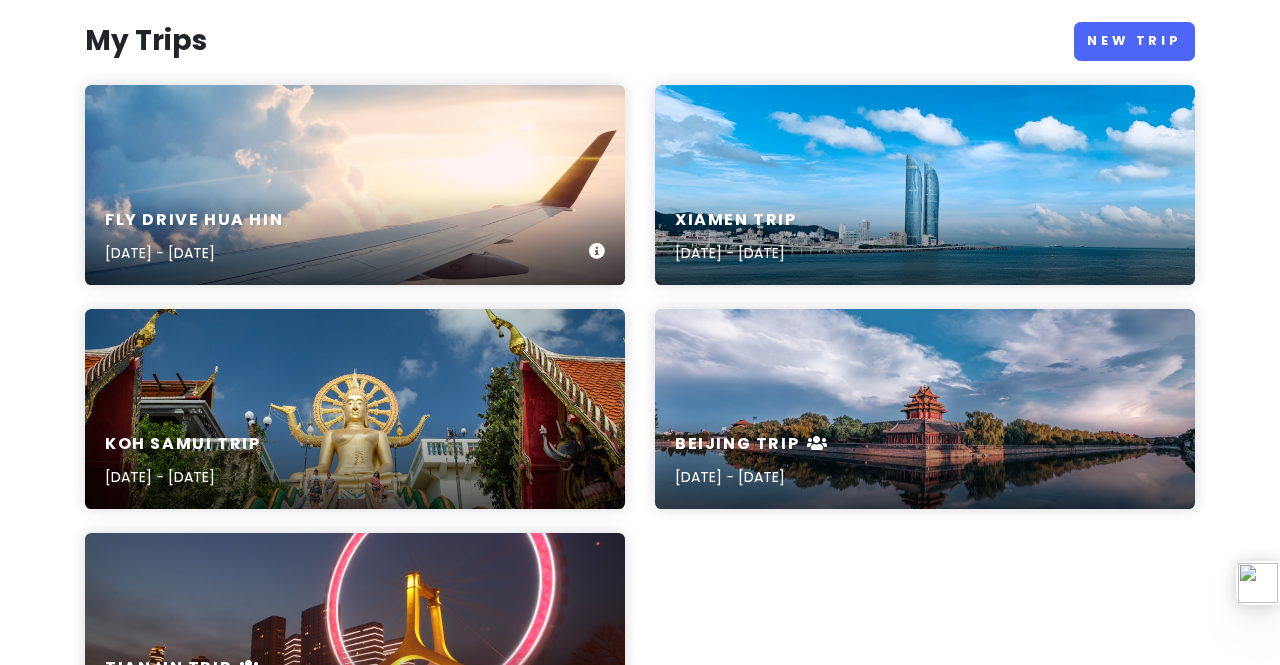 click on "Fly Drive Hua Hin [DATE] - [DATE]" at bounding box center [355, 237] 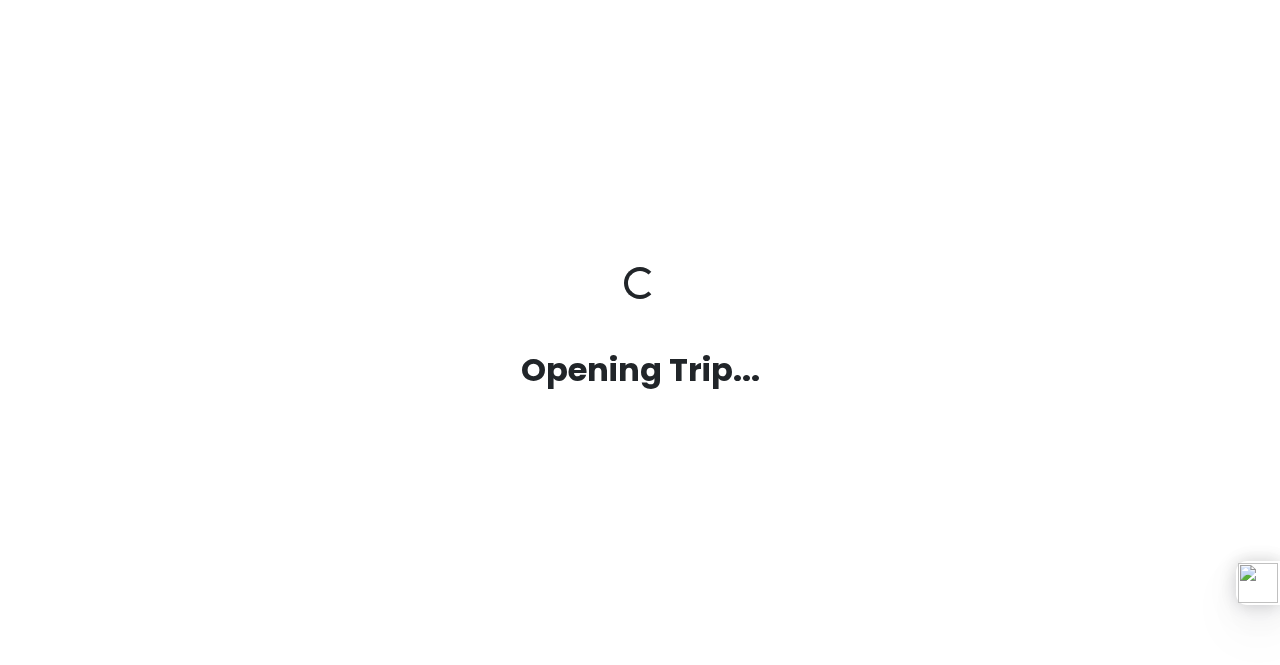 scroll, scrollTop: 0, scrollLeft: 0, axis: both 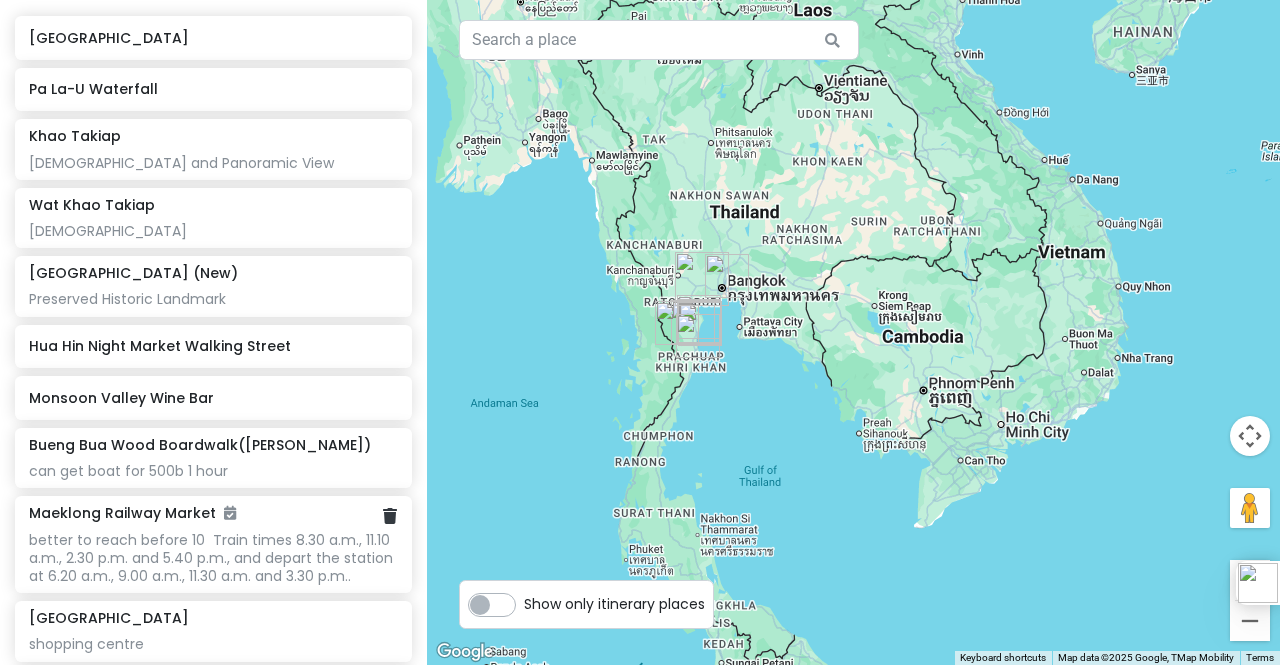 click on "Maeklong Railway Market" at bounding box center [132, 513] 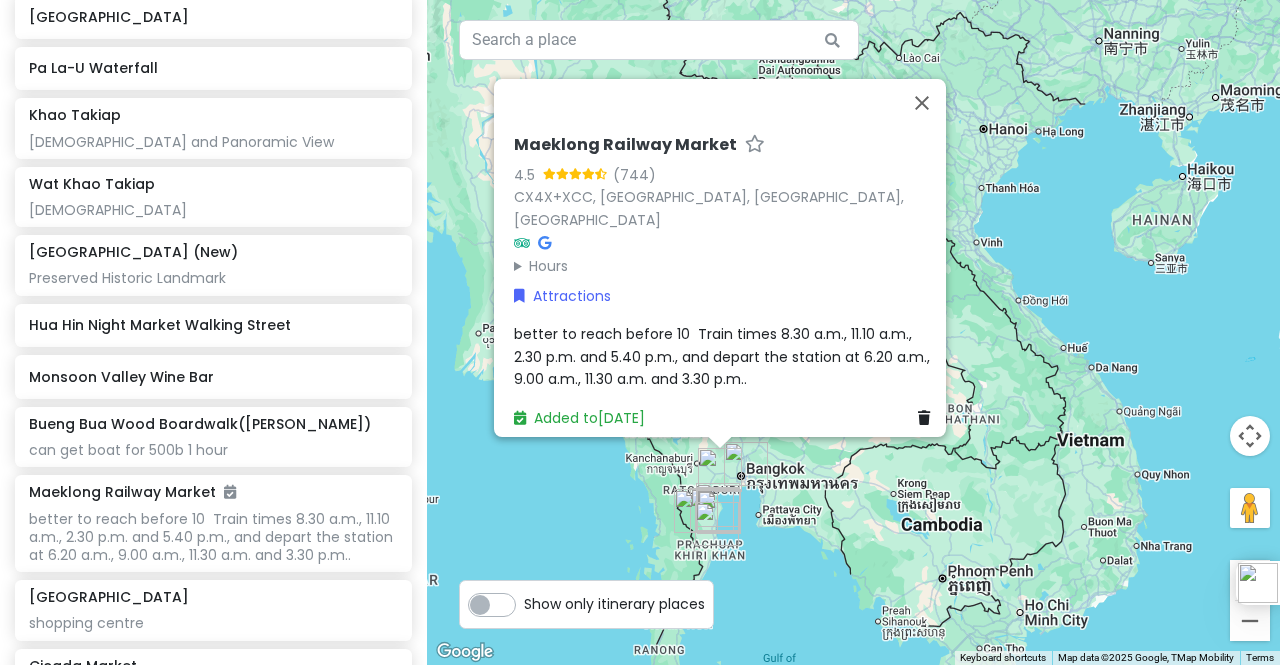 scroll, scrollTop: 374, scrollLeft: 0, axis: vertical 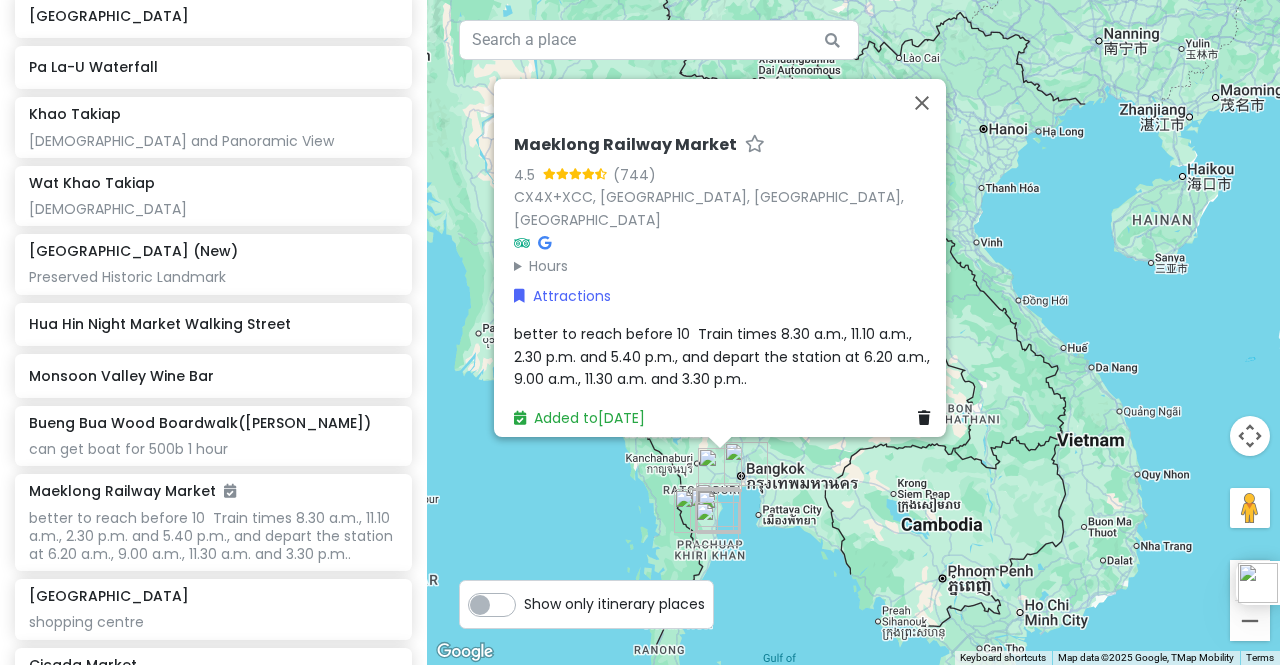 click on "Maeklong Railway Market 4.5        (744) CX4X+XCC, [PERSON_NAME], [GEOGRAPHIC_DATA] Hours [DATE]  7:00 am – 4:00 pm [DATE]  7:00 am – 4:00 pm [DATE]  7:00 am – 4:00 pm [DATE]  7:00 am – 4:00 pm [DATE]  7:00 am – 4:00 pm [DATE]  7:00 am – 4:00 pm [DATE]  7:00 am – 4:00 pm Attractions better to reach before 10  Train times 8.30 a.m., 11.10 a.m., 2.30 p.m. and 5.40 p.m., and depart the station at 6.20 a.m., 9.00 a.m., 11.30 a.m. and 3.30 p.m.. Added to  [DATE]" at bounding box center (853, 332) 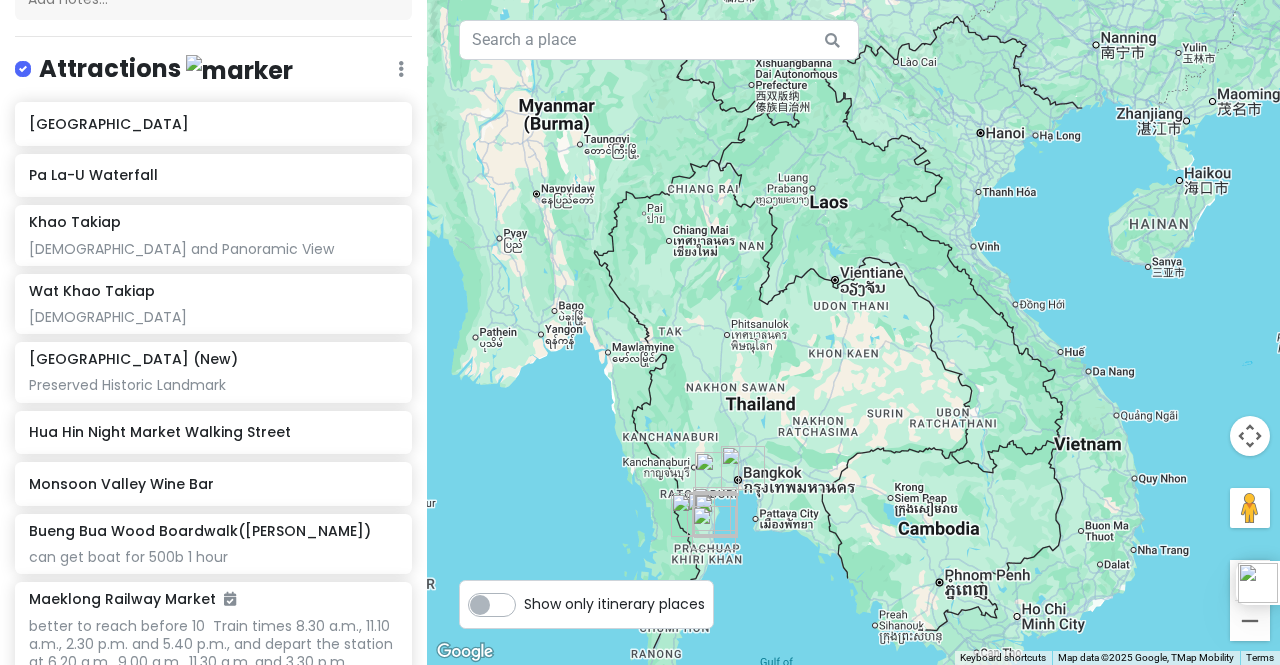 scroll, scrollTop: 0, scrollLeft: 0, axis: both 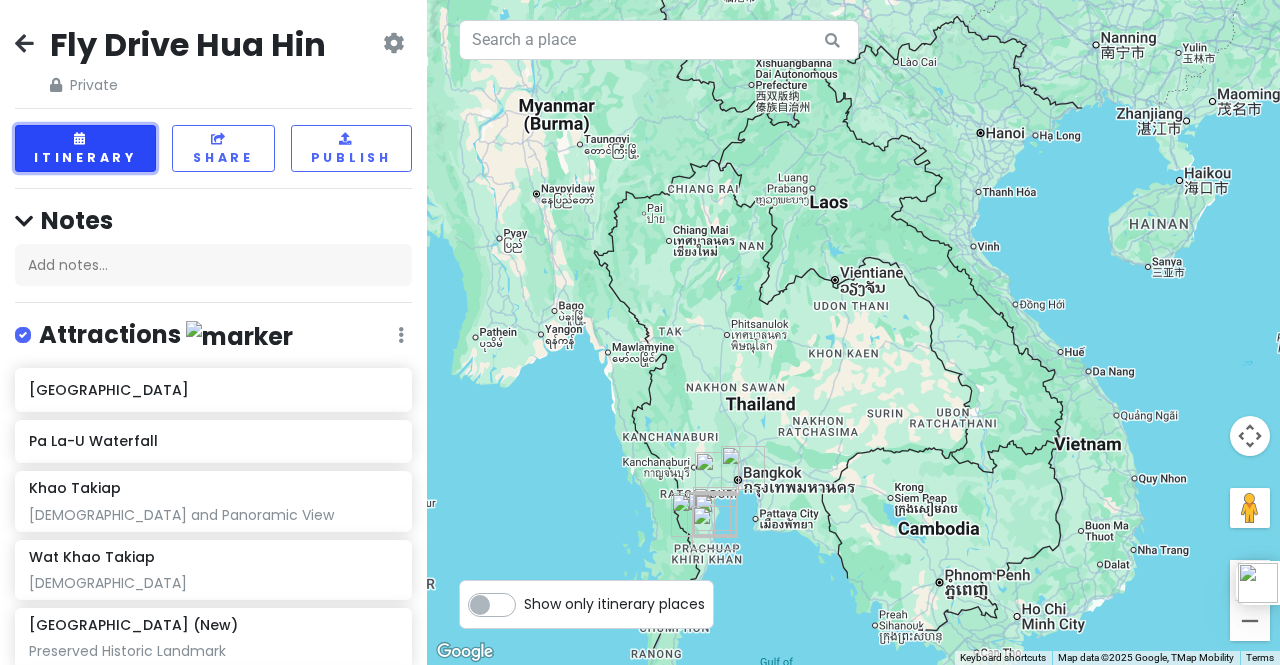 click on "Itinerary" at bounding box center [85, 148] 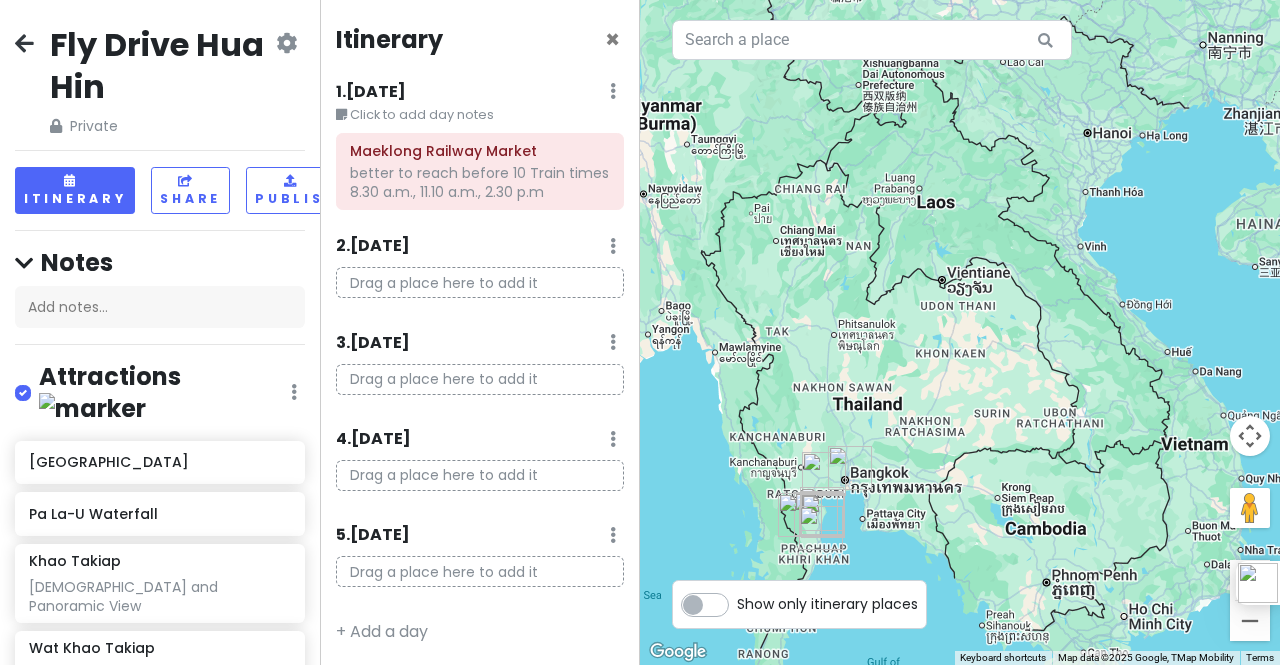 click at bounding box center (613, 91) 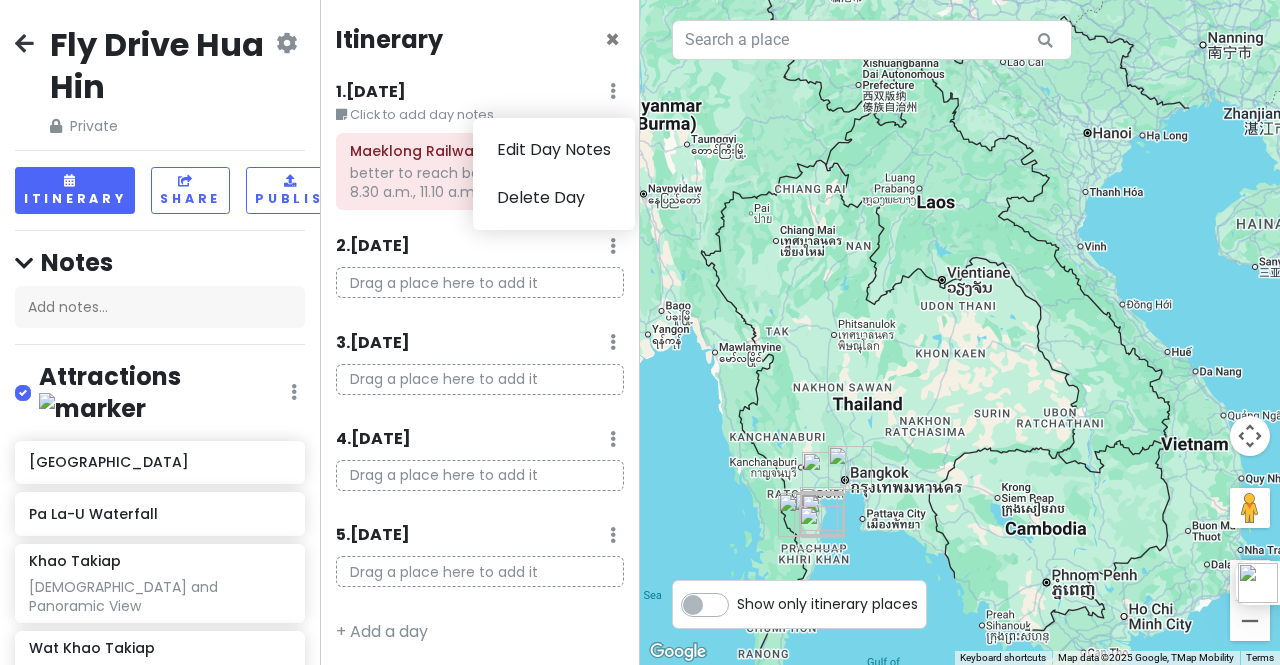 click at bounding box center [613, 91] 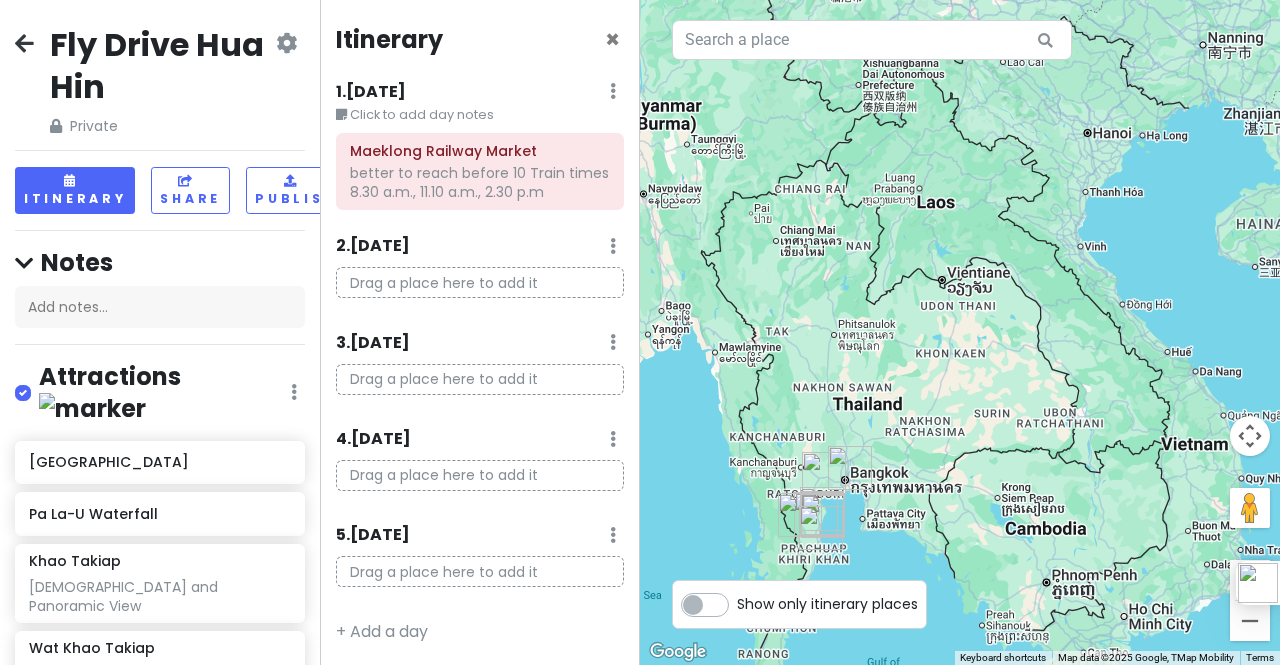 click on "Click to add day notes" at bounding box center [480, 115] 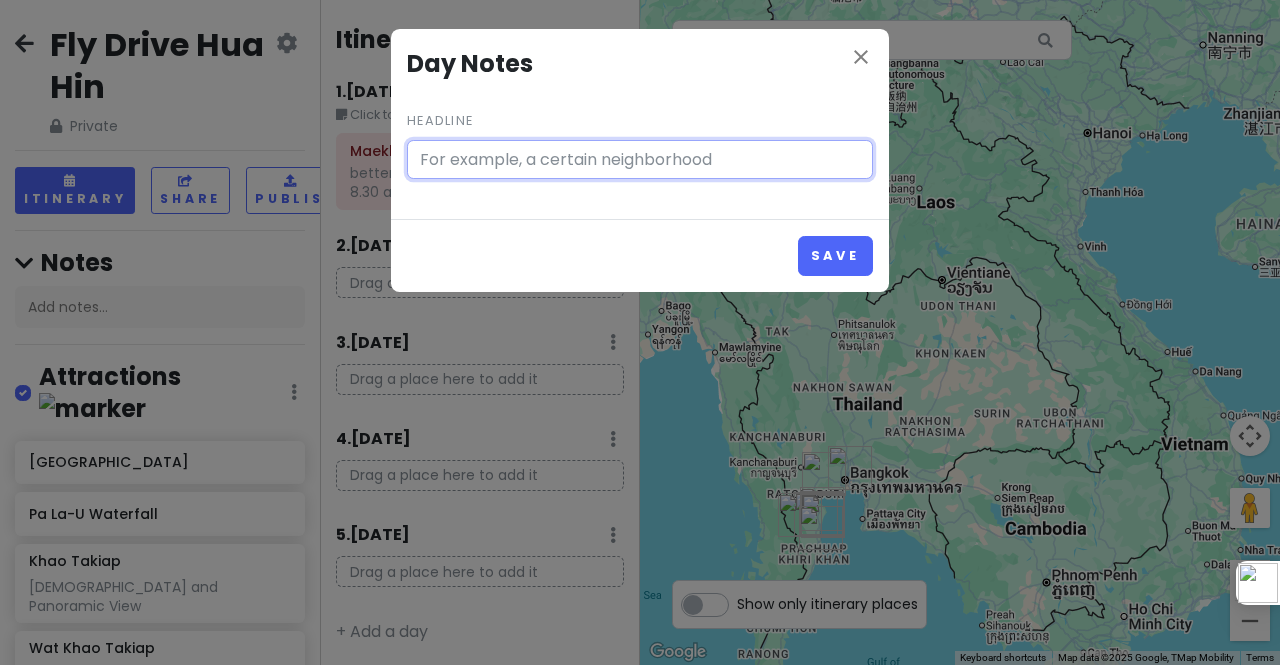 type on "Click to add day notes" 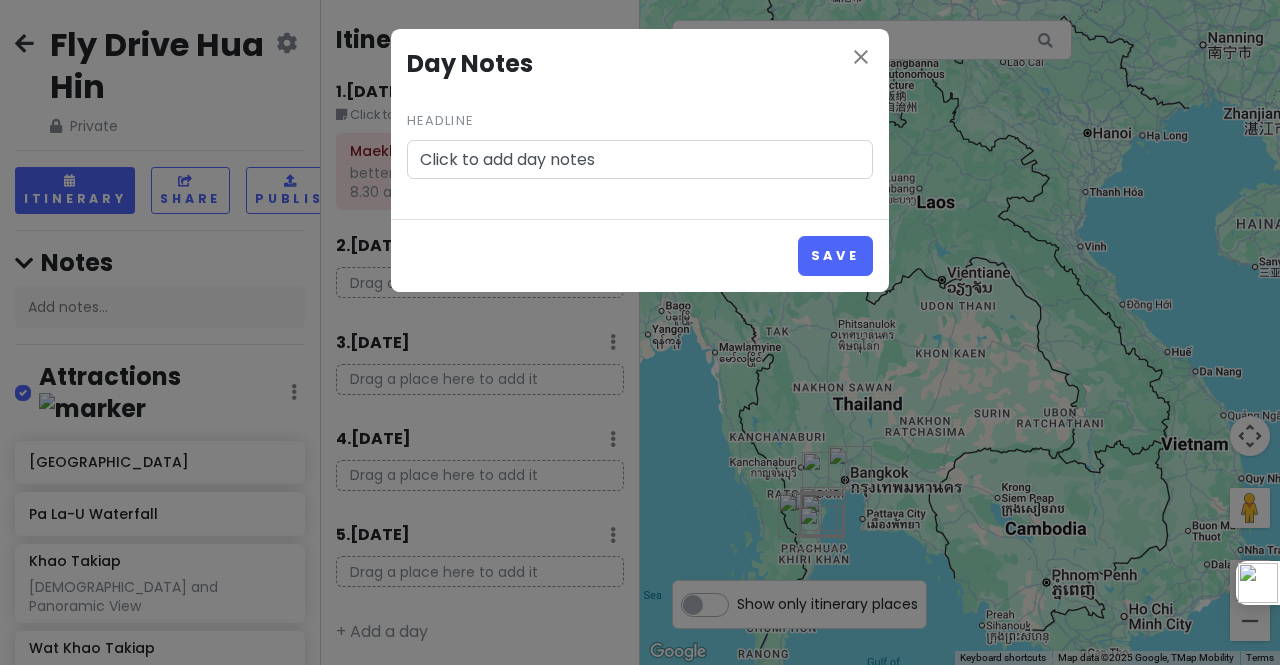 click on "close Day Notes Headline Click to add day notes Save" at bounding box center (640, 332) 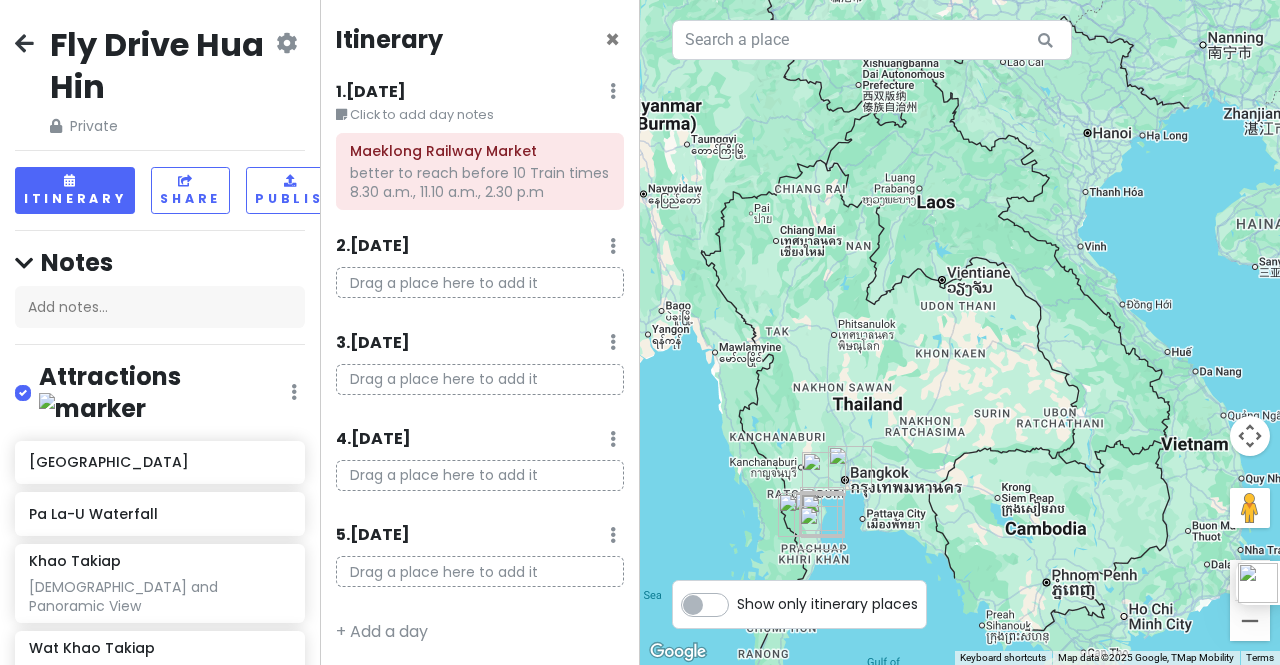 click at bounding box center (613, 91) 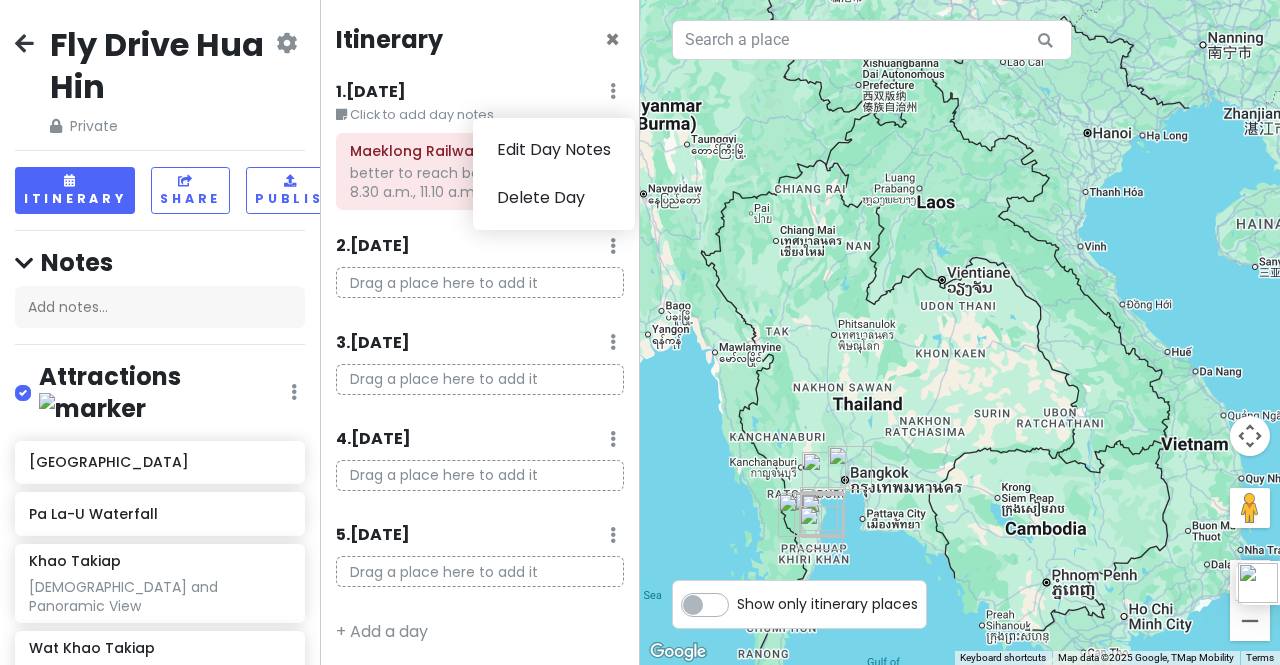 click at bounding box center (613, 91) 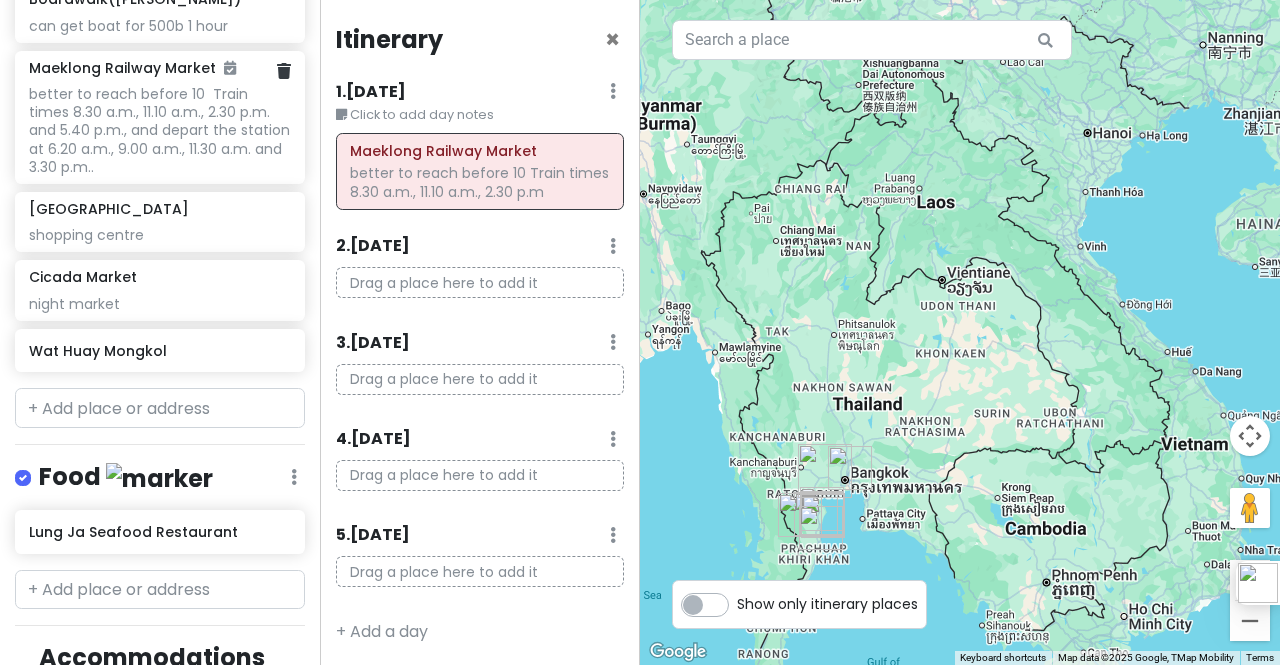 scroll, scrollTop: 1057, scrollLeft: 0, axis: vertical 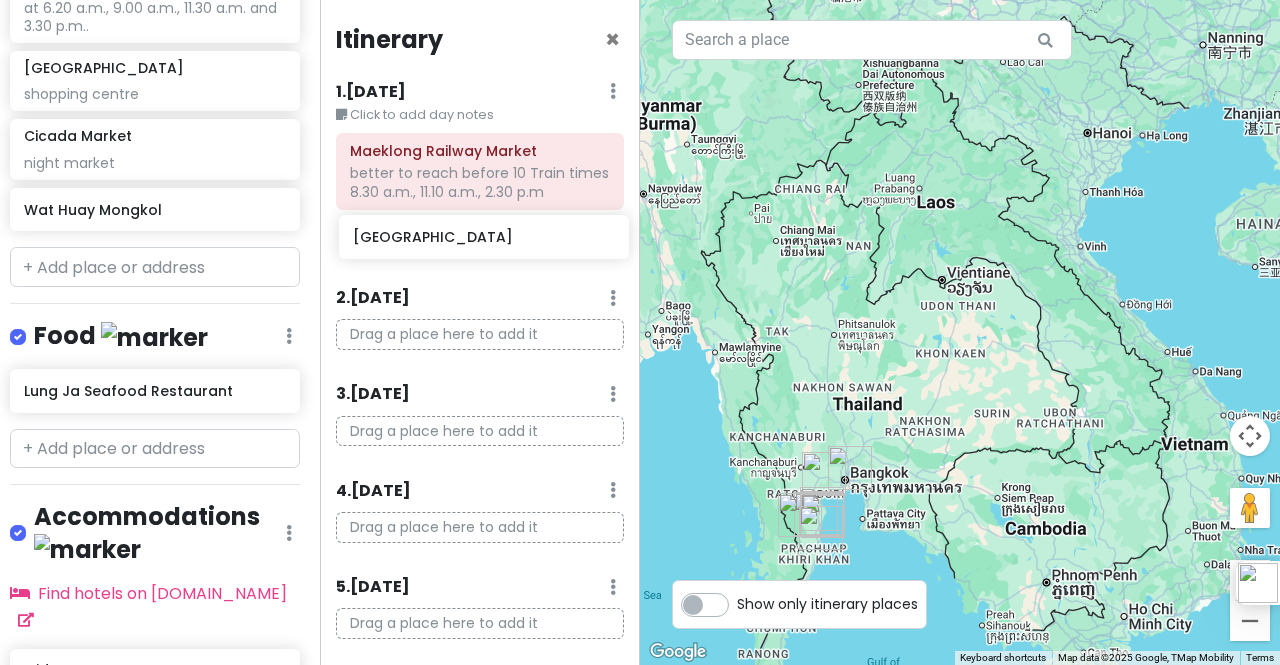 drag, startPoint x: 113, startPoint y: 592, endPoint x: 437, endPoint y: 231, distance: 485.07422 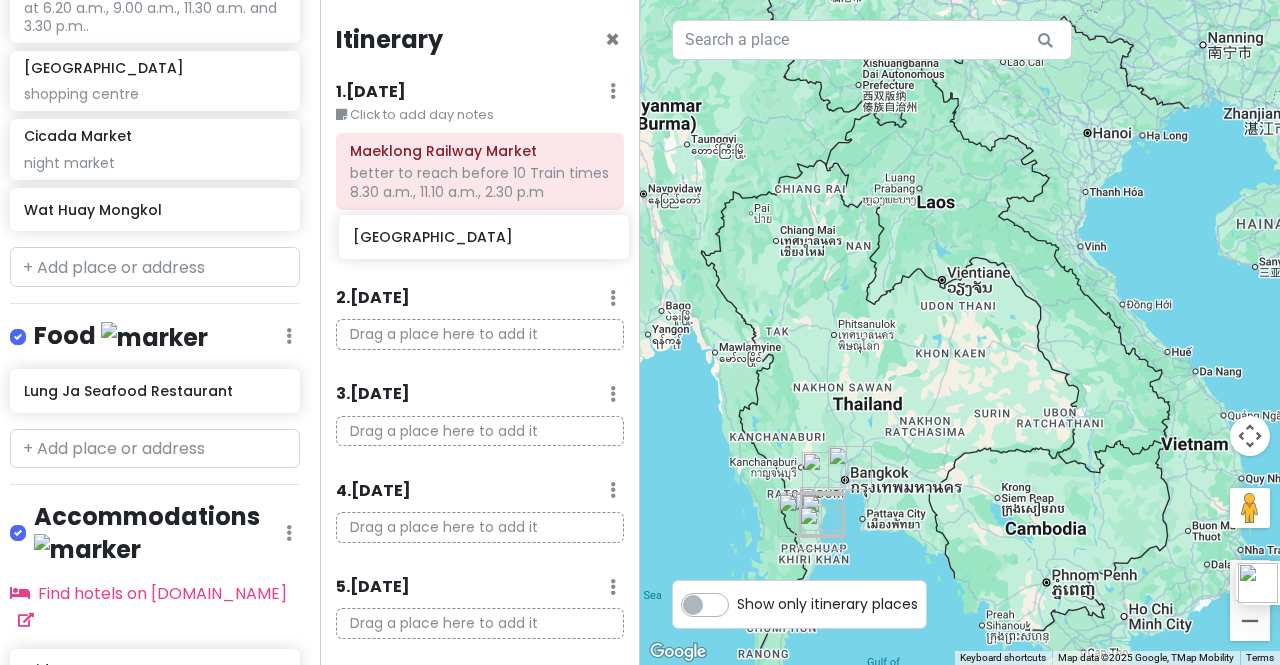 click on "Fly Drive Hua Hin Private Change Dates Make a Copy Delete Trip Go Pro ⚡️ Give Feedback 💡 Support Scout ☕️ Itinerary Share Publish Notes Add notes... Attractions   Edit Reorder Delete List [GEOGRAPHIC_DATA] [GEOGRAPHIC_DATA] and Panoramic View [GEOGRAPHIC_DATA] [GEOGRAPHIC_DATA] (New) Preserved Historic Landmark [GEOGRAPHIC_DATA] Night Market [GEOGRAPHIC_DATA] [GEOGRAPHIC_DATA] Bueng Bua [PERSON_NAME] Boardwalk([PERSON_NAME][GEOGRAPHIC_DATA]) can get boat for 500b 1 hour Maeklong Railway Market better to reach before 10  Train times 8.30 a.m., 11.10 a.m., 2.30 p.m. and 5.40 p.m., and depart the station at 6.20 a.m., 9.00 a.m., 11.30 a.m. and 3.30 p.m.. [GEOGRAPHIC_DATA] shopping centre [GEOGRAPHIC_DATA] night market [GEOGRAPHIC_DATA] Food   Edit Reorder Delete List Lung Ja Seafood Restaurant Accommodations   Edit Reorder Delete List Find hotels on [DOMAIN_NAME] [GEOGRAPHIC_DATA] Villa + Add a section Itinerary × 1 .  [DATE] Edit Day Notes Delete Day   Click to add day notes 2 .  [DATE] 3 .  4" at bounding box center [640, 332] 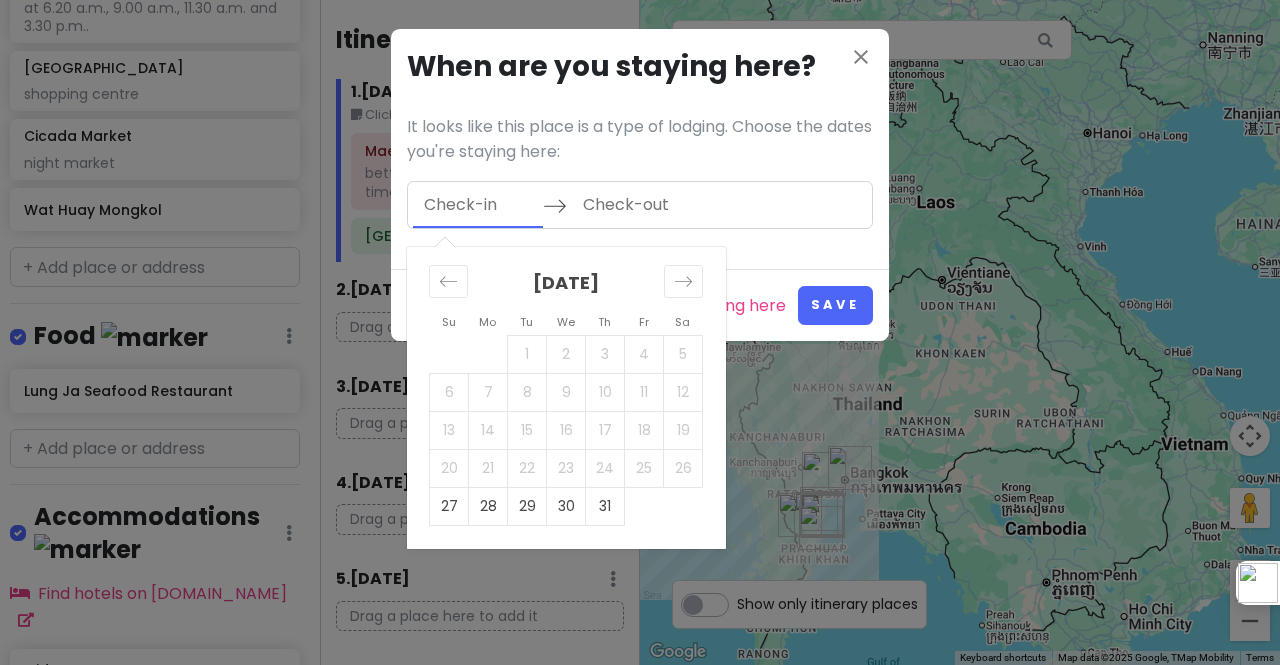 click at bounding box center (478, 205) 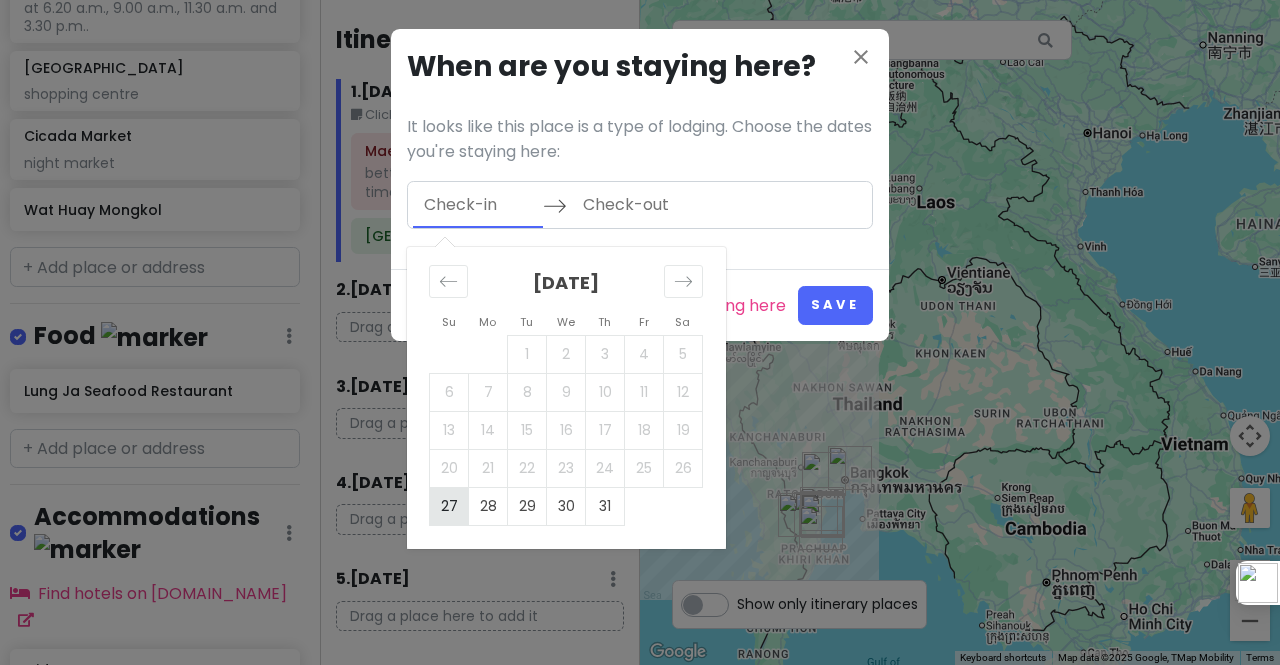 click on "27" at bounding box center [449, 506] 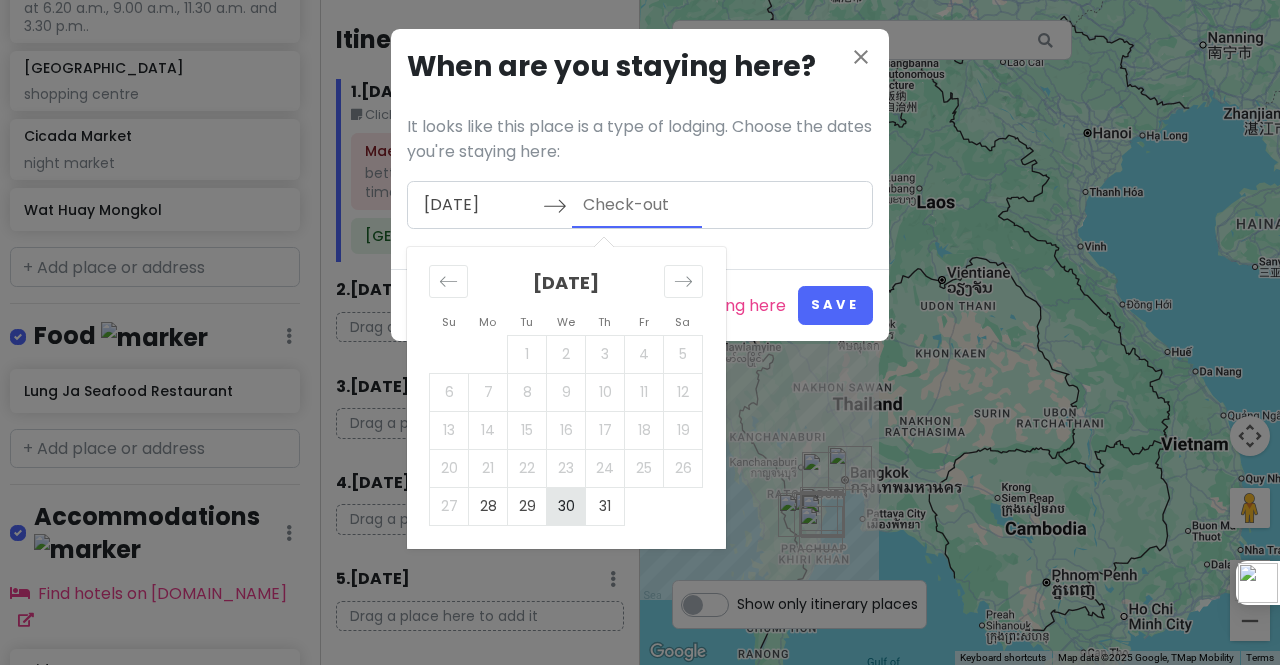 click on "30" at bounding box center (566, 506) 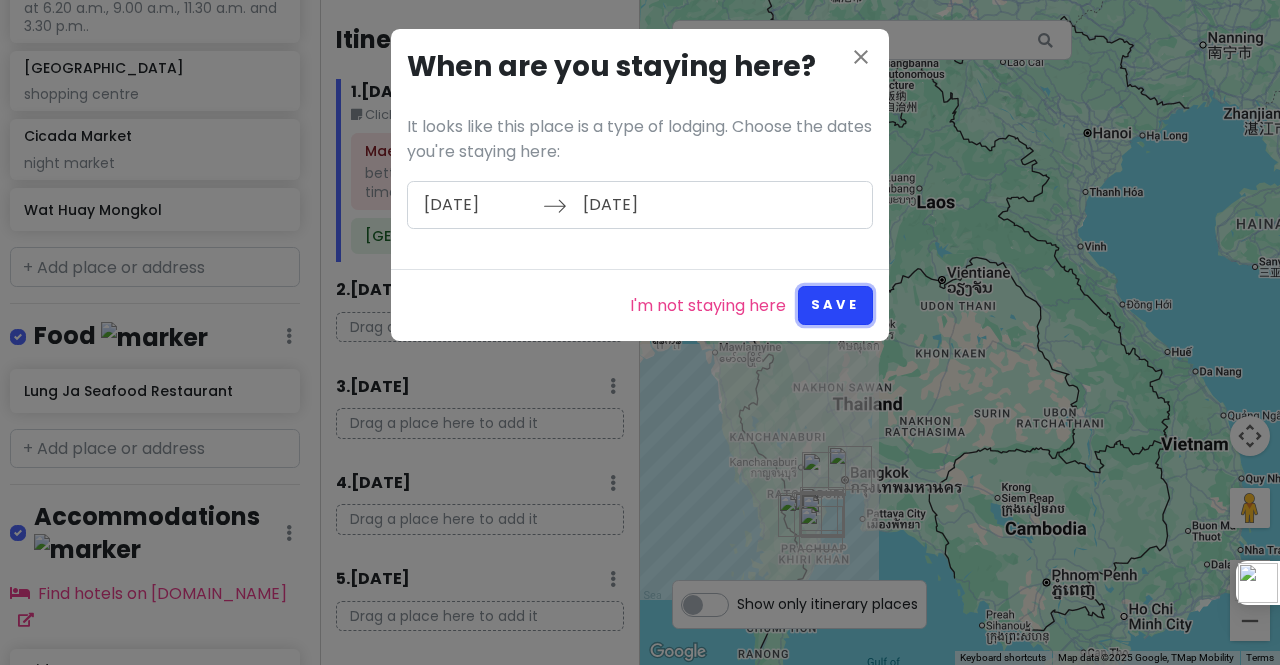 click on "Save" at bounding box center (835, 305) 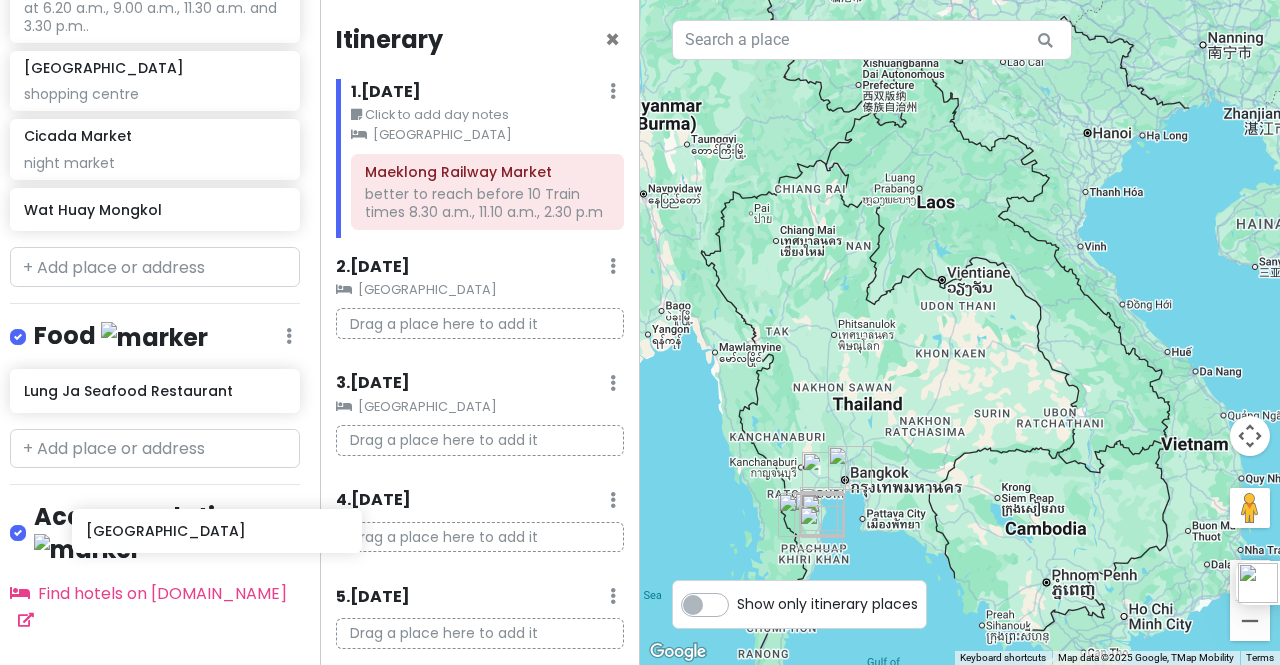 scroll, scrollTop: 1072, scrollLeft: 8, axis: both 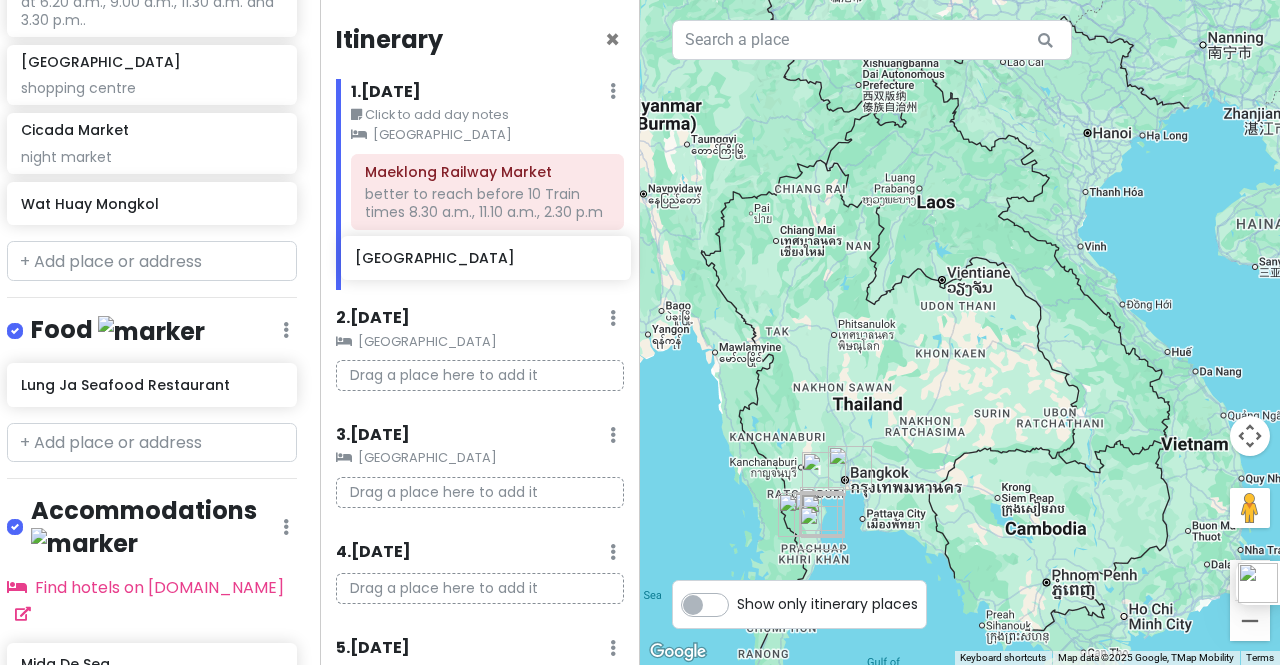 drag, startPoint x: 101, startPoint y: 586, endPoint x: 432, endPoint y: 254, distance: 468.81232 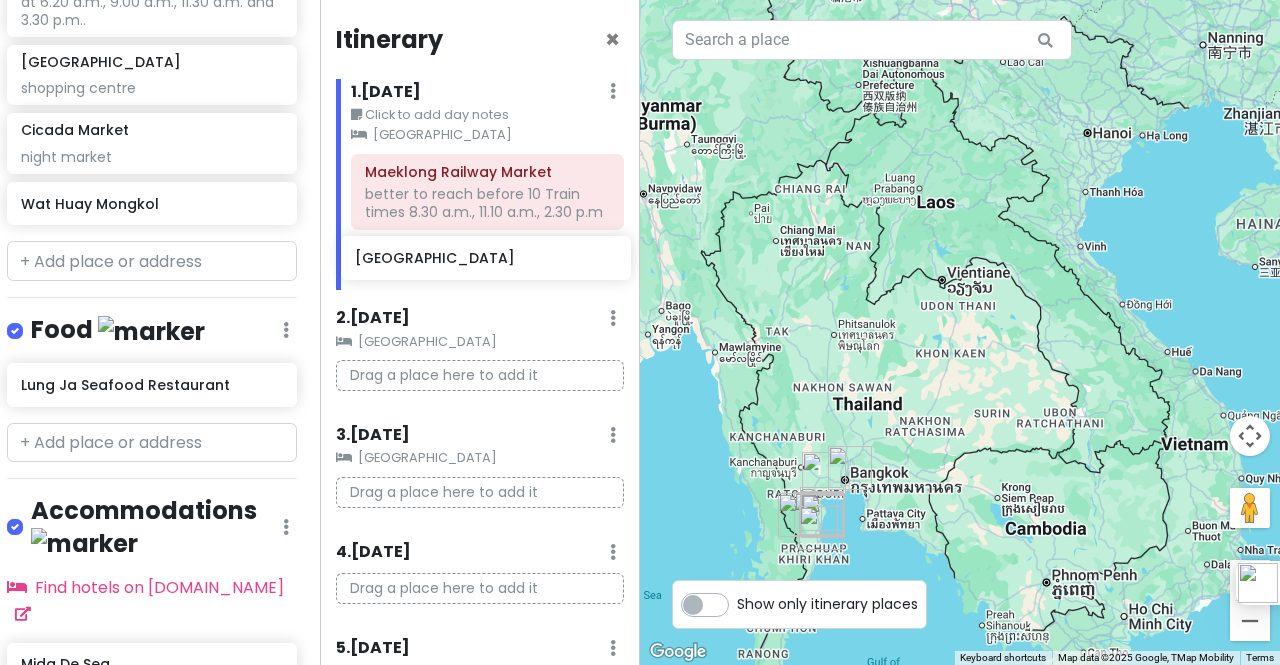 click on "Fly Drive Hua Hin Private Change Dates Make a Copy Delete Trip Go Pro ⚡️ Give Feedback 💡 Support Scout ☕️ Itinerary Share Publish Notes Add notes... Attractions   Edit Reorder Delete List [GEOGRAPHIC_DATA] [GEOGRAPHIC_DATA] and Panoramic View [GEOGRAPHIC_DATA] [GEOGRAPHIC_DATA] (New) Preserved Historic Landmark [GEOGRAPHIC_DATA] Night Market [GEOGRAPHIC_DATA] [GEOGRAPHIC_DATA] Bueng Bua [PERSON_NAME] Boardwalk([PERSON_NAME][GEOGRAPHIC_DATA]) can get boat for 500b 1 hour Maeklong Railway Market better to reach before 10  Train times 8.30 a.m., 11.10 a.m., 2.30 p.m. and 5.40 p.m., and depart the station at 6.20 a.m., 9.00 a.m., 11.30 a.m. and 3.30 p.m.. [GEOGRAPHIC_DATA] shopping centre [GEOGRAPHIC_DATA] night market [GEOGRAPHIC_DATA] Food   Edit Reorder Delete List Lung Ja Seafood Restaurant Accommodations   Edit Reorder Delete List Find hotels on [DOMAIN_NAME] [GEOGRAPHIC_DATA] Villa + Add a section Itinerary × 1 .  [DATE] Edit Day Notes Clear Lodging Delete Day   Click to add day notes    2" at bounding box center (640, 332) 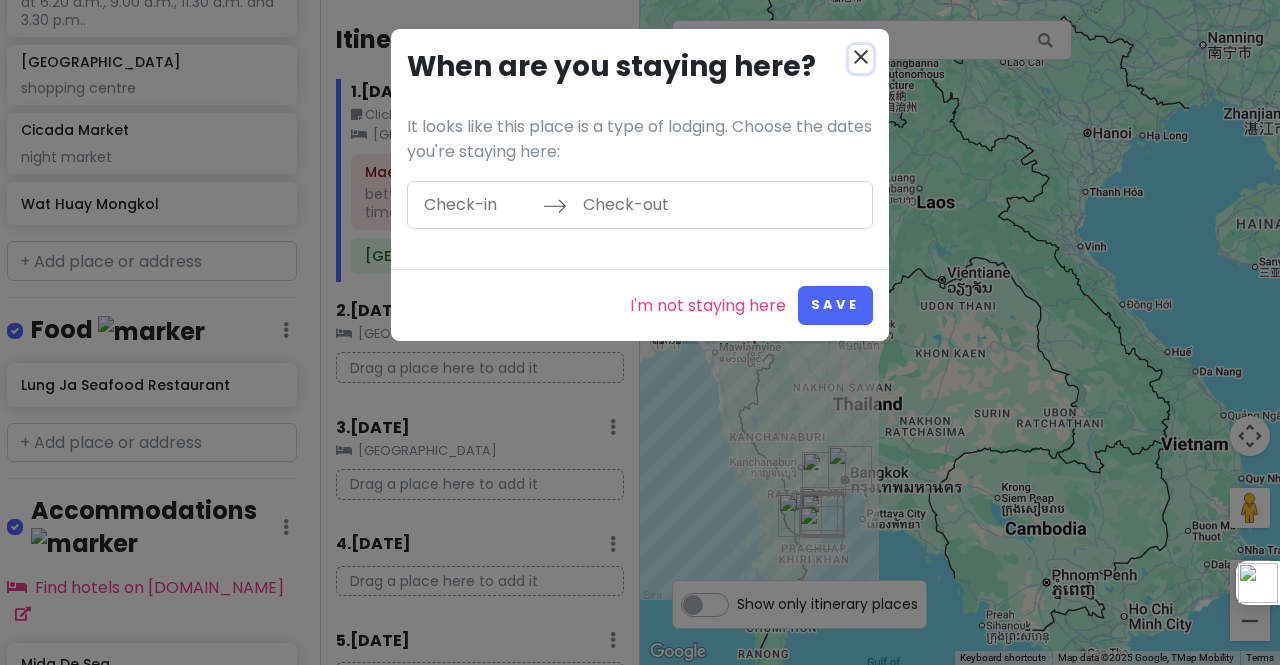 click on "close" at bounding box center [861, 57] 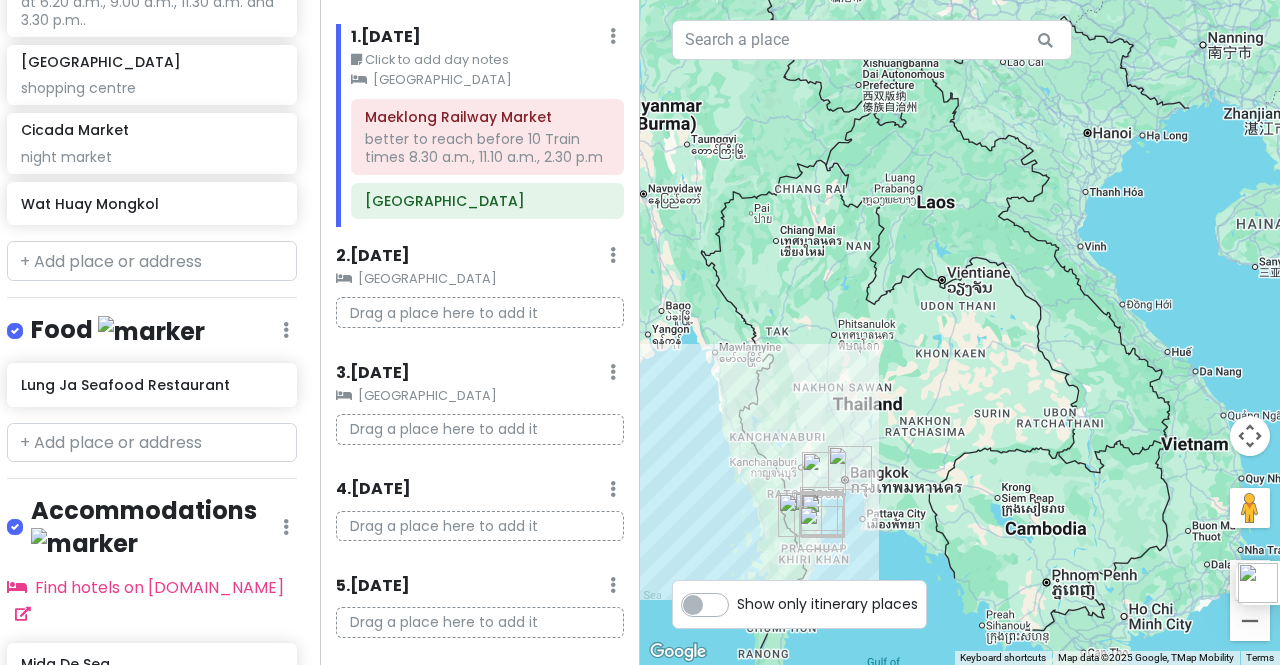 scroll, scrollTop: 76, scrollLeft: 0, axis: vertical 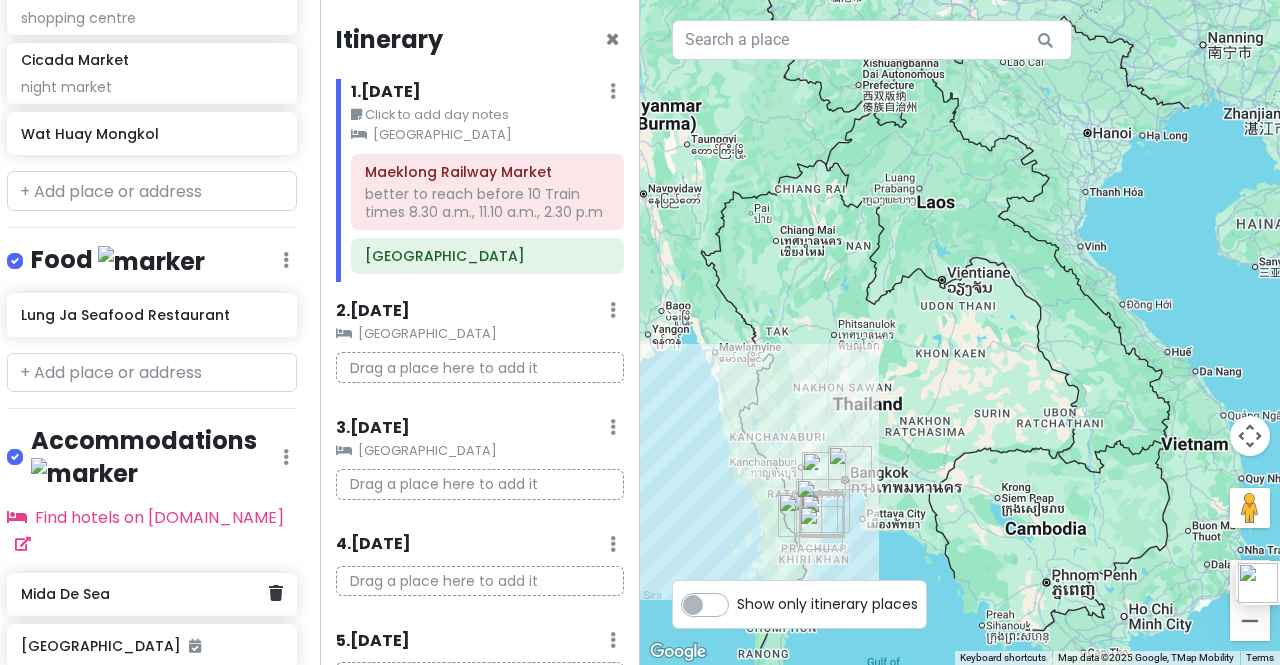 click on "Mida De Sea" at bounding box center (144, 594) 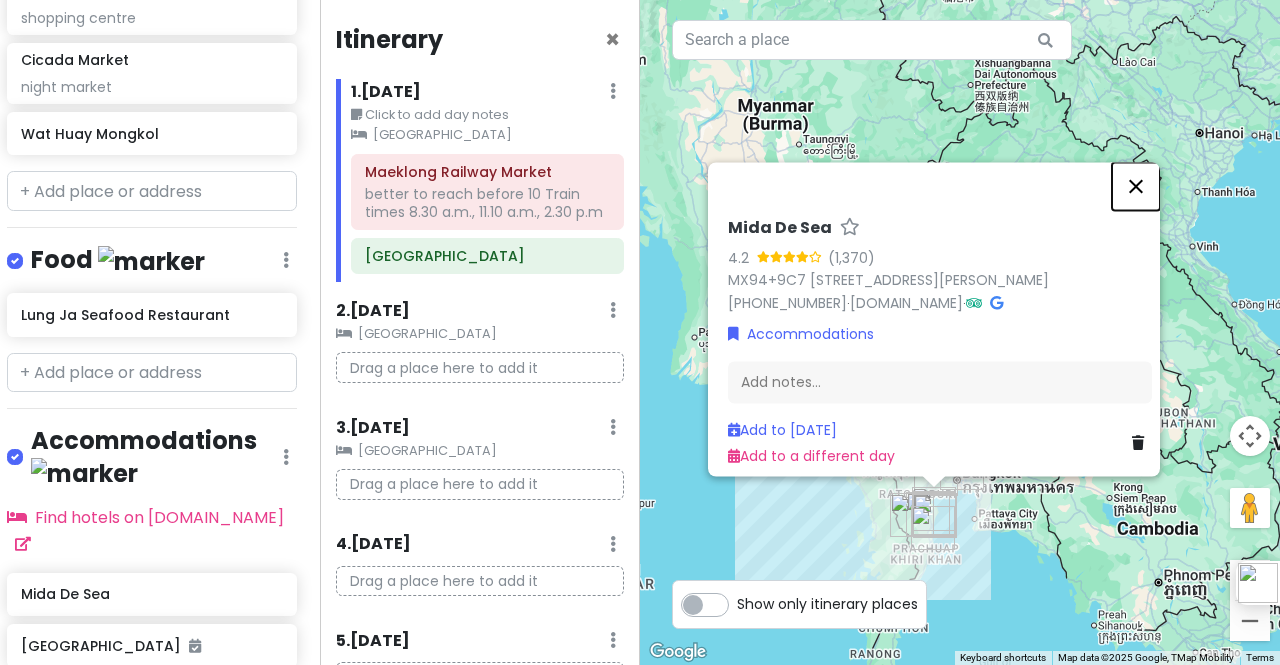 click at bounding box center [1136, 186] 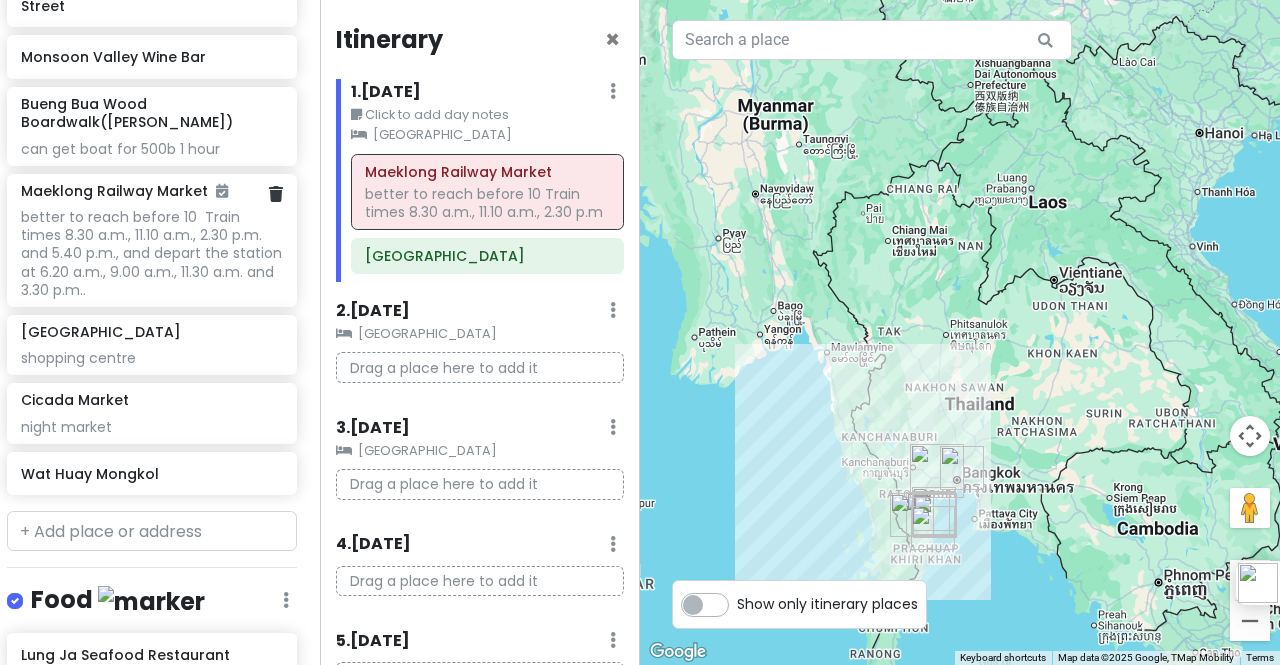 scroll, scrollTop: 784, scrollLeft: 8, axis: both 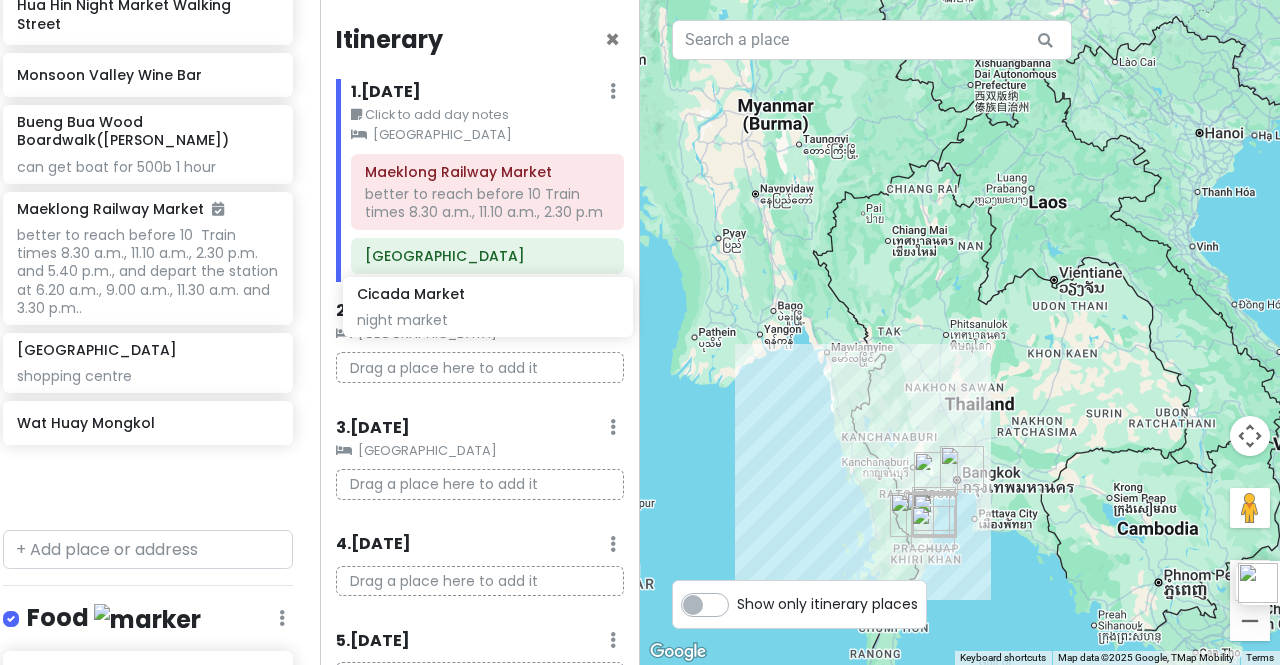 drag, startPoint x: 119, startPoint y: 355, endPoint x: 455, endPoint y: 301, distance: 340.3116 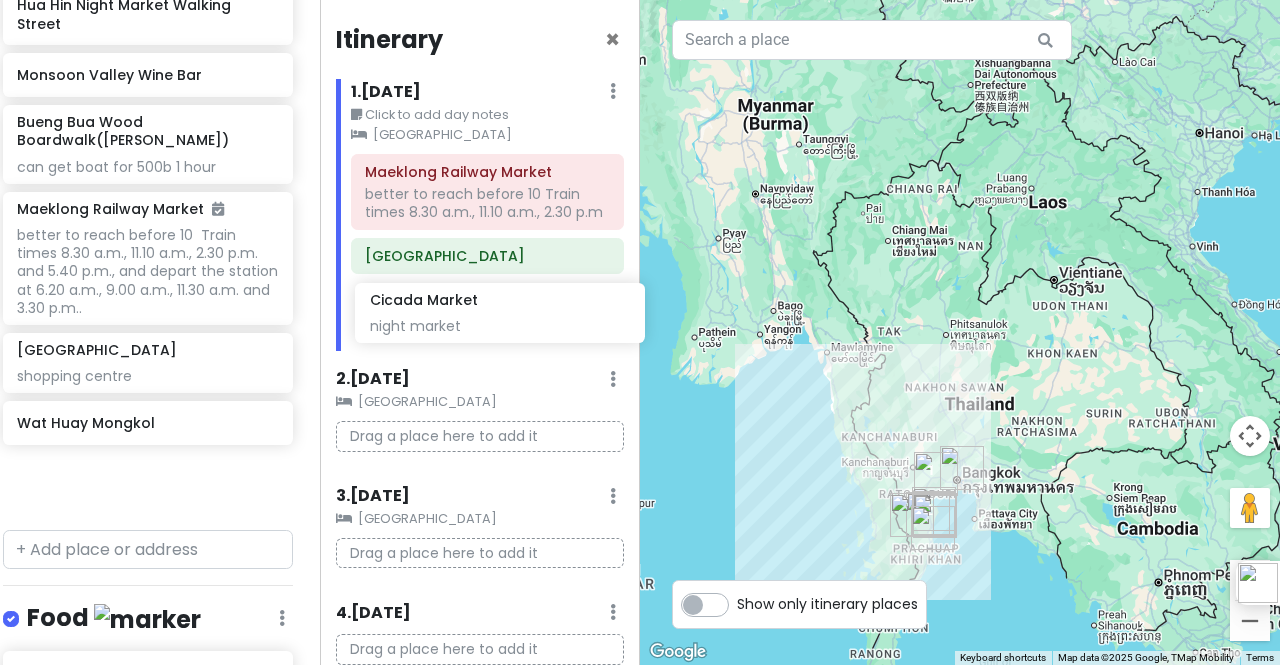 drag, startPoint x: 146, startPoint y: 352, endPoint x: 500, endPoint y: 302, distance: 357.51364 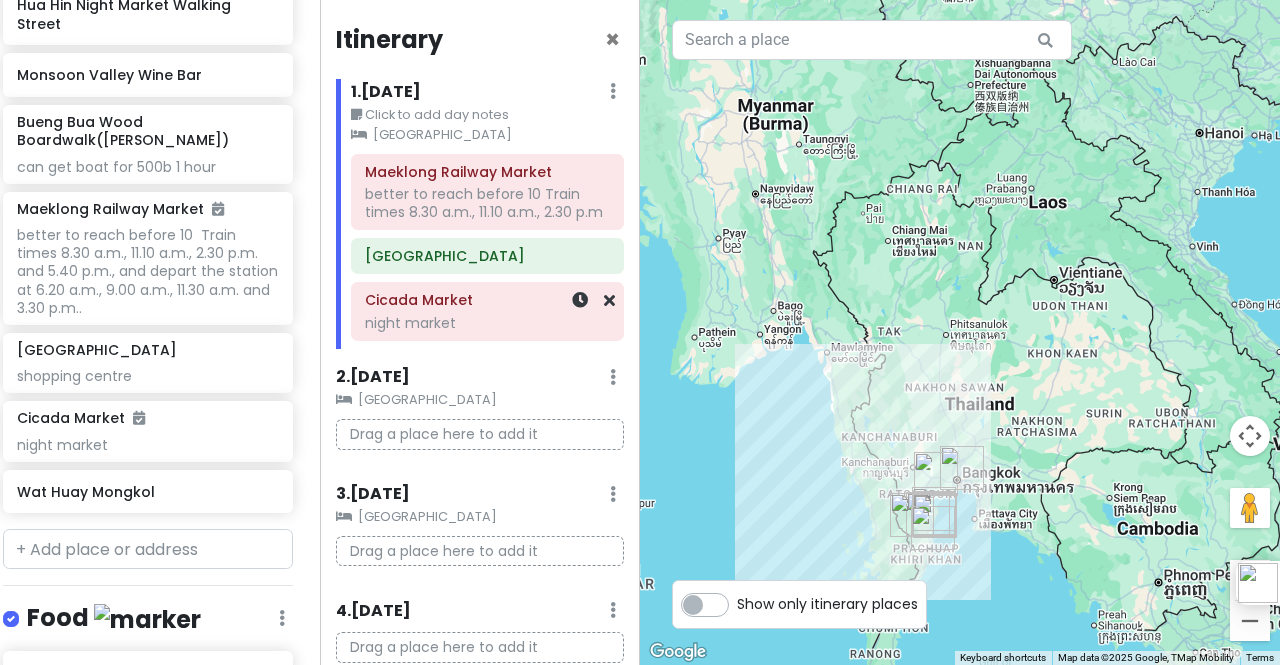 scroll, scrollTop: 715, scrollLeft: 12, axis: both 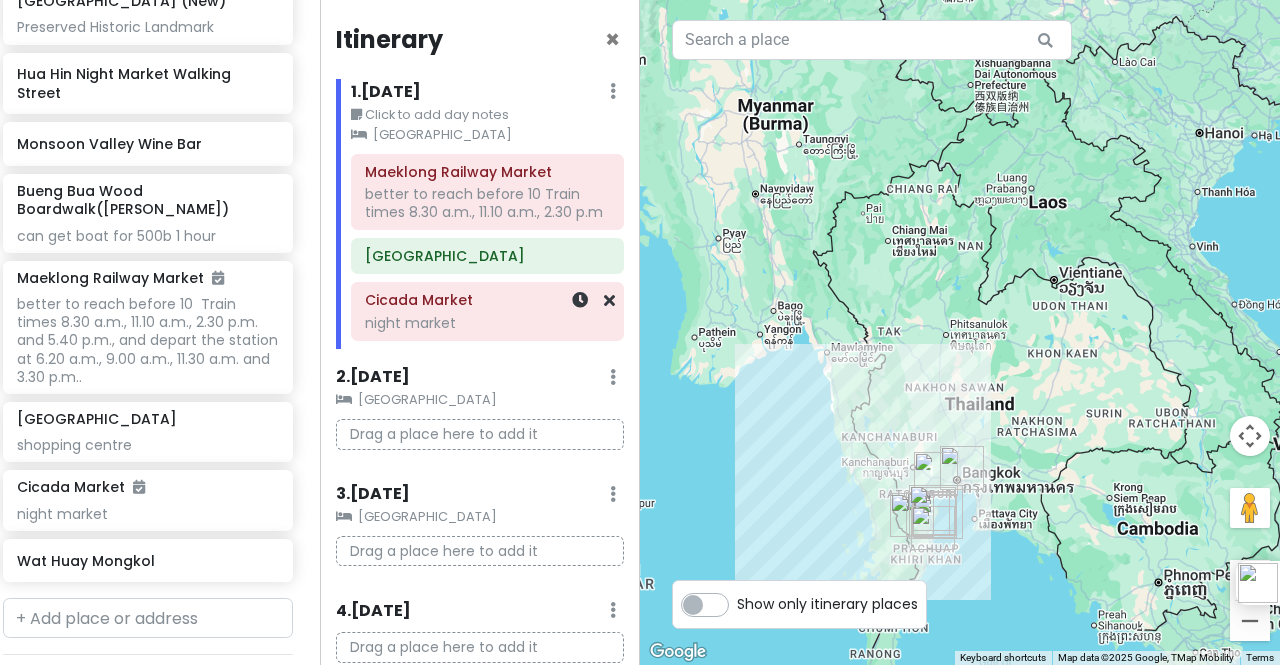 click on "night market" at bounding box center [487, 203] 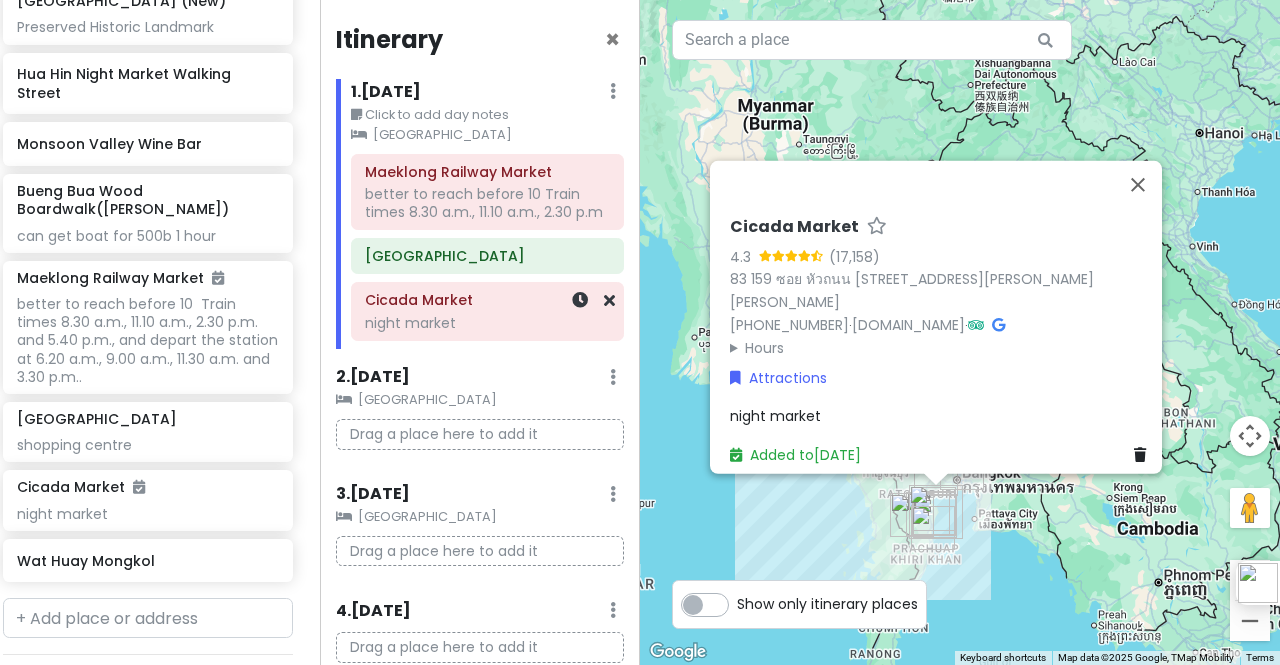 click on "night market" at bounding box center (487, 203) 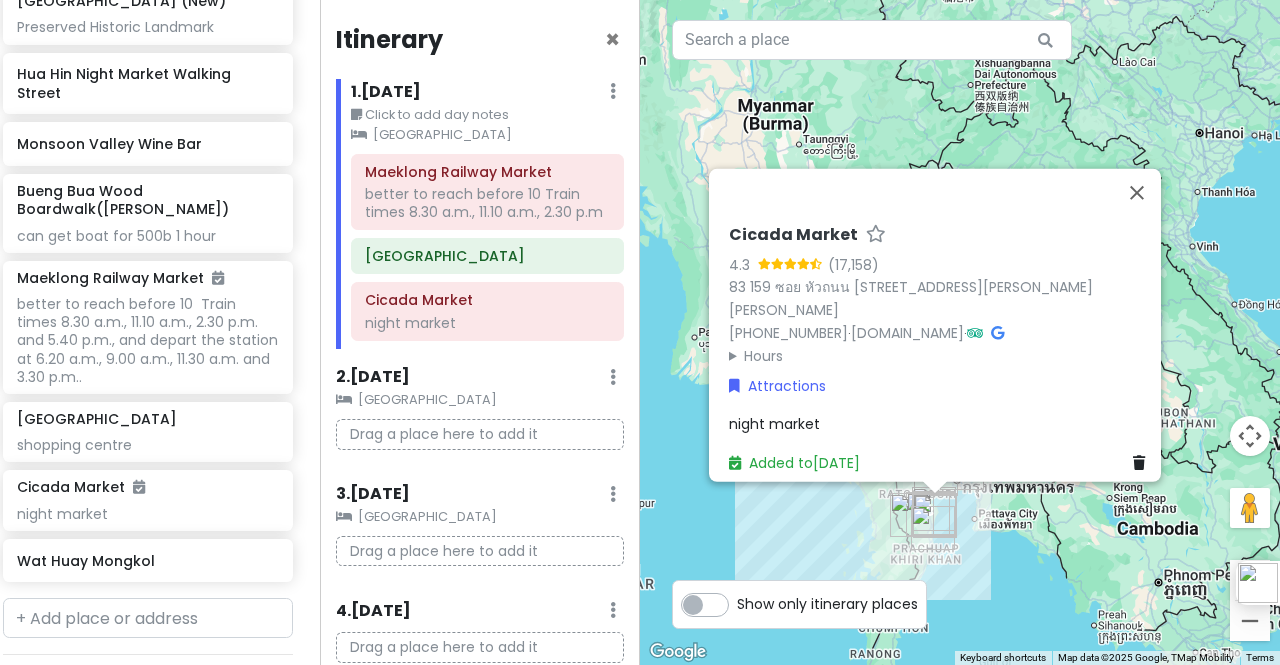 click on "night market" at bounding box center [941, 424] 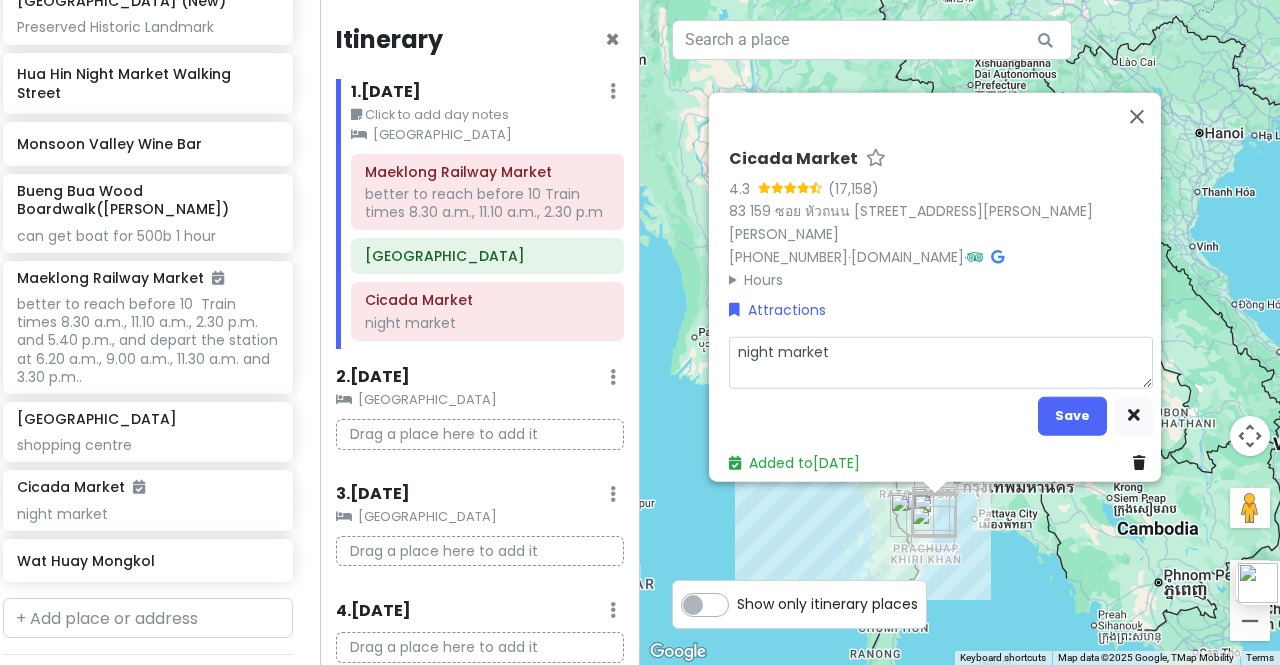 click on "night market" at bounding box center (941, 362) 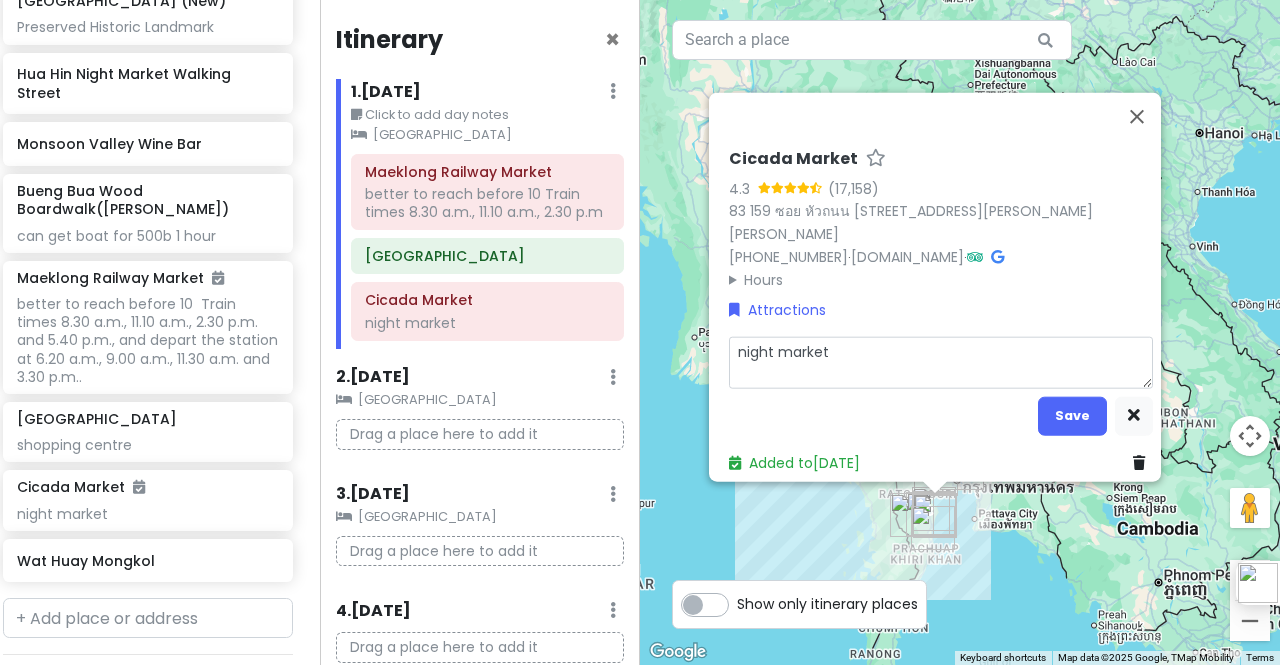 type on "x" 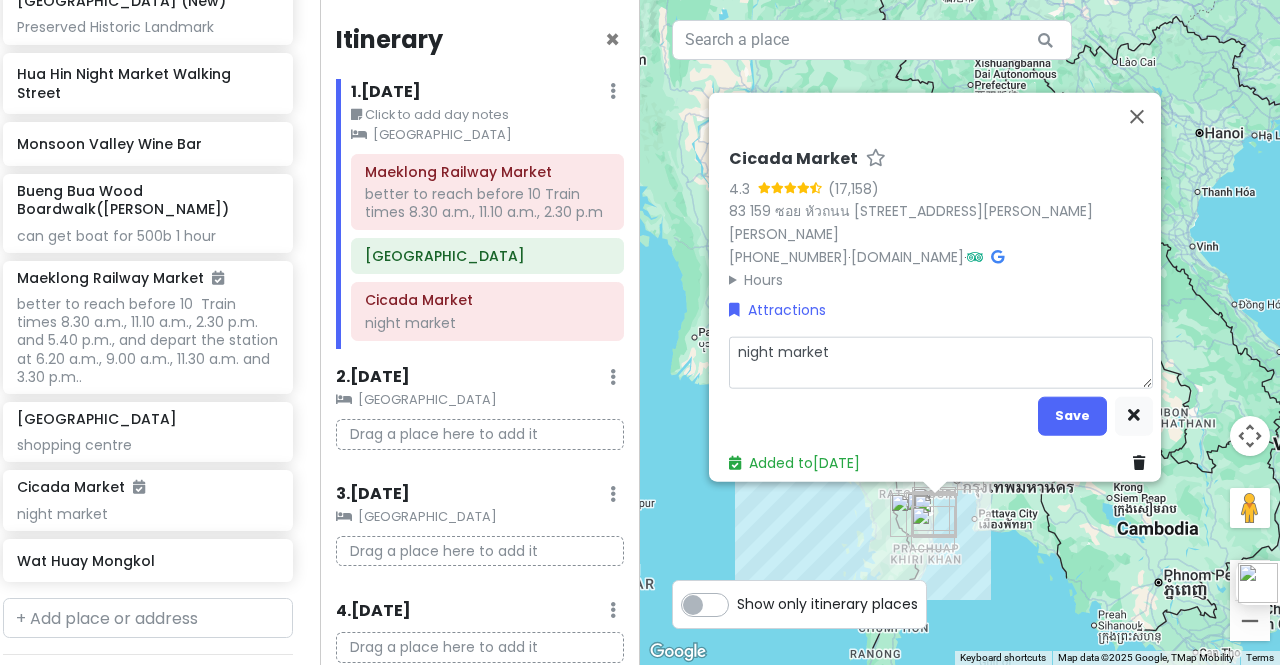 type on "x" 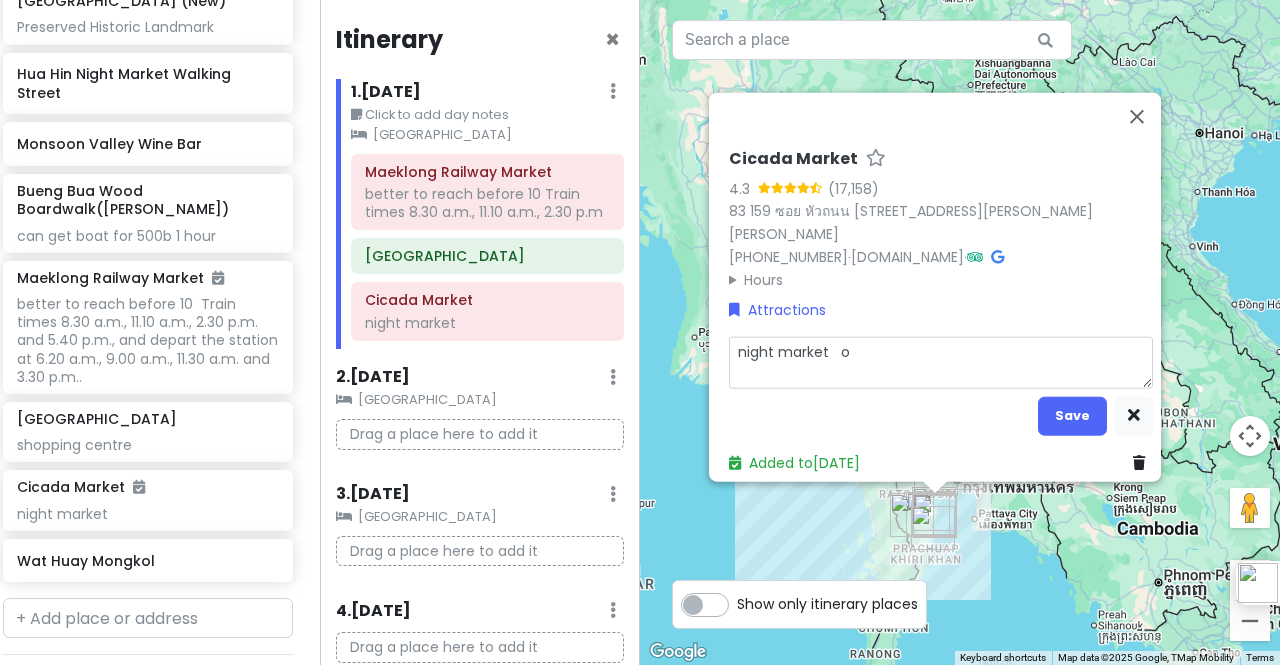 type on "x" 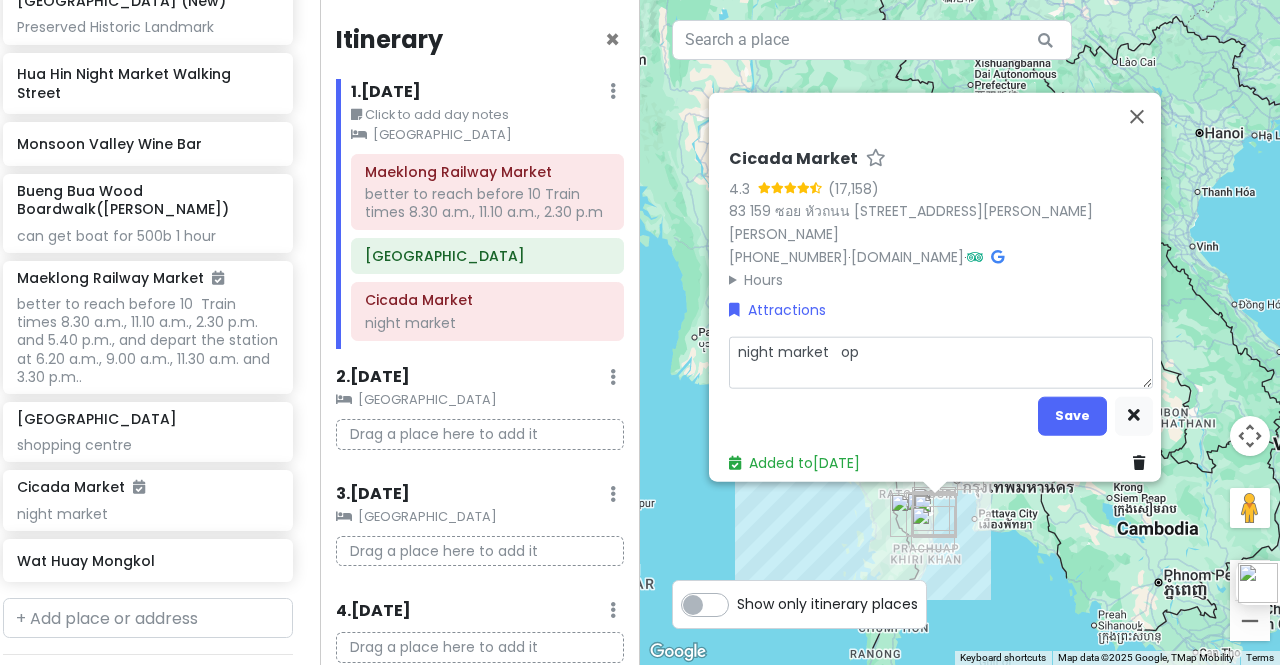 type on "x" 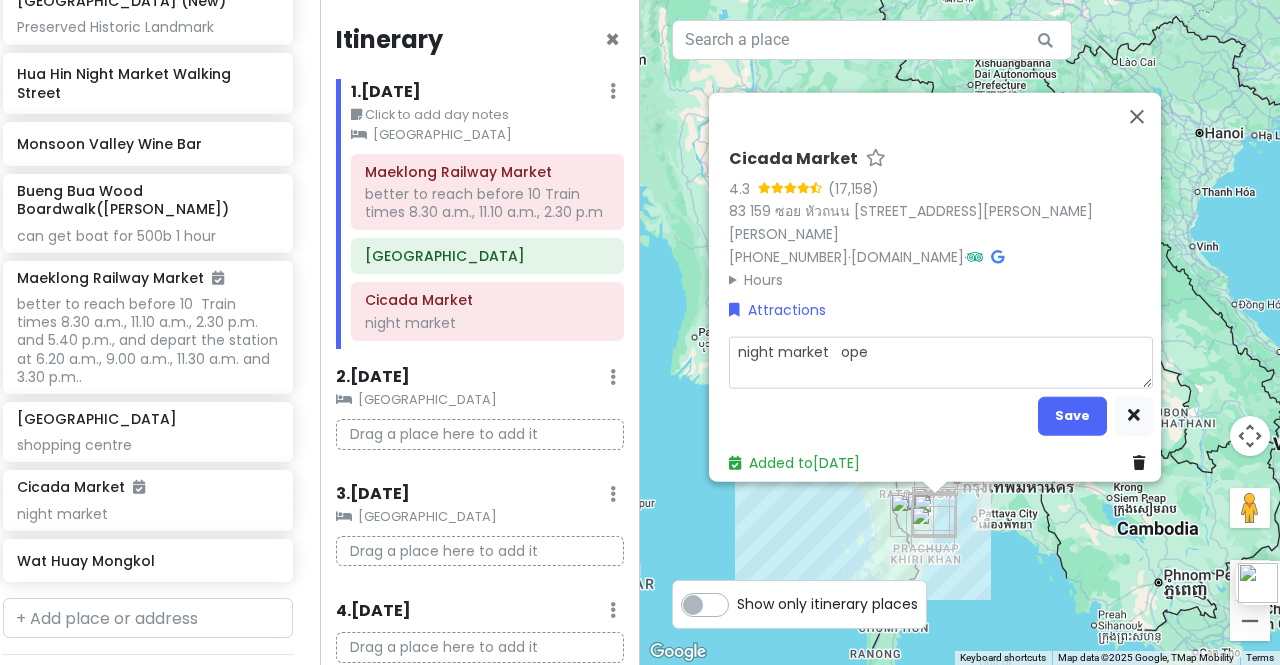 type on "x" 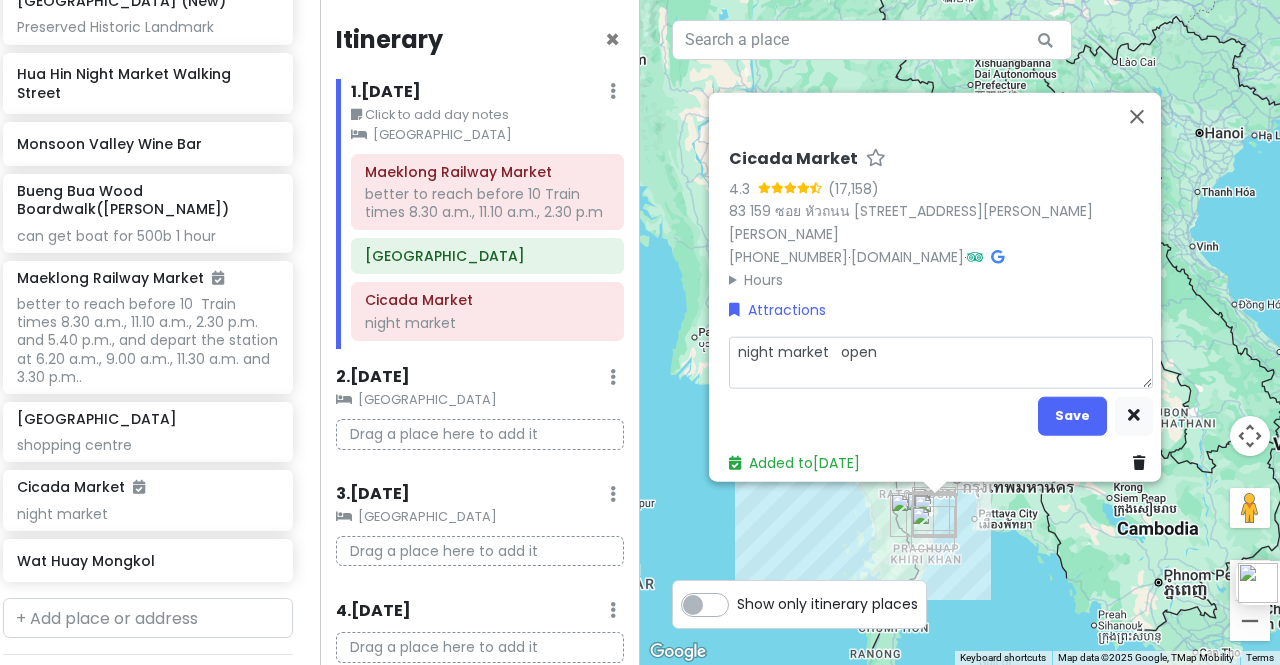 type on "x" 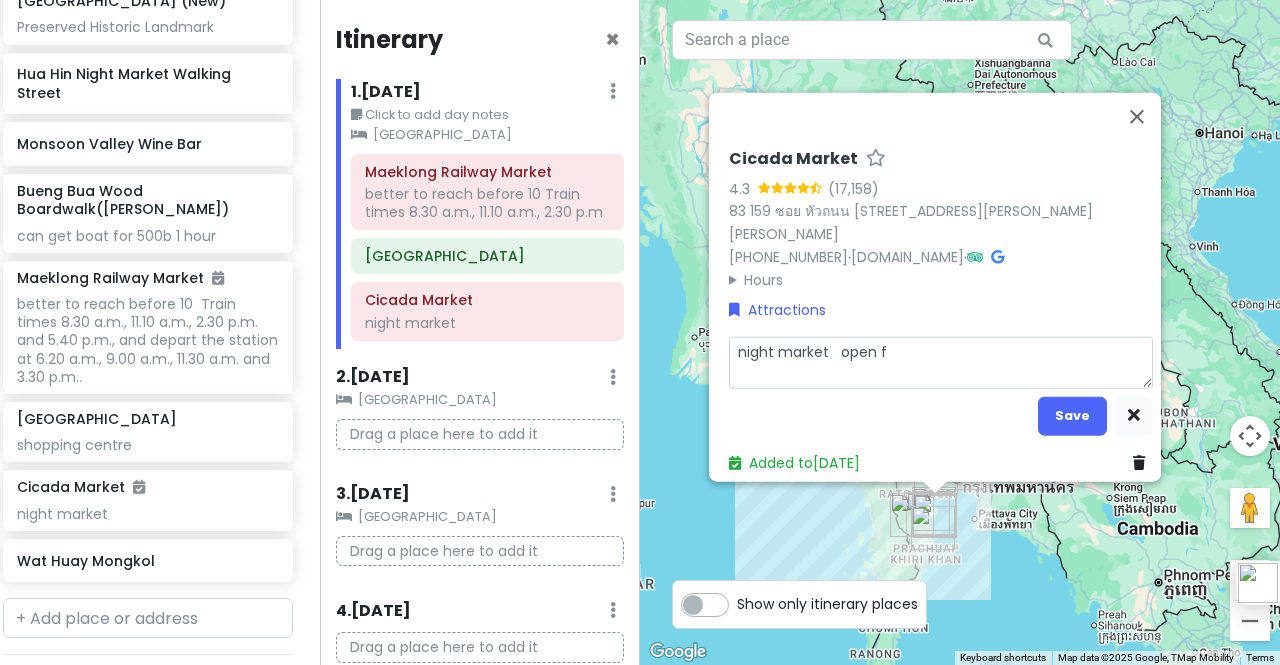 type on "x" 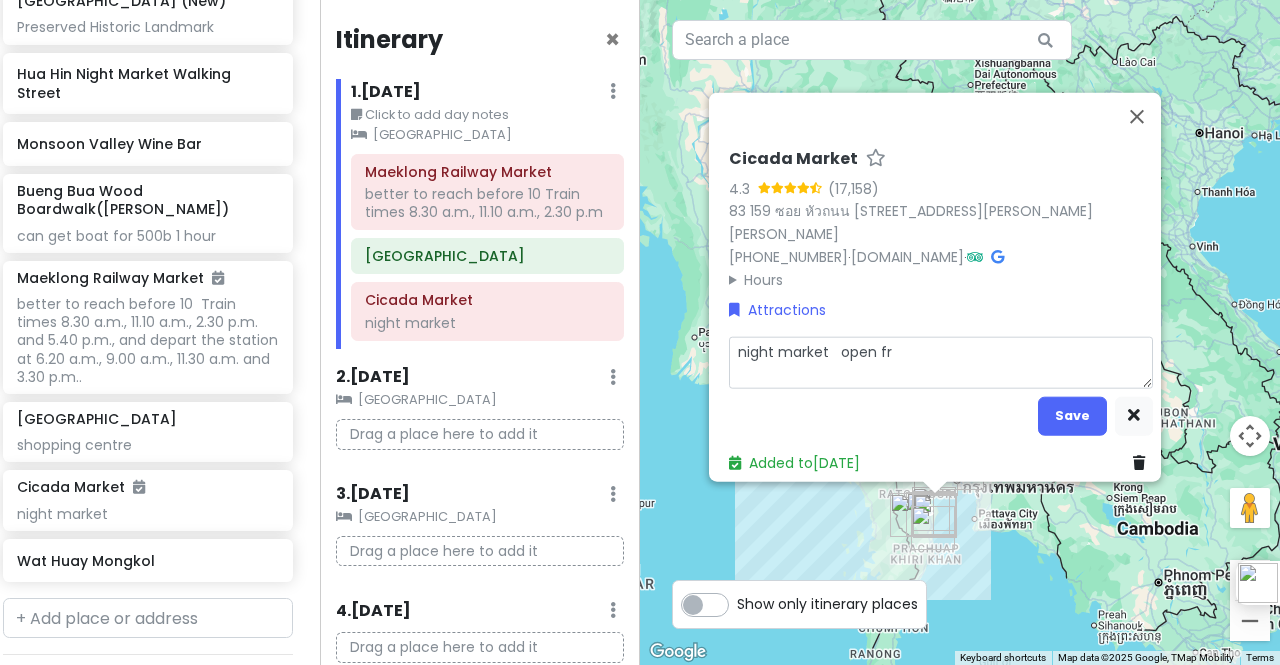 type on "night market   open fri" 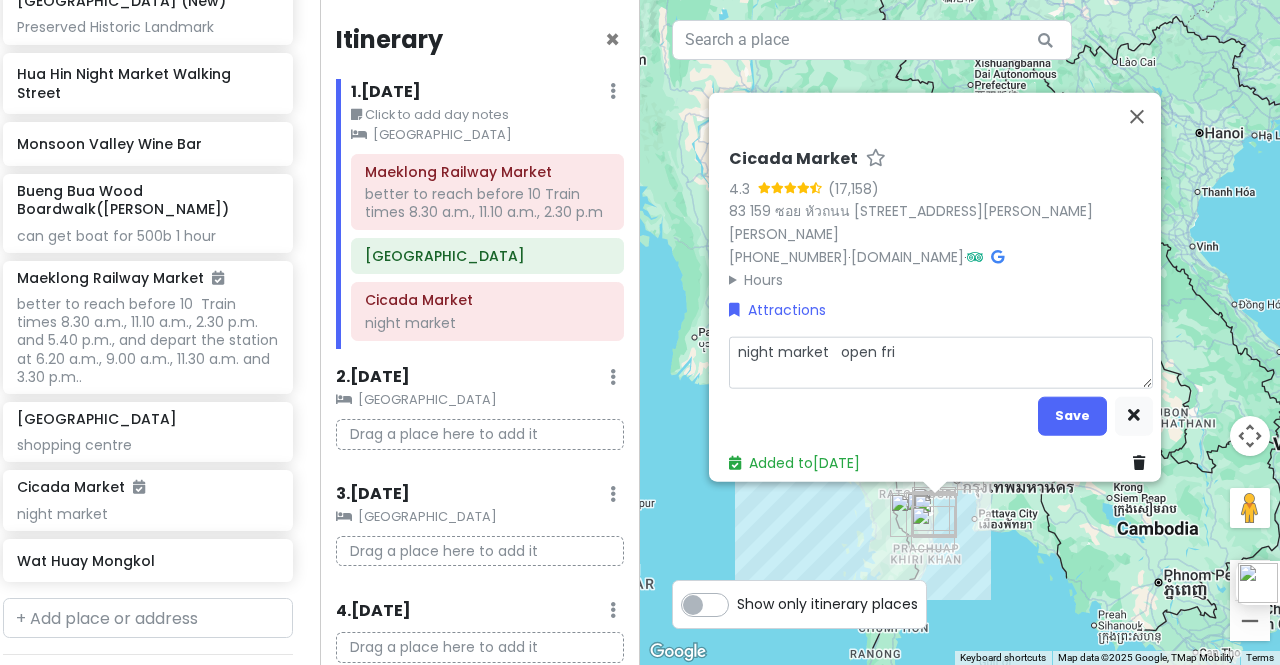 type on "x" 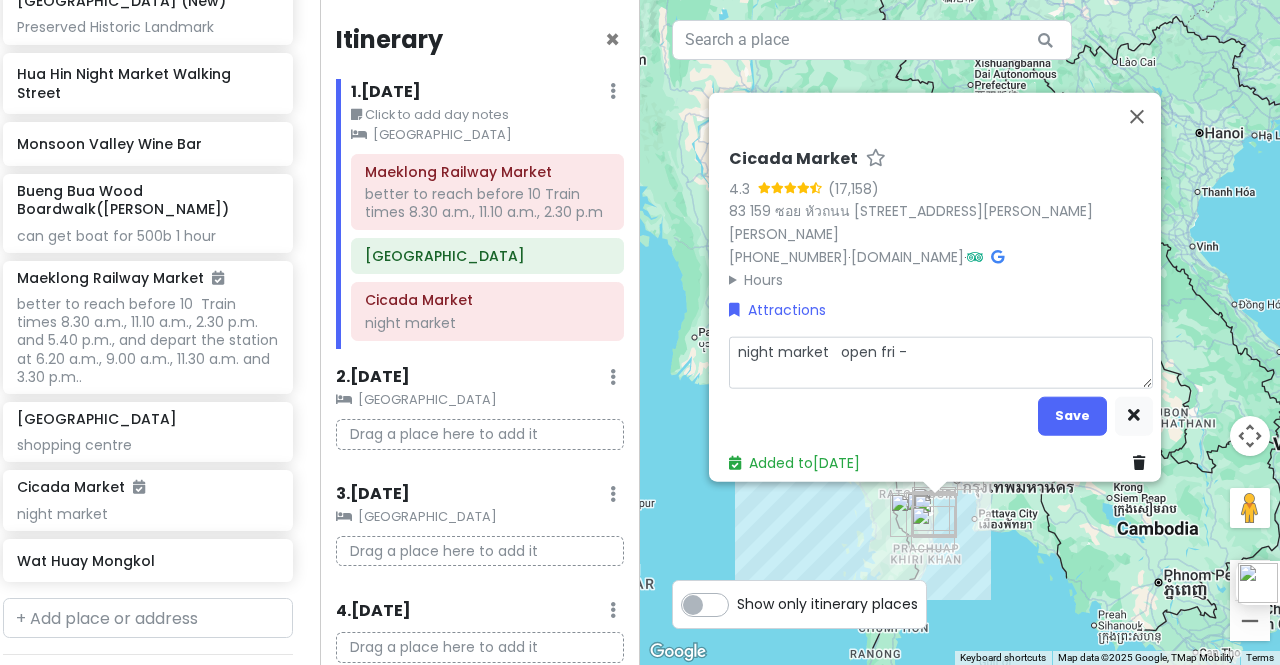 type on "x" 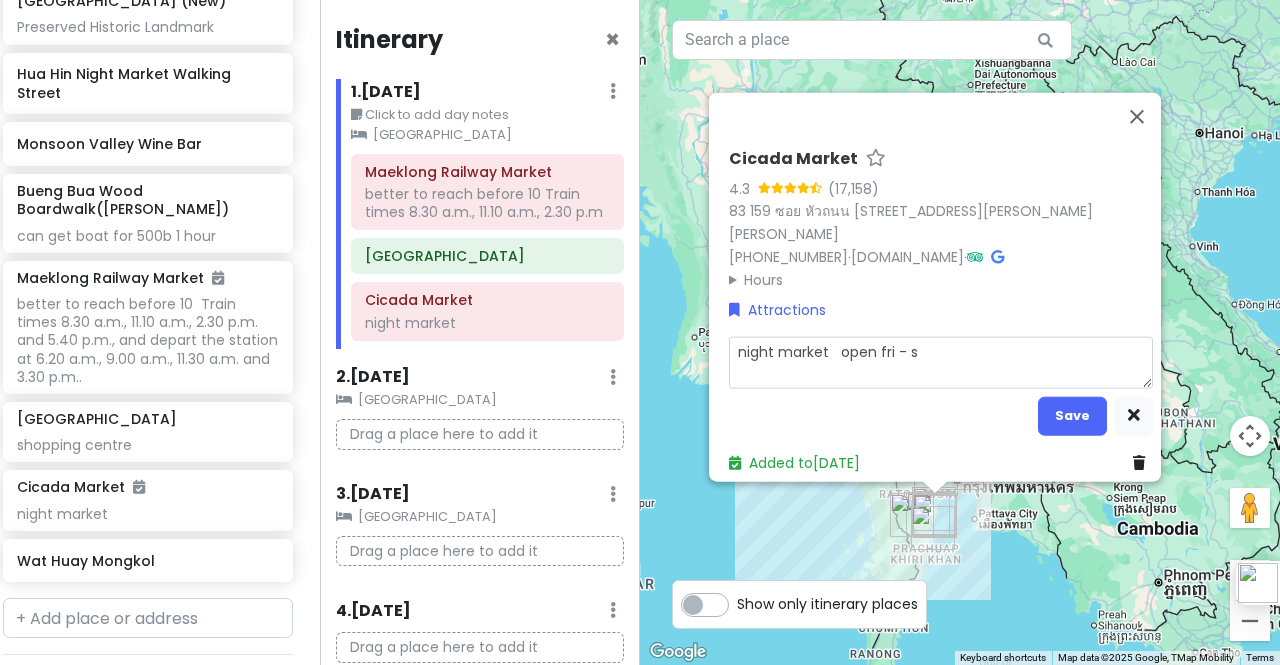 type on "x" 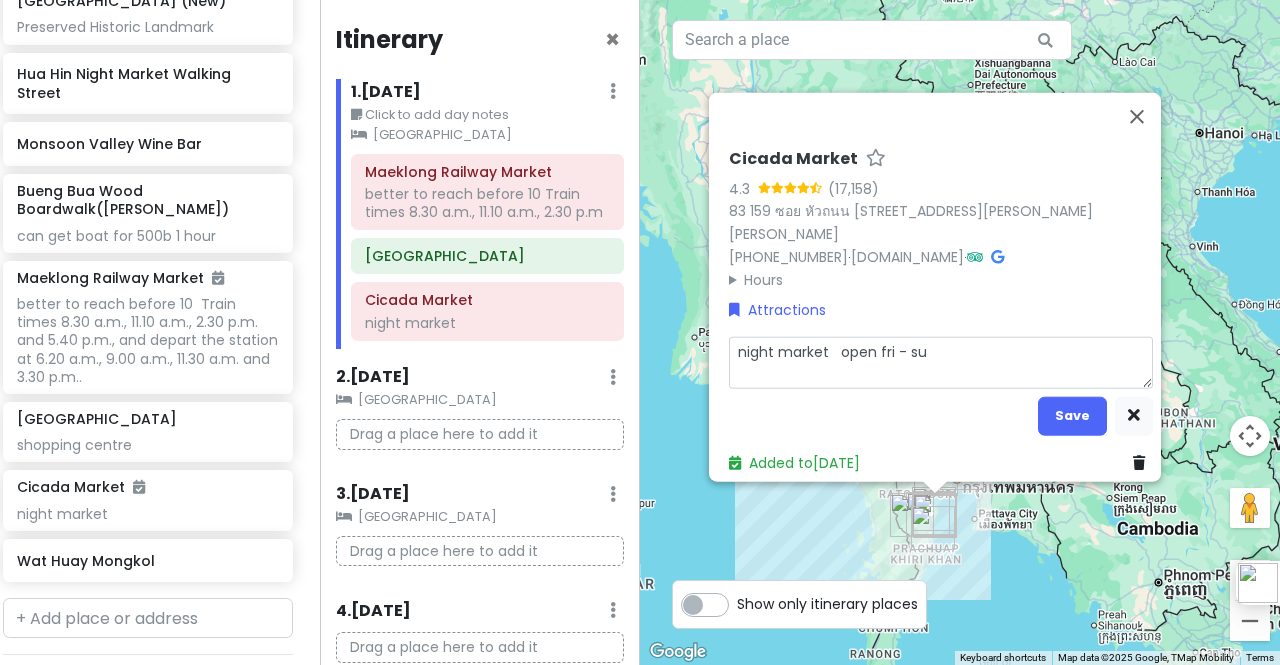 type on "x" 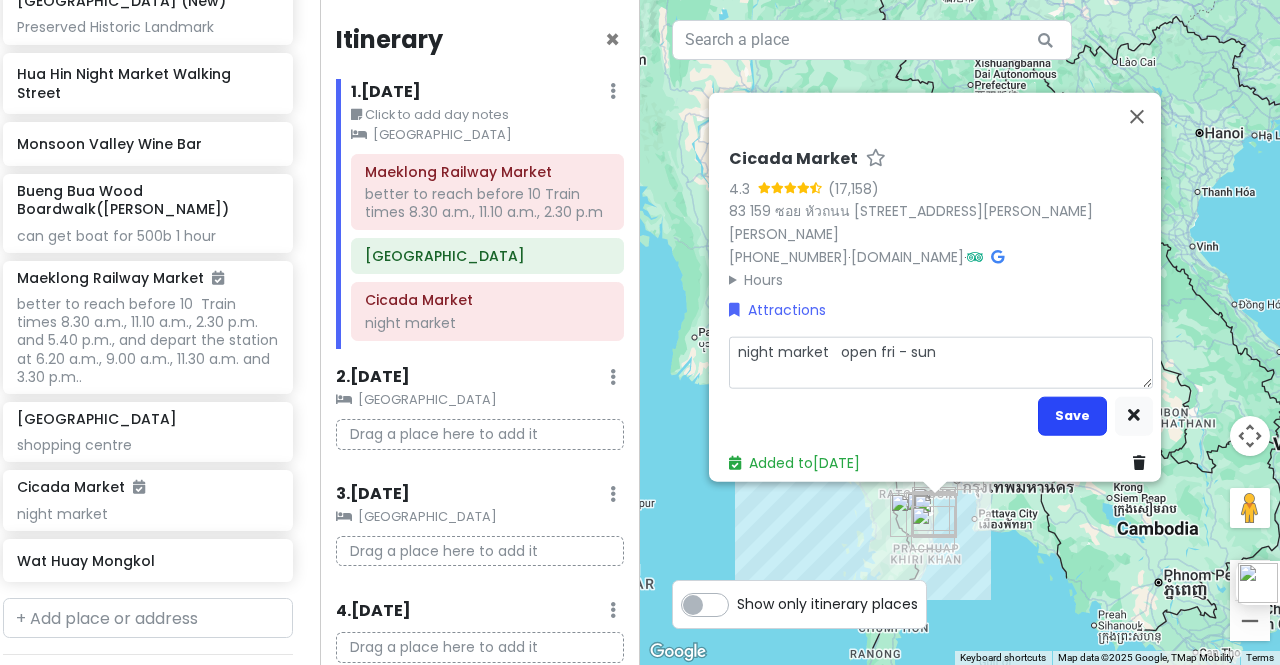 type on "night market   open fri - sun" 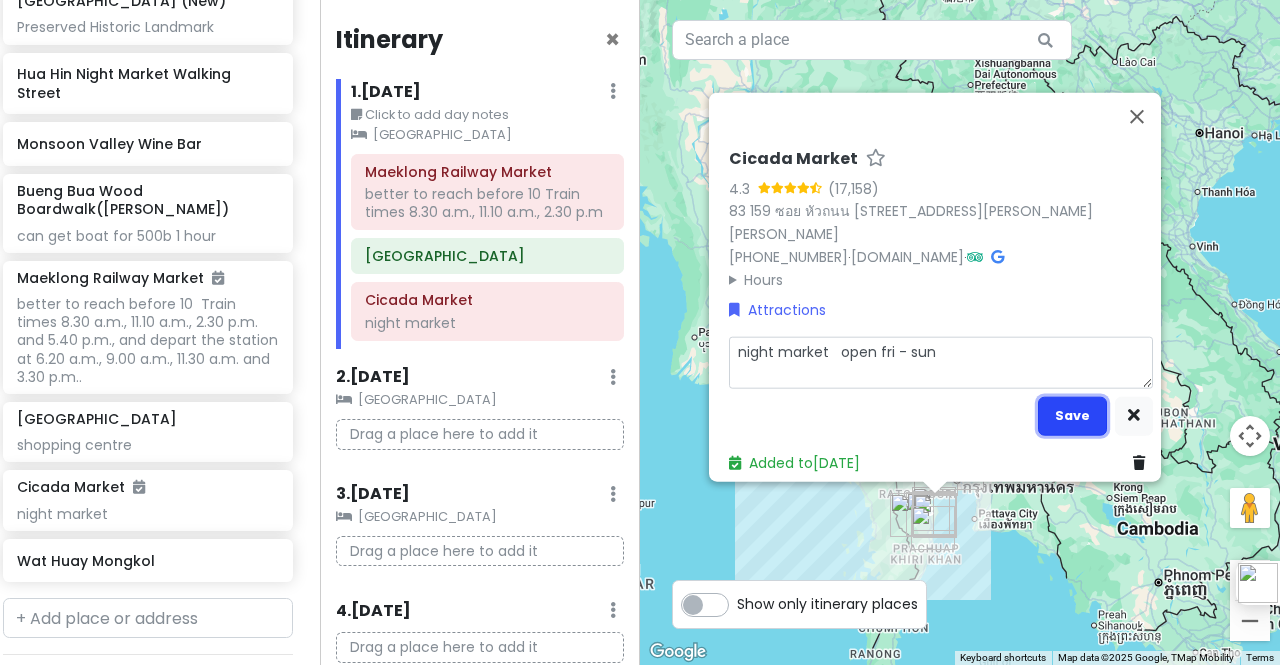 click on "Save" at bounding box center (1072, 415) 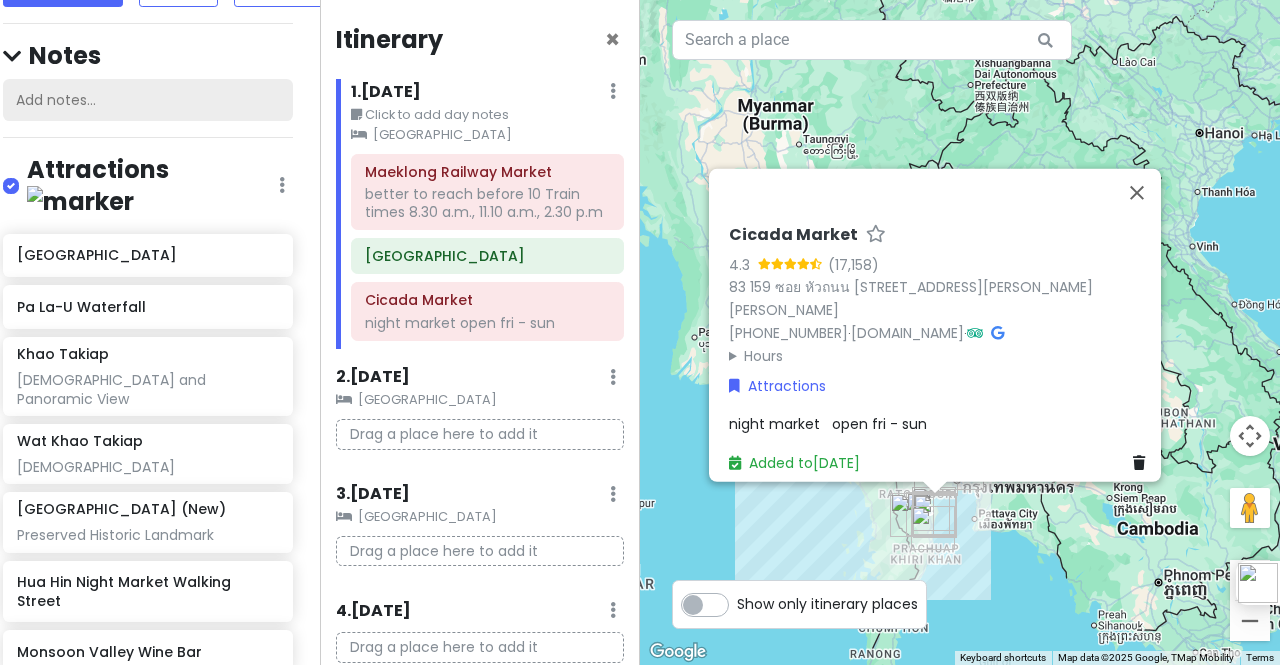 scroll, scrollTop: 231, scrollLeft: 12, axis: both 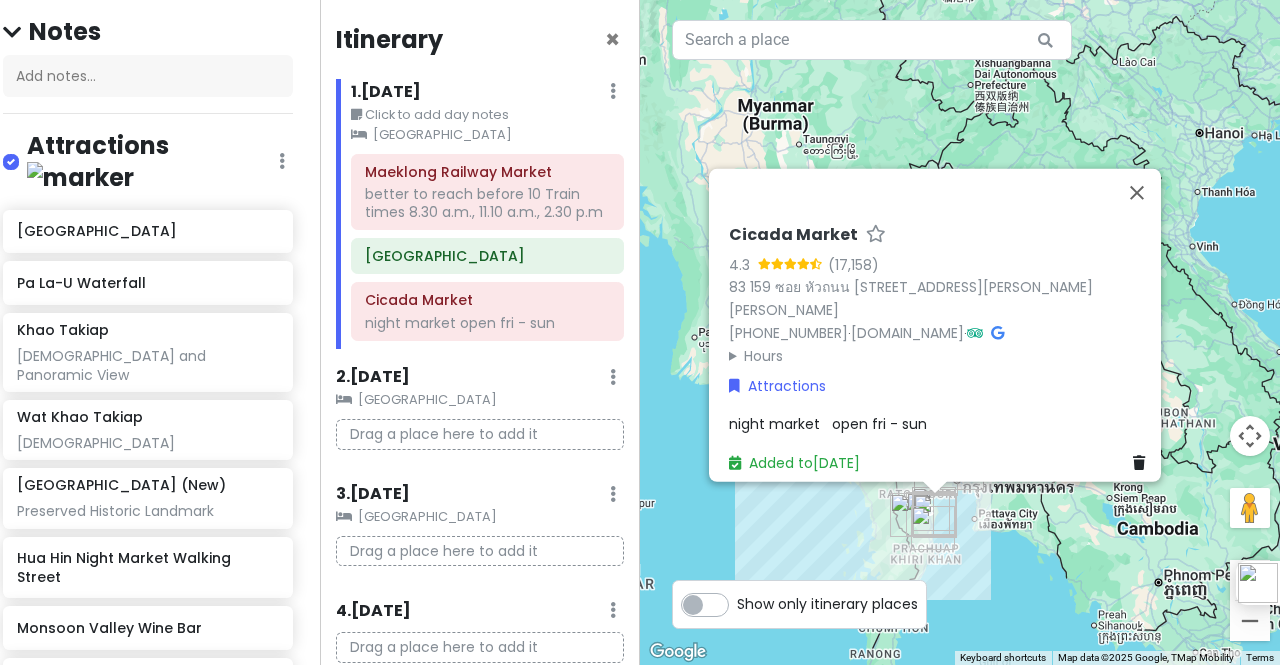 click at bounding box center (282, 161) 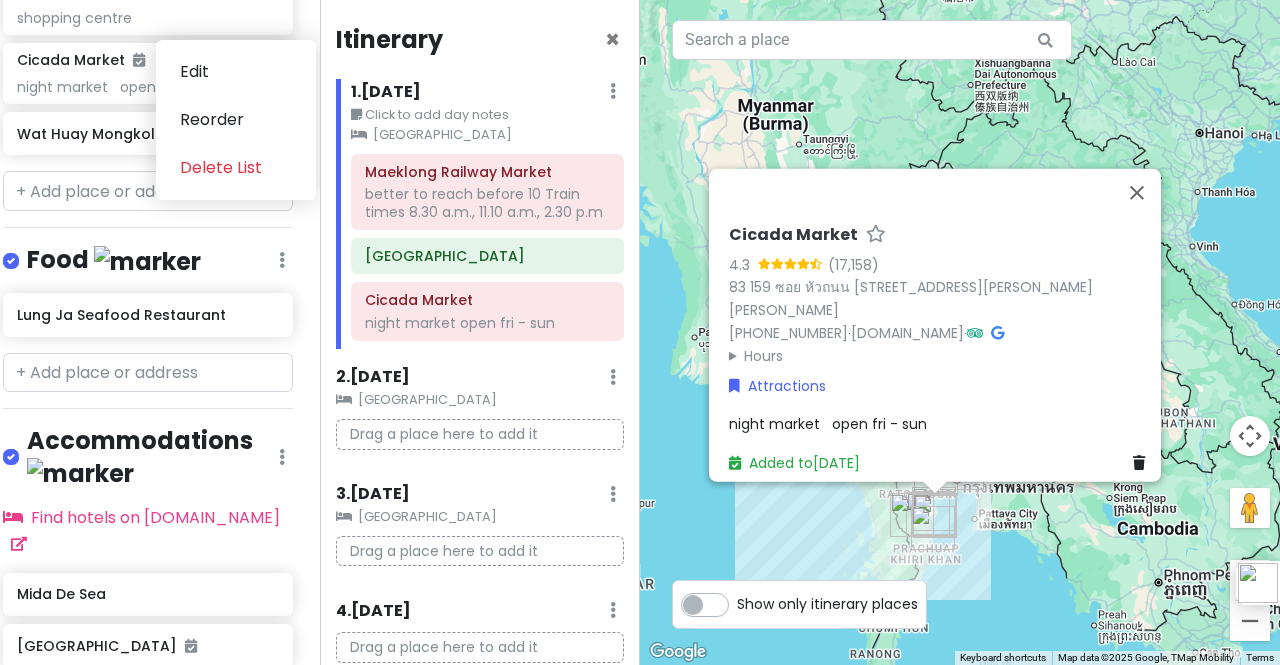 scroll, scrollTop: 1048, scrollLeft: 12, axis: both 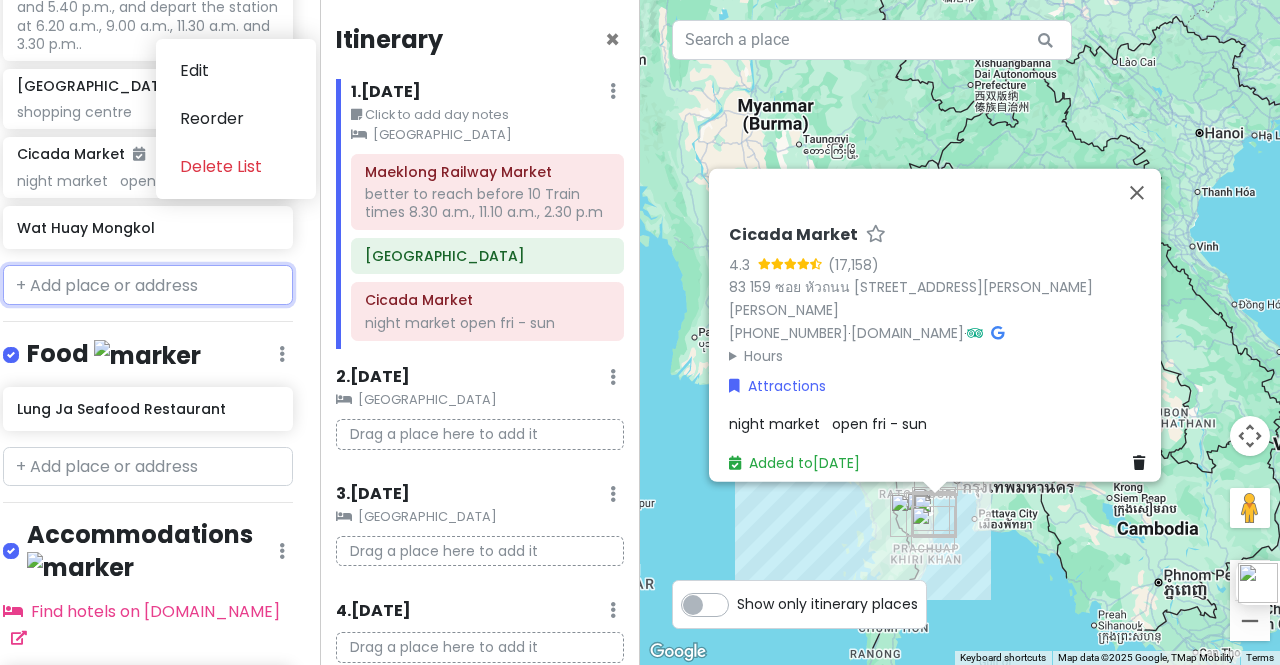 click at bounding box center (148, 285) 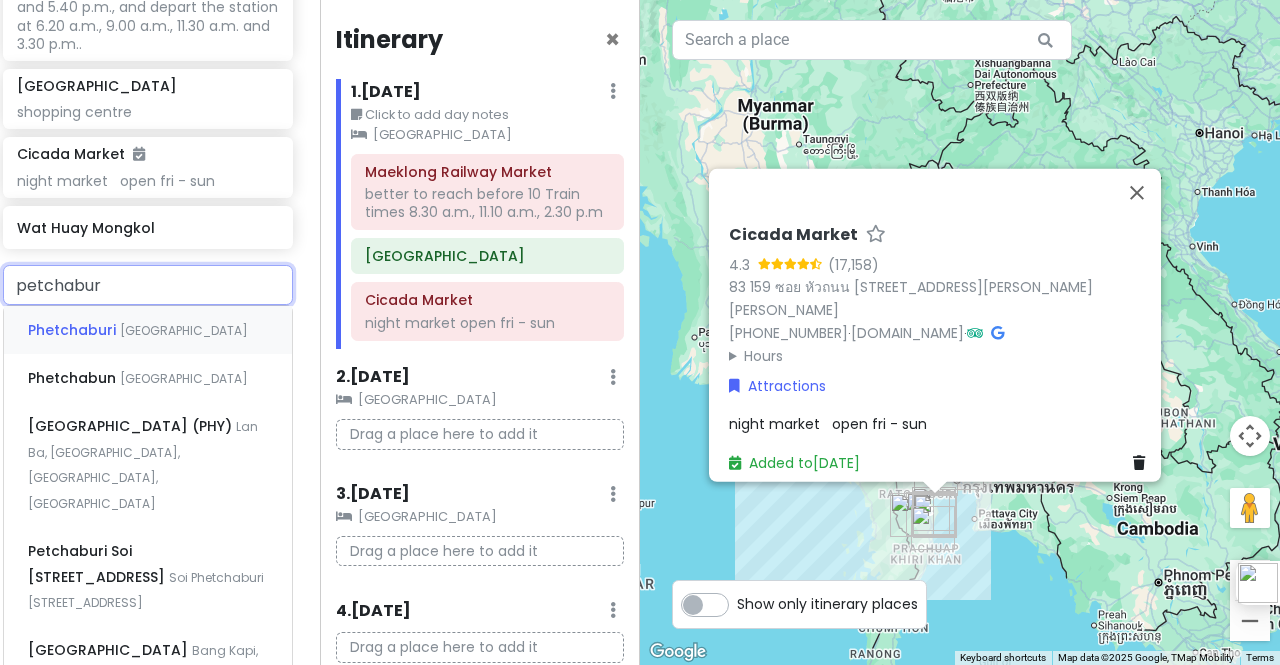 type on "petchaburi" 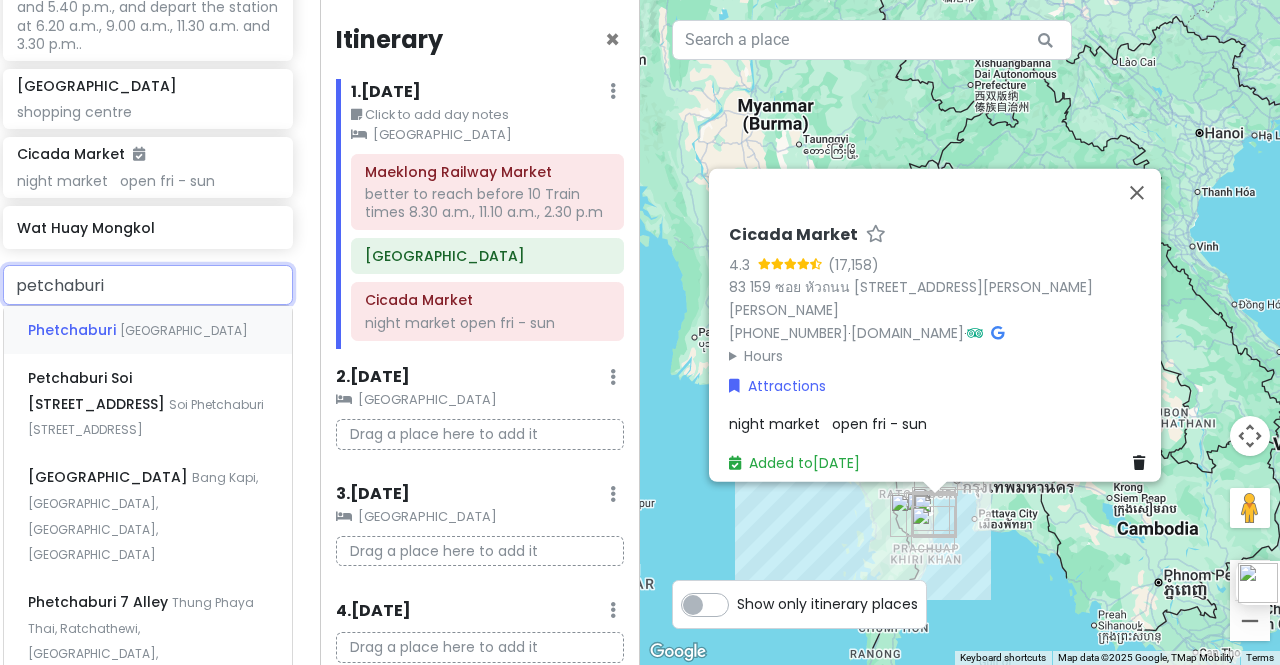 click on "[GEOGRAPHIC_DATA]" at bounding box center (184, 330) 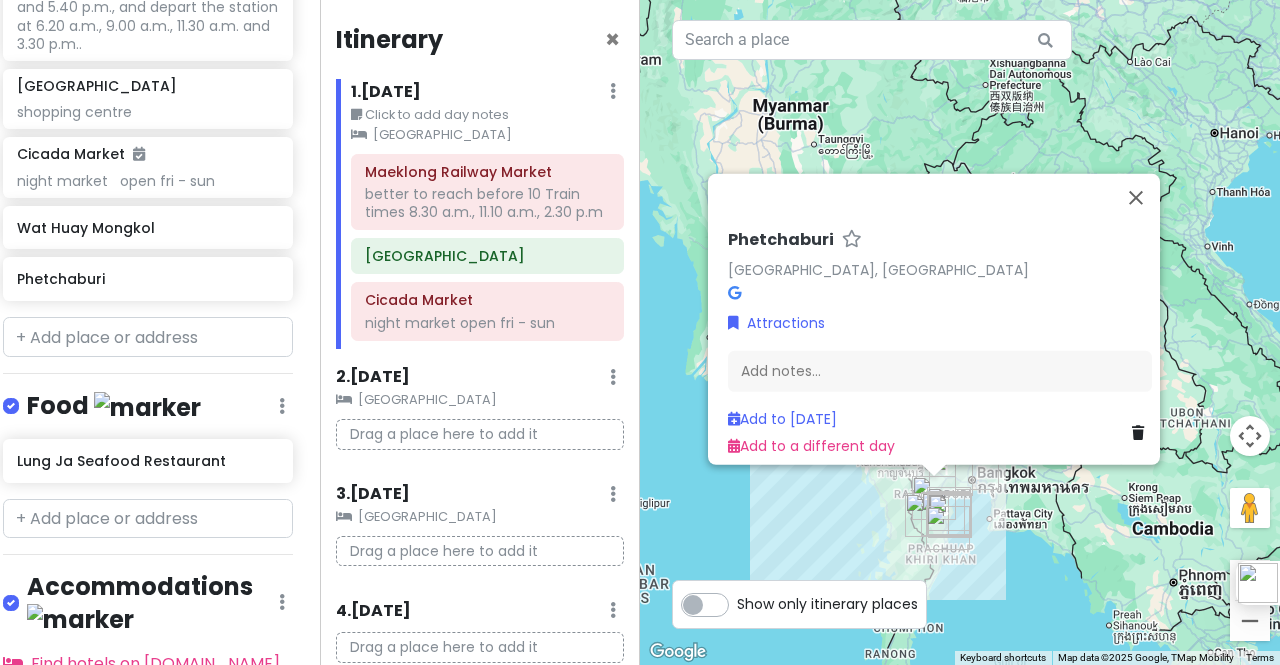 click on "Phetchaburi Phetchaburi, [GEOGRAPHIC_DATA] Attractions Add notes...  Add to   [DATE]  Add to a different day" at bounding box center (960, 332) 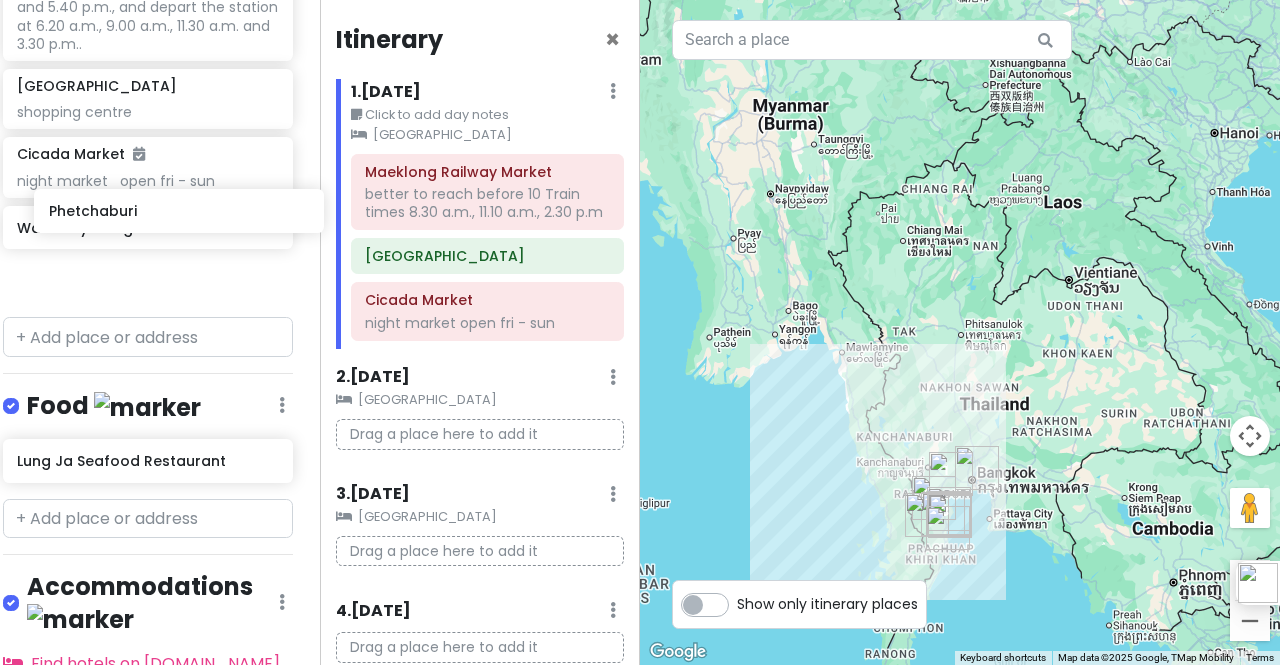 scroll, scrollTop: 1048, scrollLeft: 12, axis: both 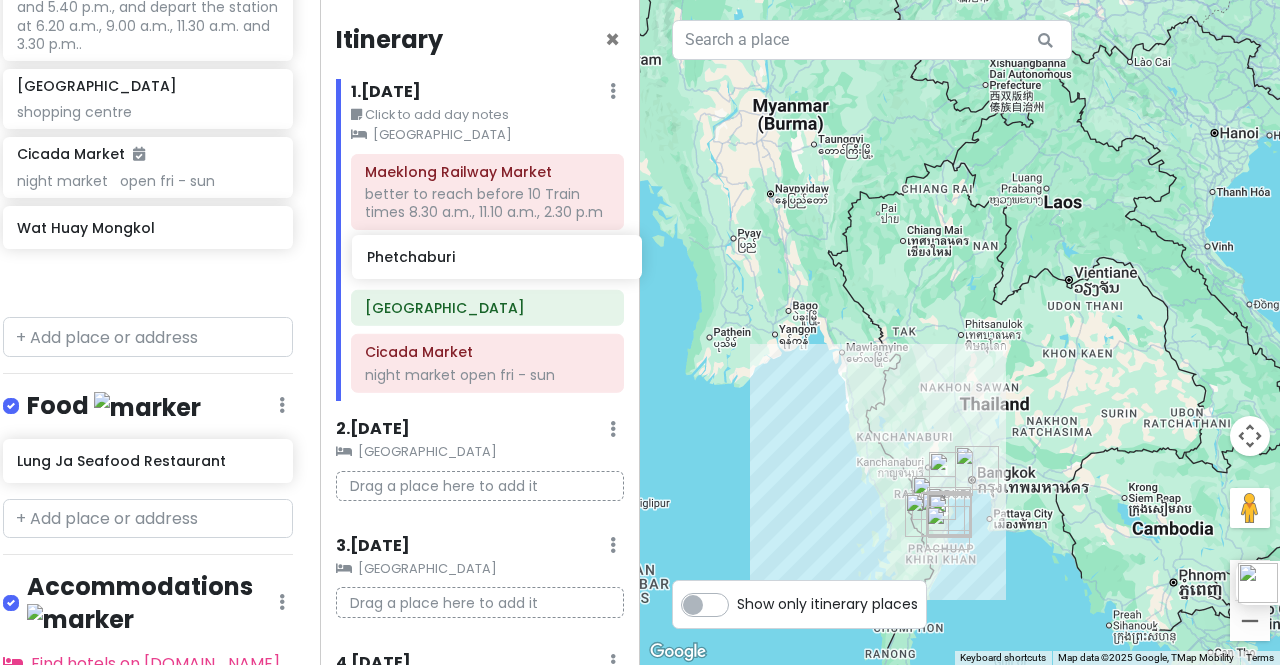 drag, startPoint x: 72, startPoint y: 196, endPoint x: 422, endPoint y: 244, distance: 353.2761 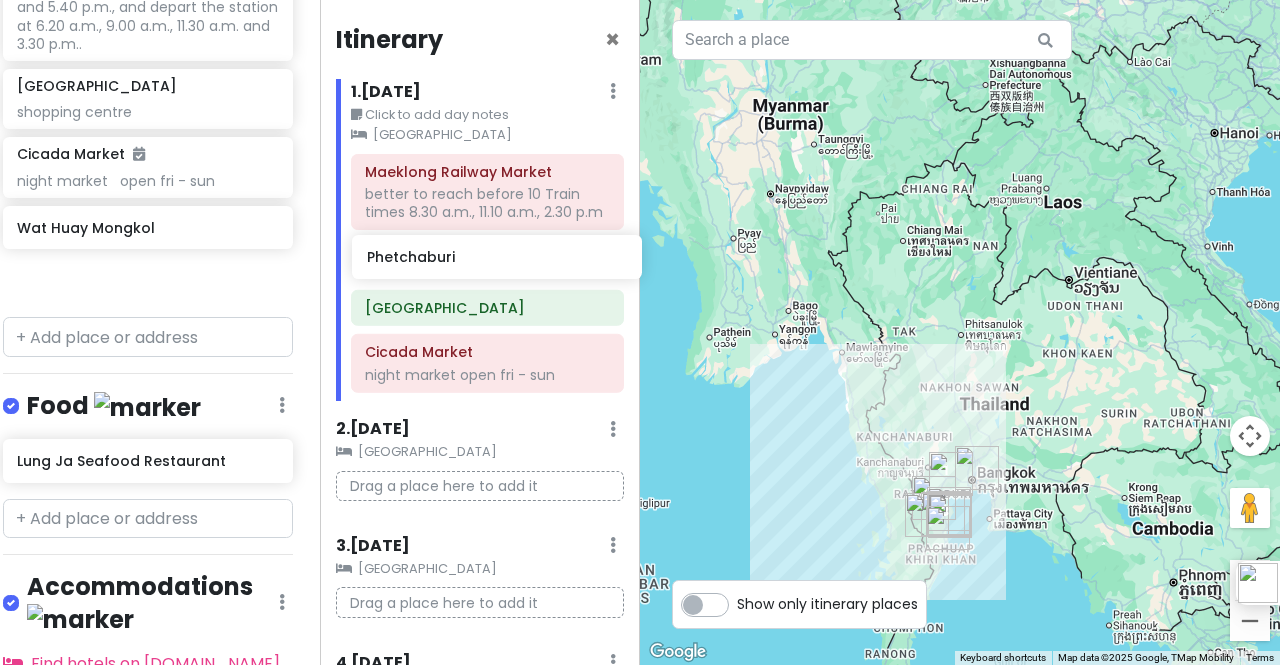 click on "Fly Drive Hua Hin Private Change Dates Make a Copy Delete Trip Go Pro ⚡️ Give Feedback 💡 Support Scout ☕️ Itinerary Share Publish Notes Add notes... Attractions   Edit Reorder Delete List [GEOGRAPHIC_DATA] [GEOGRAPHIC_DATA] and Panoramic View [GEOGRAPHIC_DATA] [GEOGRAPHIC_DATA] (New) Preserved Historic Landmark [GEOGRAPHIC_DATA] Night Market [GEOGRAPHIC_DATA] [GEOGRAPHIC_DATA] Bueng Bua [PERSON_NAME] Boardwalk([PERSON_NAME][GEOGRAPHIC_DATA]) can get boat for 500b 1 hour Maeklong Railway Market better to reach before 10  Train times 8.30 a.m., 11.10 a.m., 2.30 p.m. and 5.40 p.m., and depart the station at 6.20 a.m., 9.00 a.m., 11.30 a.m. and 3.30 p.m.. [GEOGRAPHIC_DATA] [GEOGRAPHIC_DATA] night market   open fri - sun [GEOGRAPHIC_DATA] Phetchaburi Food   Edit Reorder Delete List Lung Ja Seafood Restaurant Accommodations   Edit Reorder Delete List Find hotels on [DOMAIN_NAME] [GEOGRAPHIC_DATA] + Add a section Itinerary × 1 .  [DATE] Edit Day Notes Clear Lodging Delete Day" at bounding box center (640, 332) 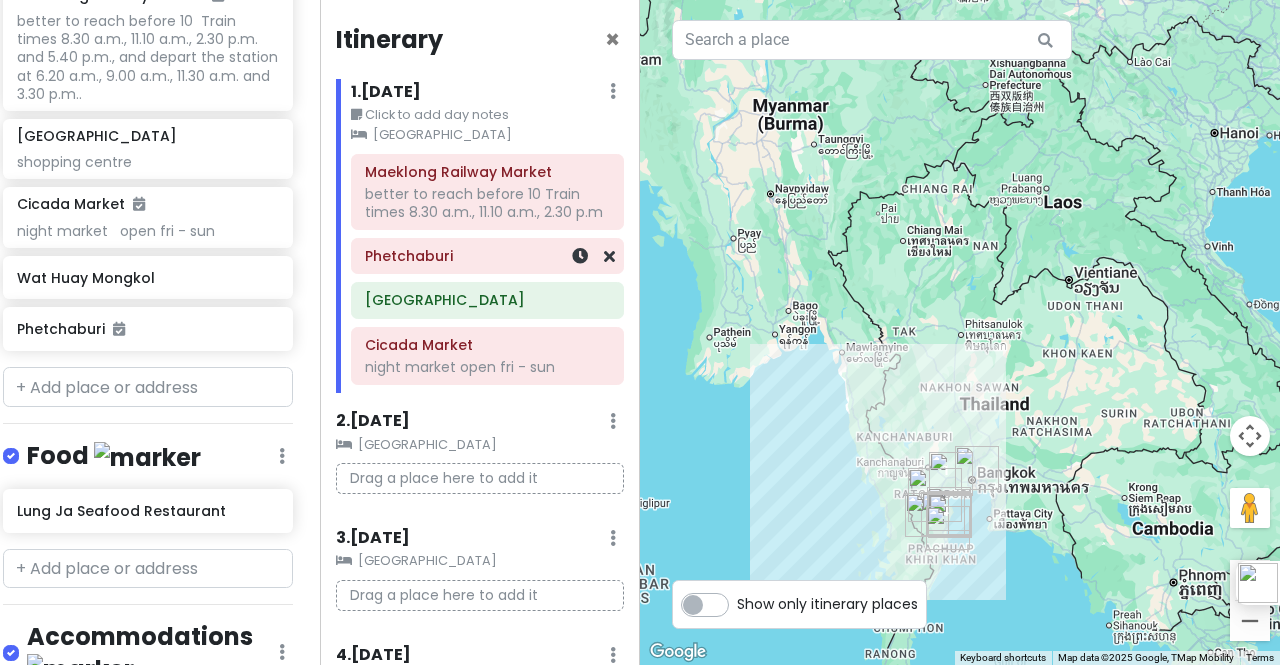 scroll, scrollTop: 996, scrollLeft: 12, axis: both 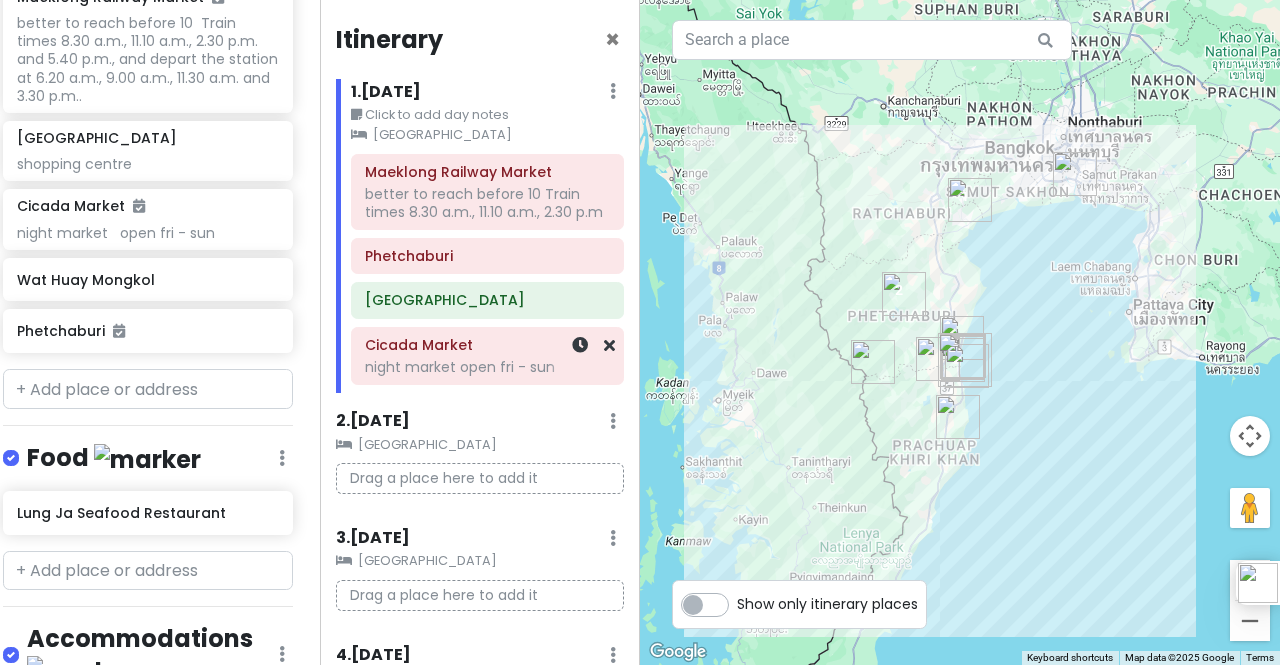 click on "Cicada Market" at bounding box center [487, 345] 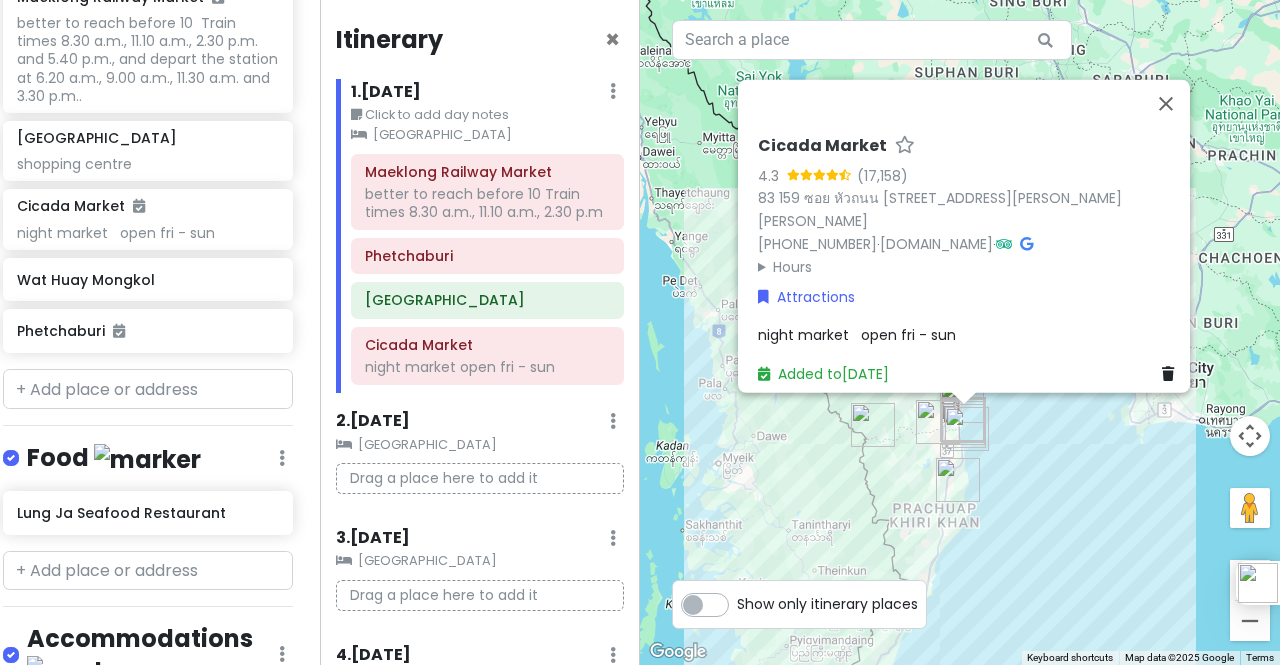 click on "night market   open fri - sun" at bounding box center (970, 335) 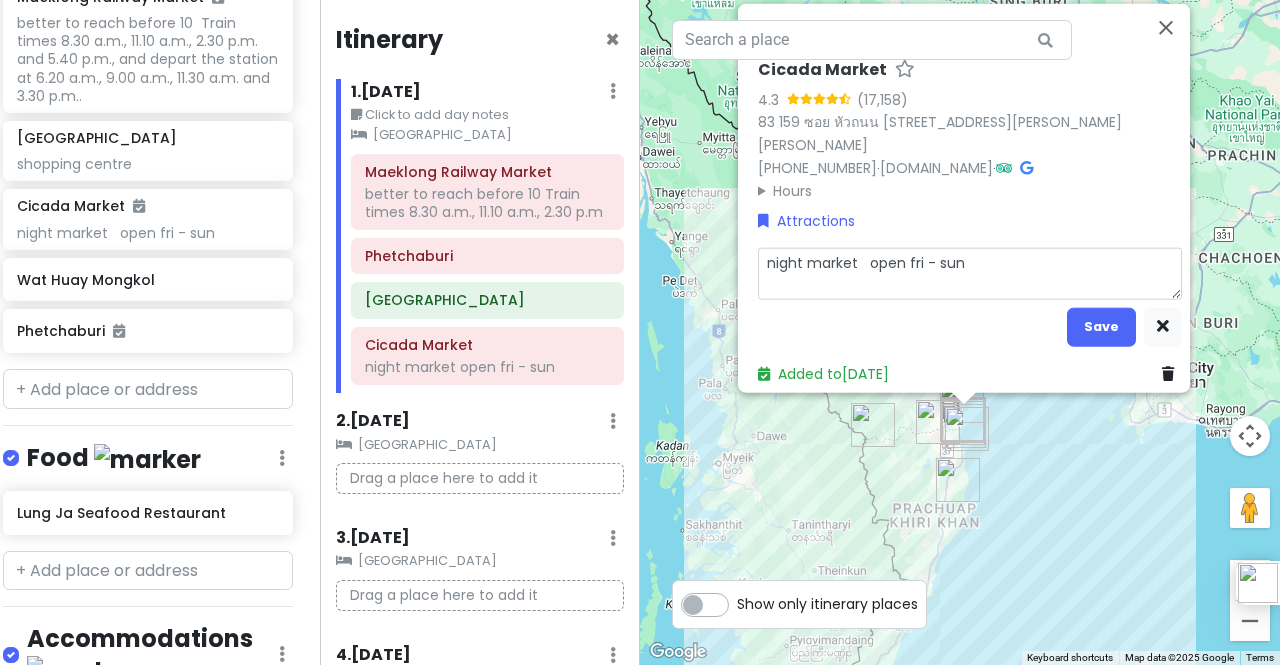 click on "night market   open fri - sun" at bounding box center (970, 273) 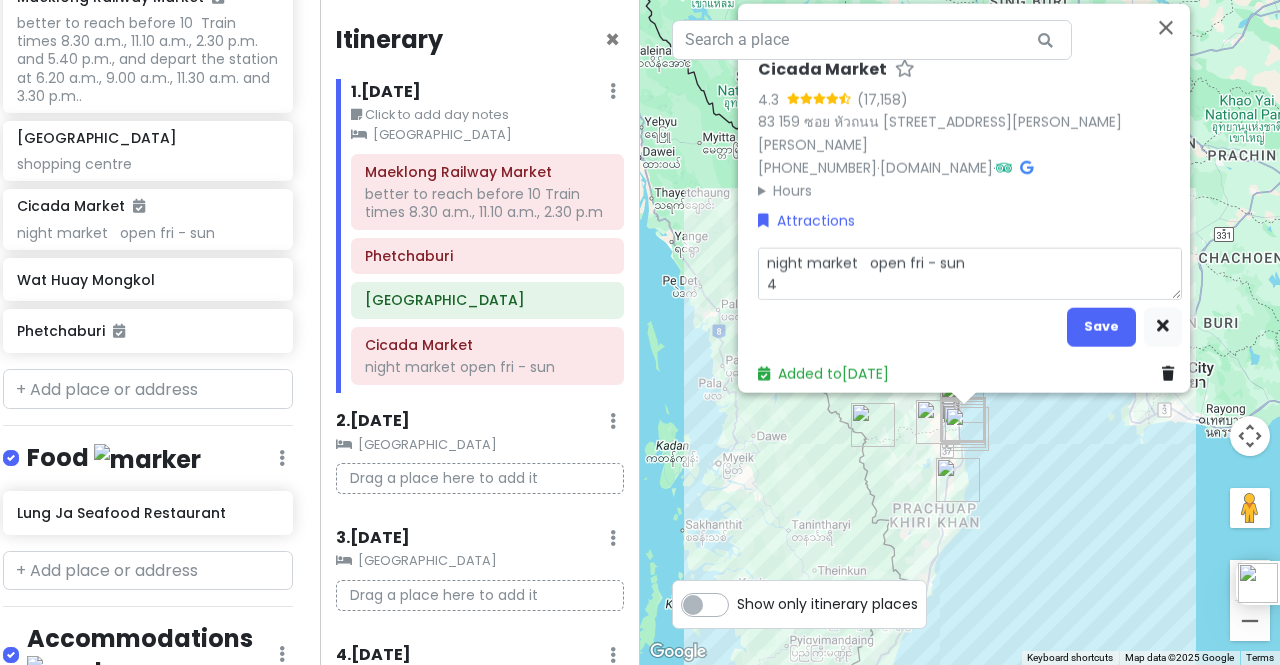 type on "x" 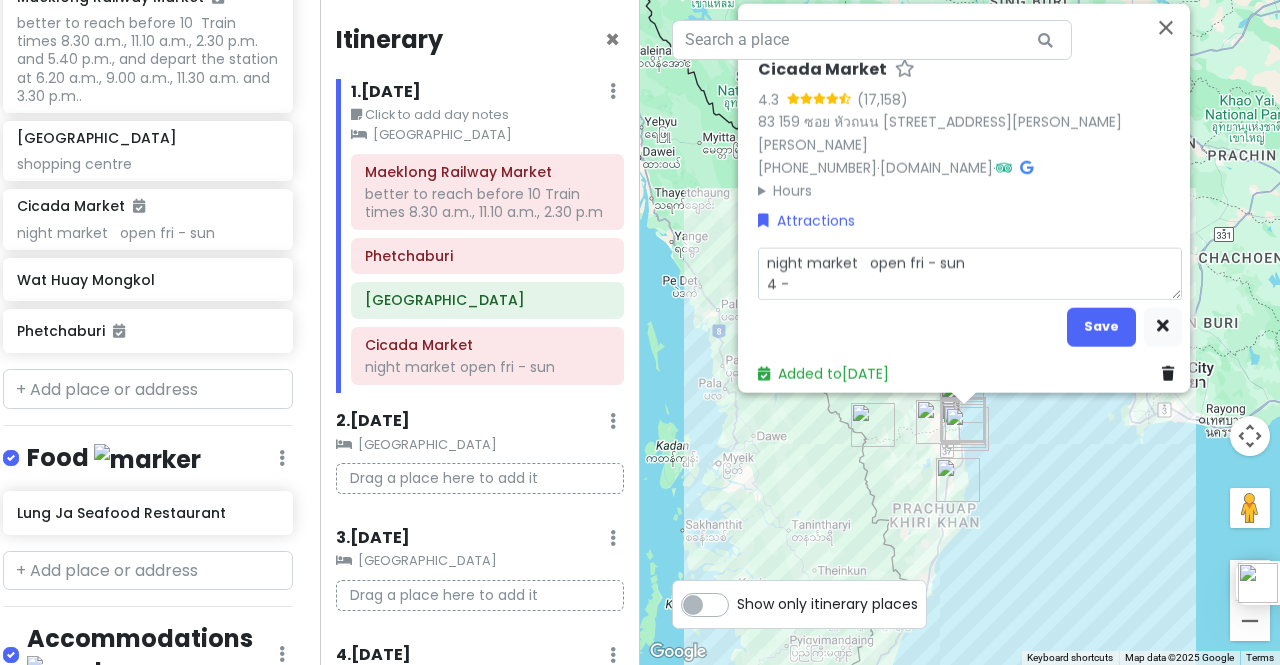 type on "x" 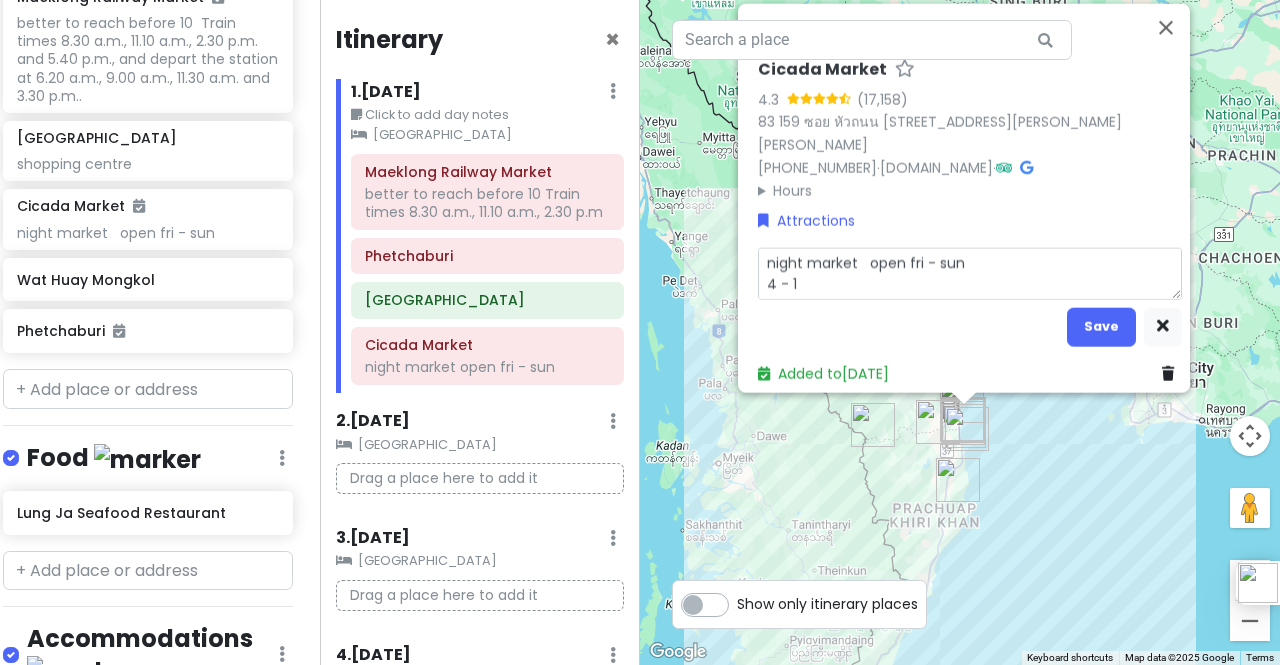 type on "x" 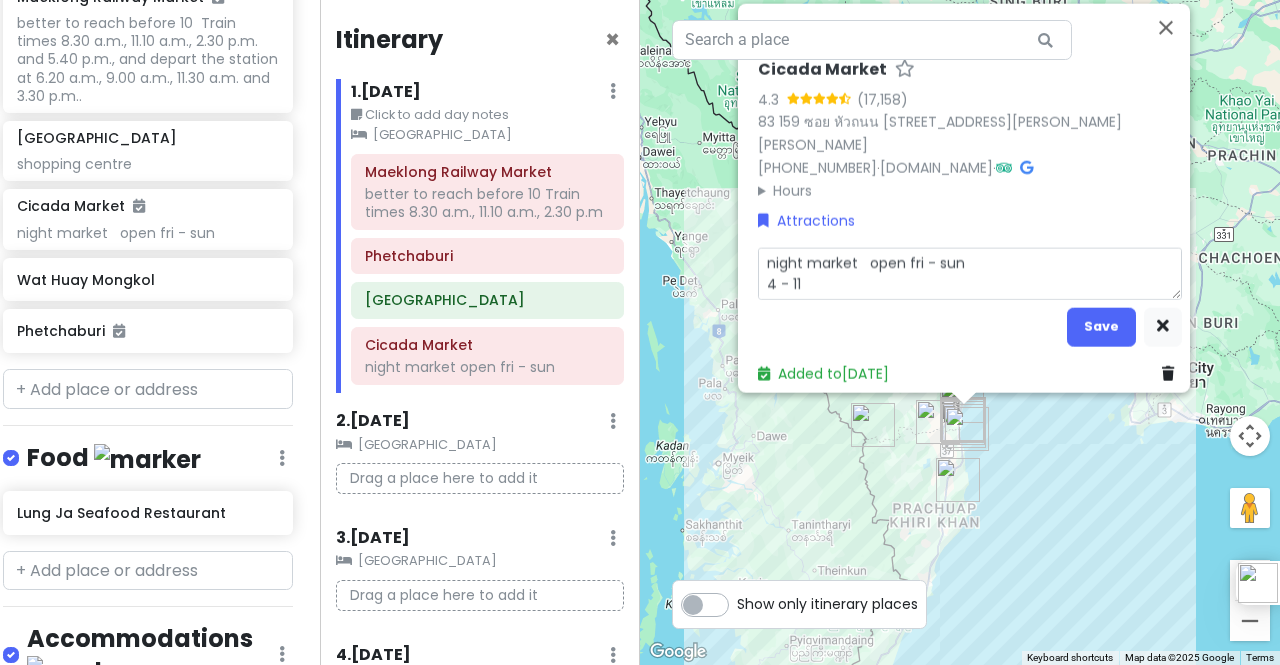 type on "x" 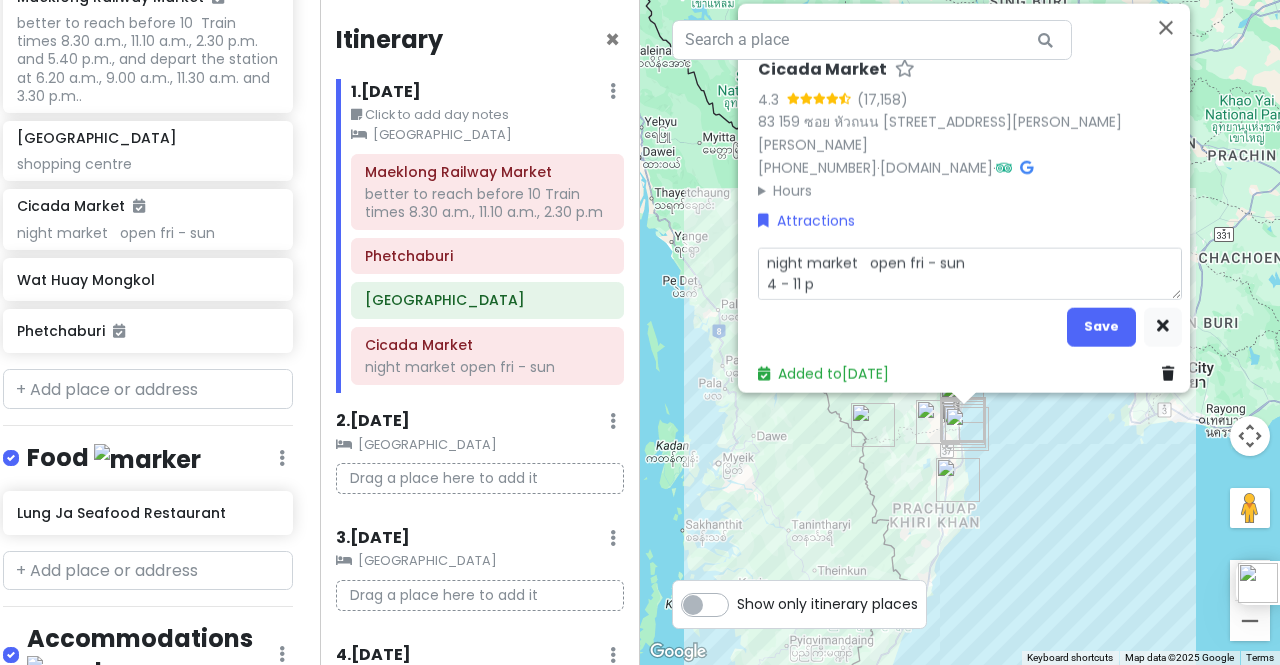 type on "x" 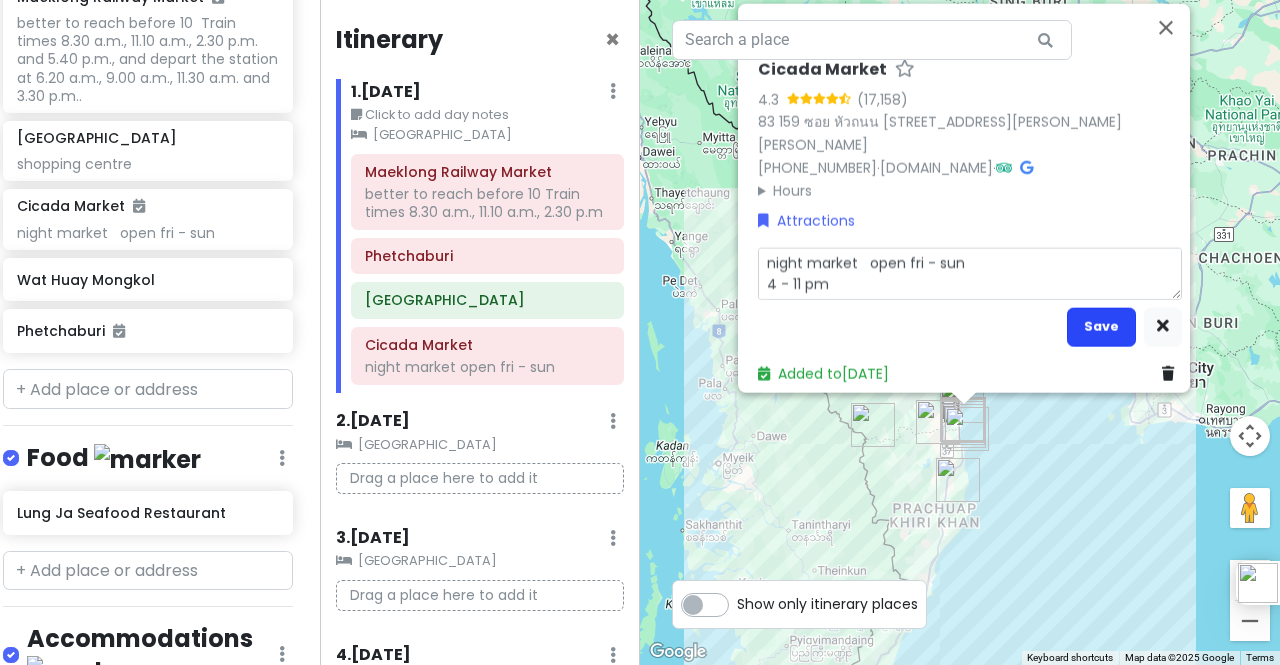 type on "night market   open fri - sun
4 - 11 pm" 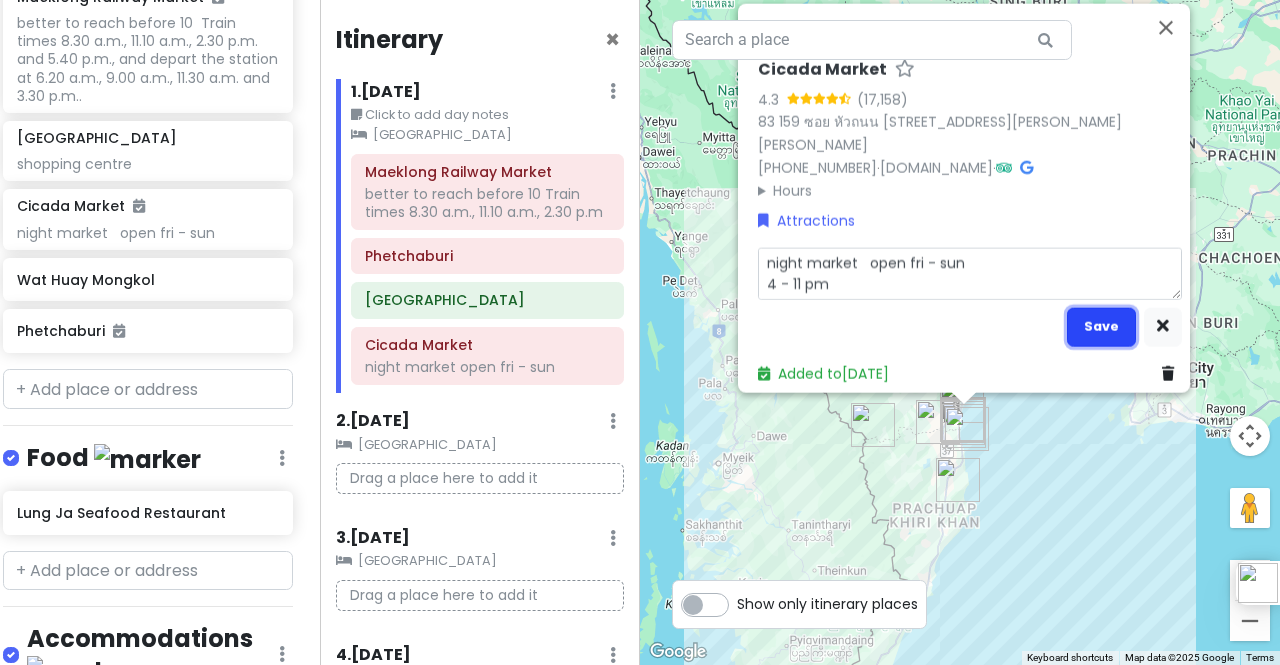 click on "Save" at bounding box center (1101, 326) 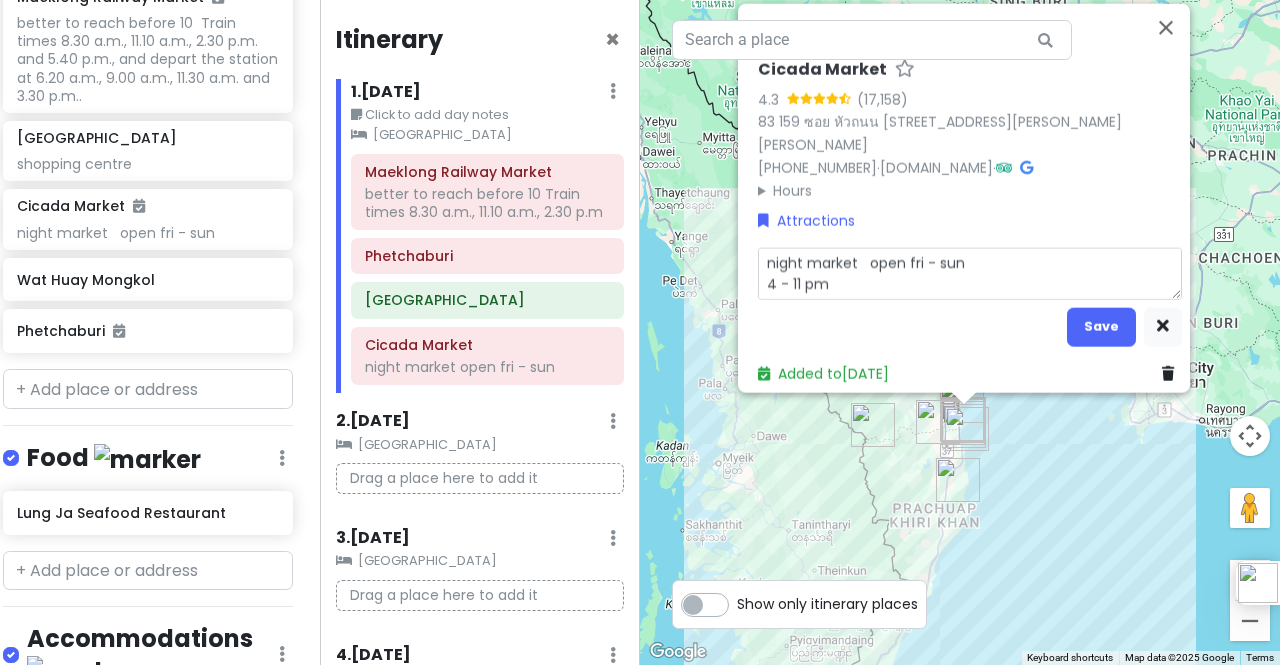 scroll, scrollTop: 1014, scrollLeft: 12, axis: both 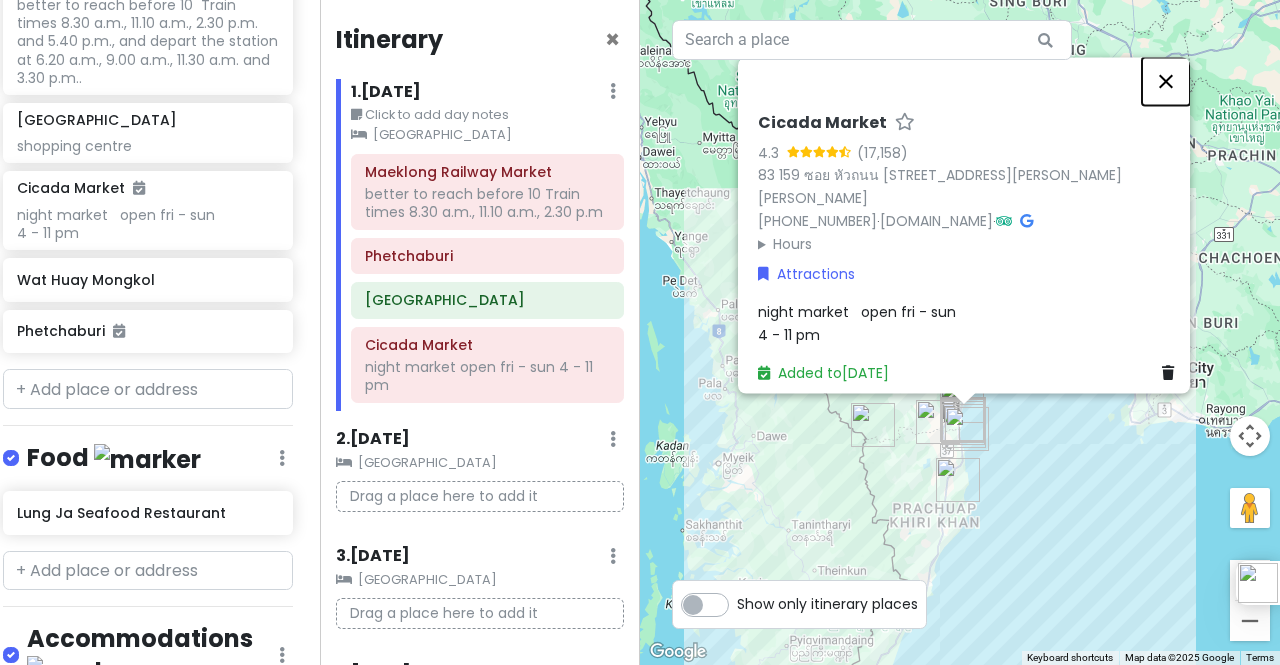 click at bounding box center [1166, 81] 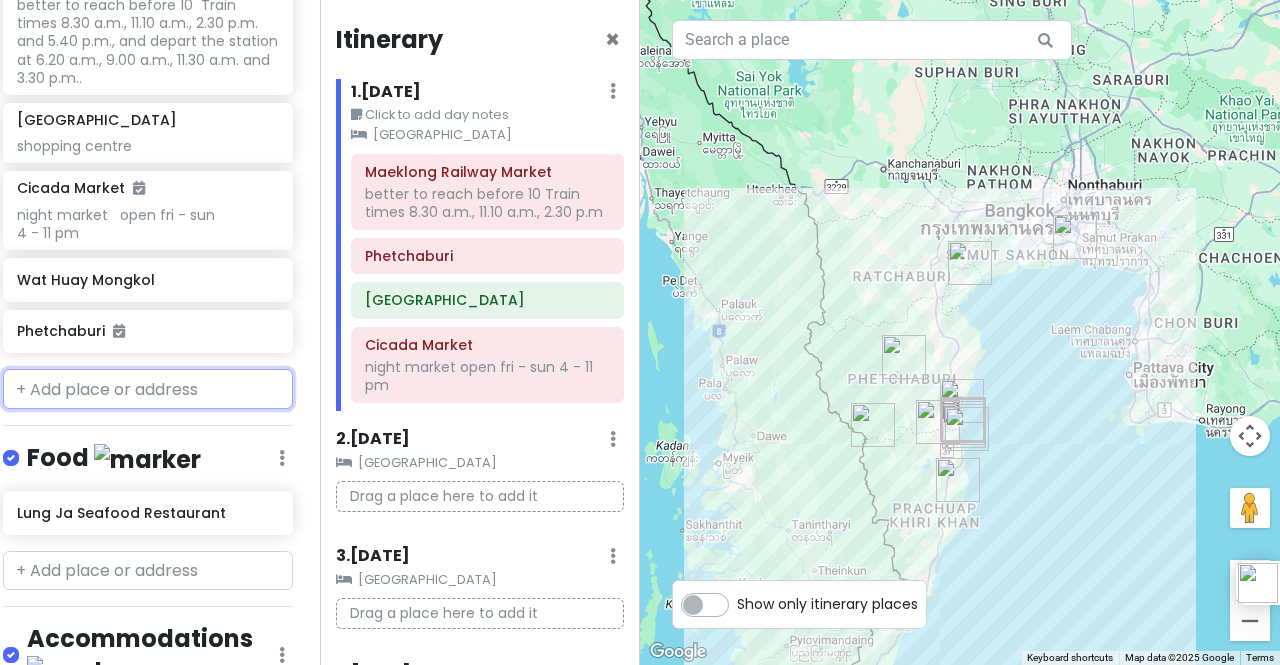 click at bounding box center [148, 389] 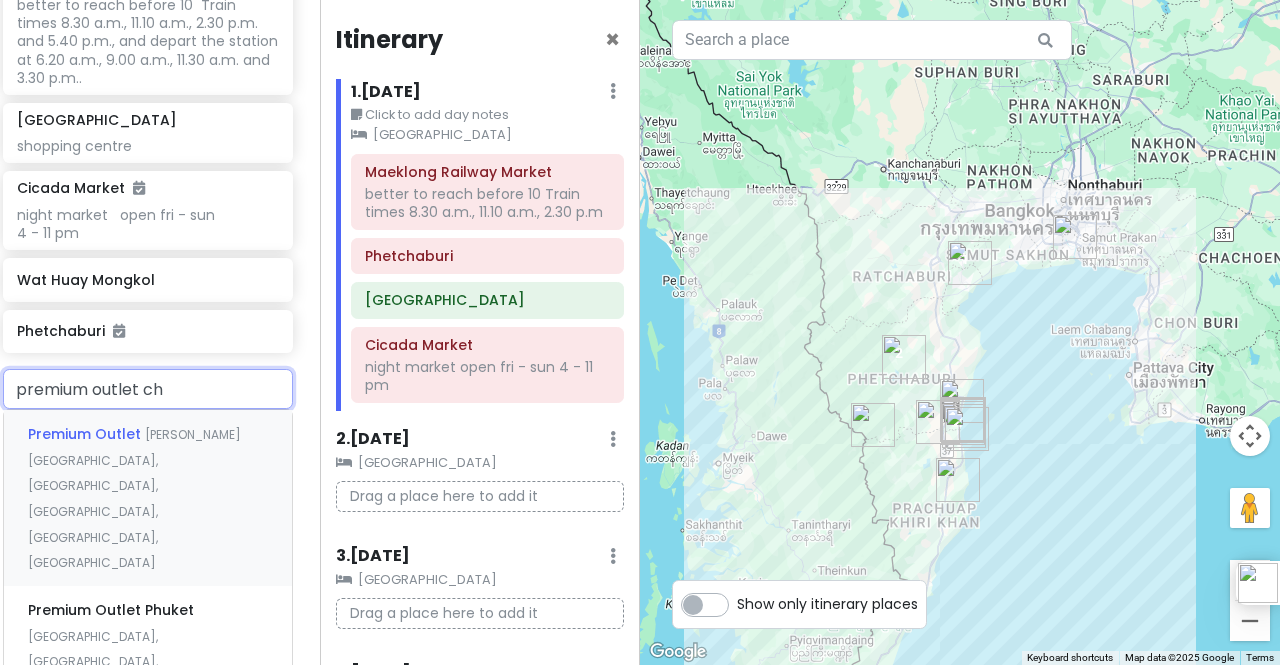 type on "premium outlet cha" 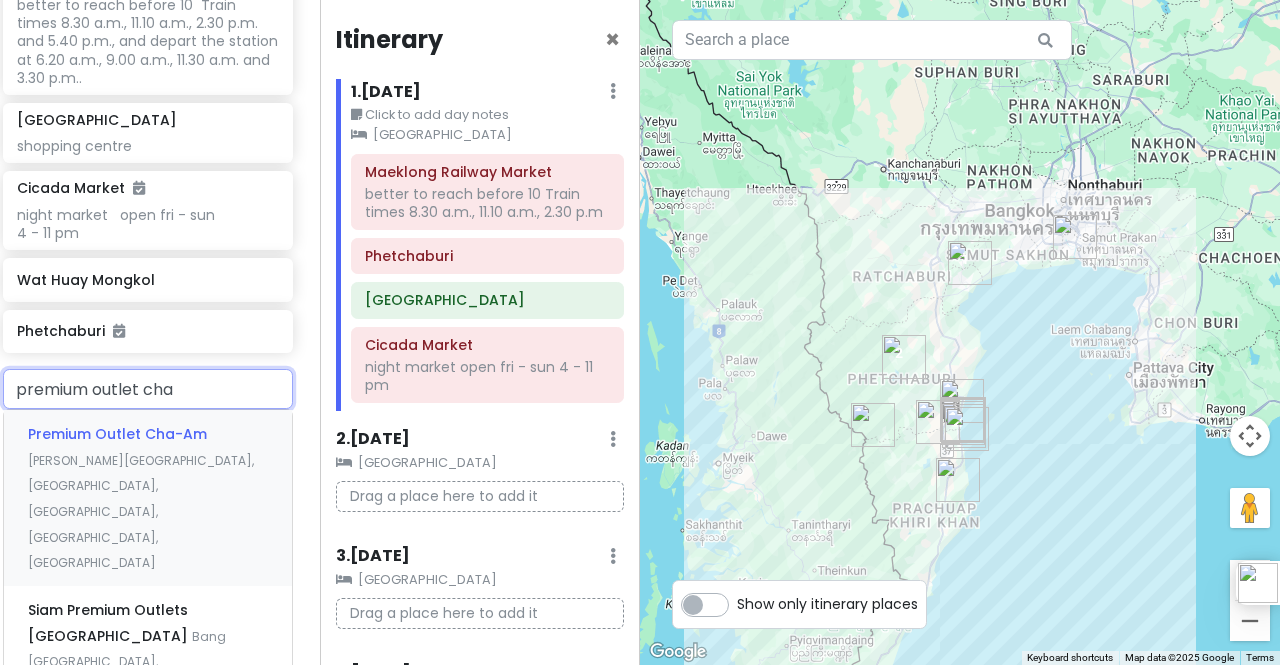 click on "Premium Outlet Cha-Am" at bounding box center [117, 434] 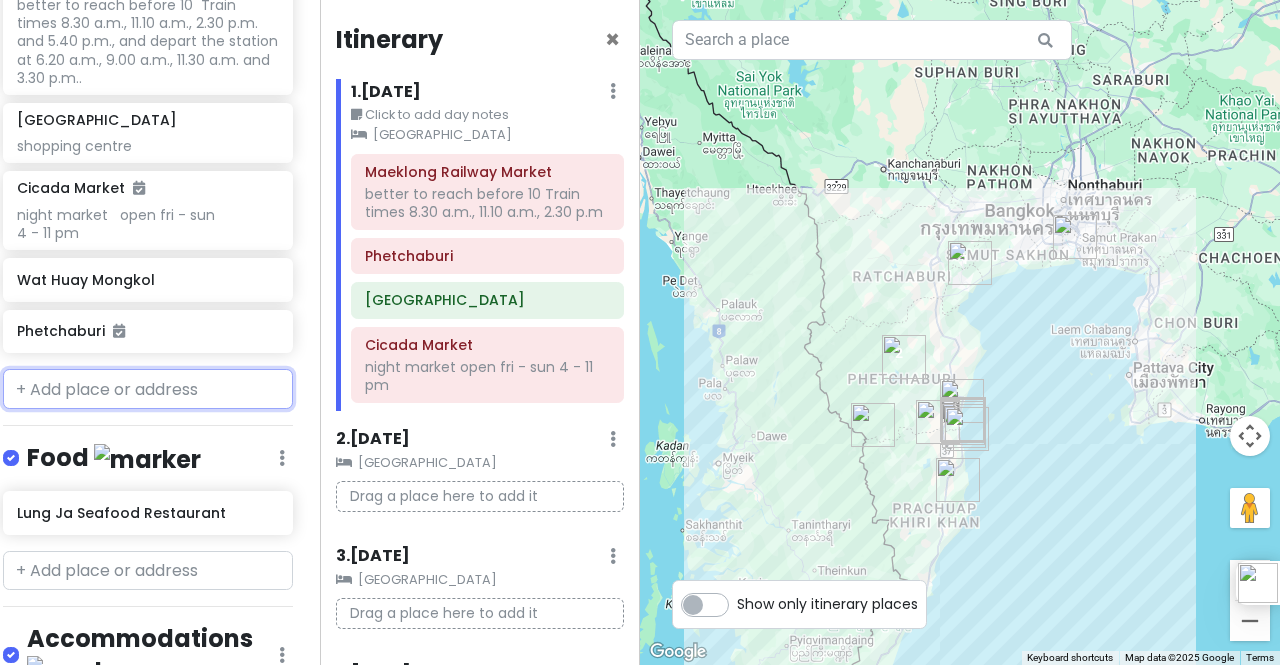 scroll, scrollTop: 1066, scrollLeft: 12, axis: both 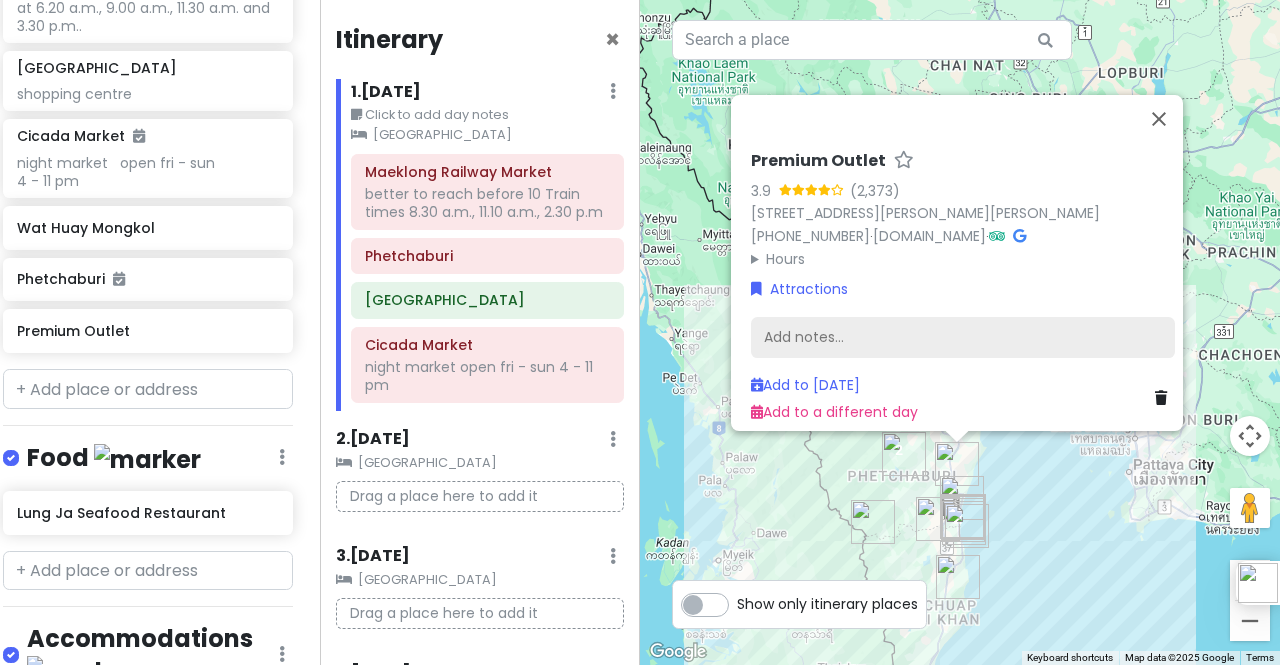 click on "Add notes..." at bounding box center (963, 337) 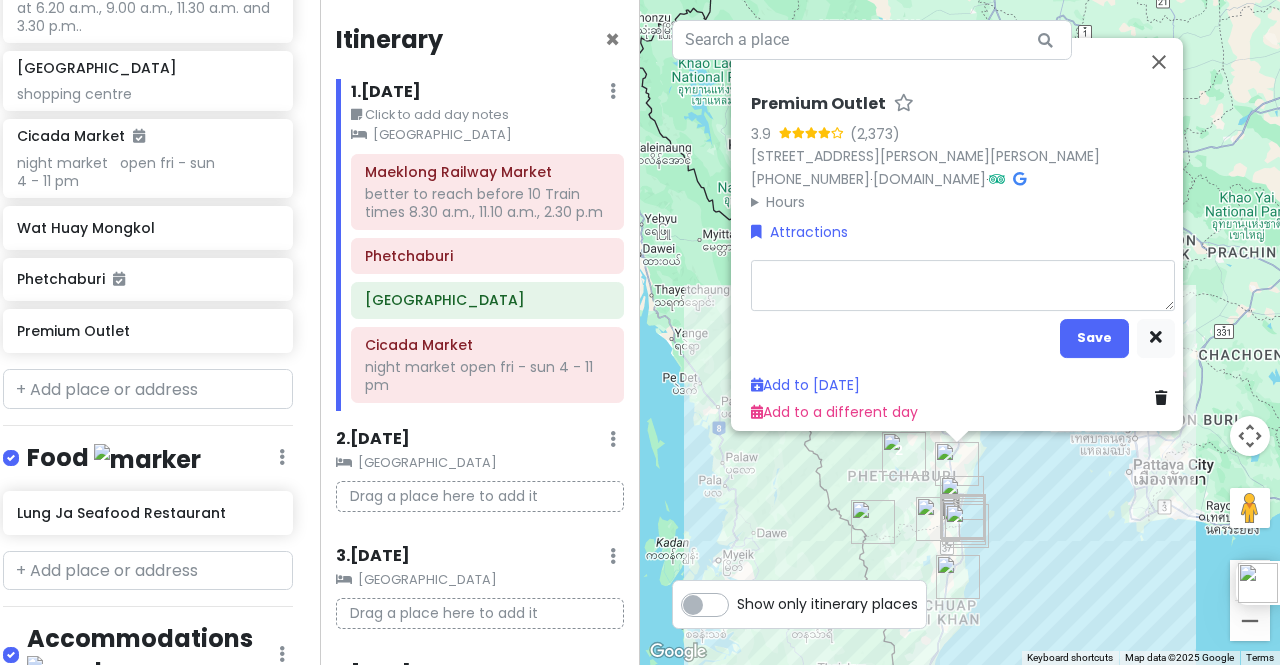 type on "x" 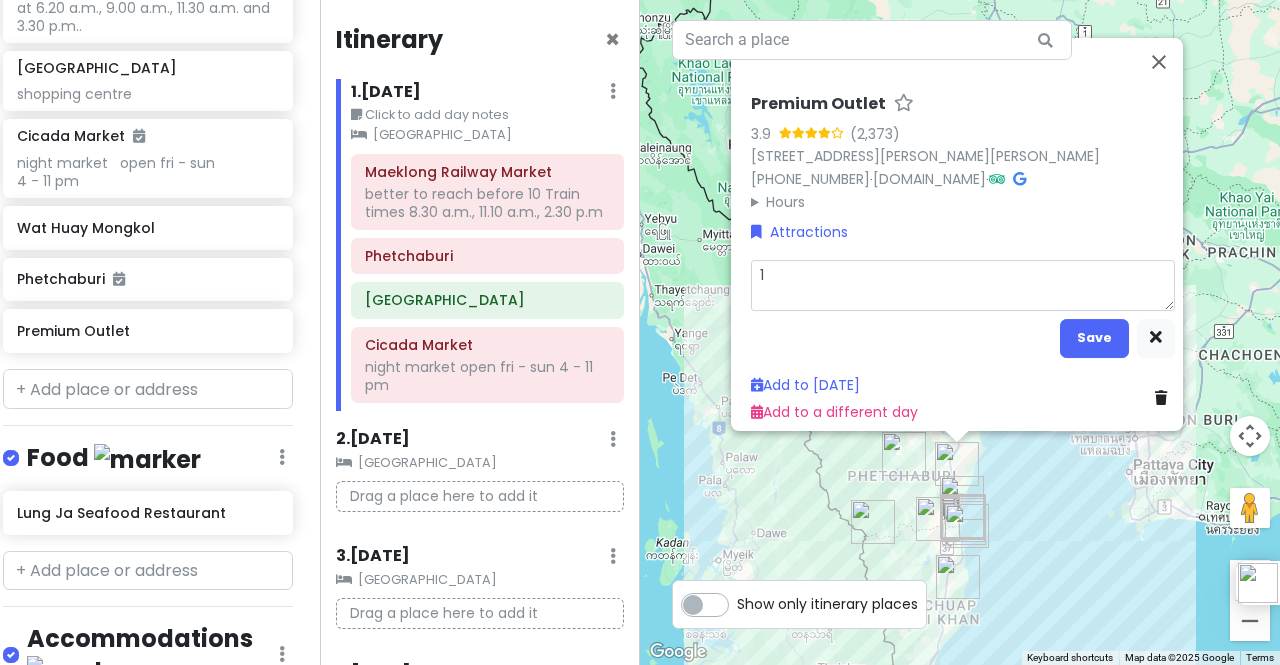 type on "x" 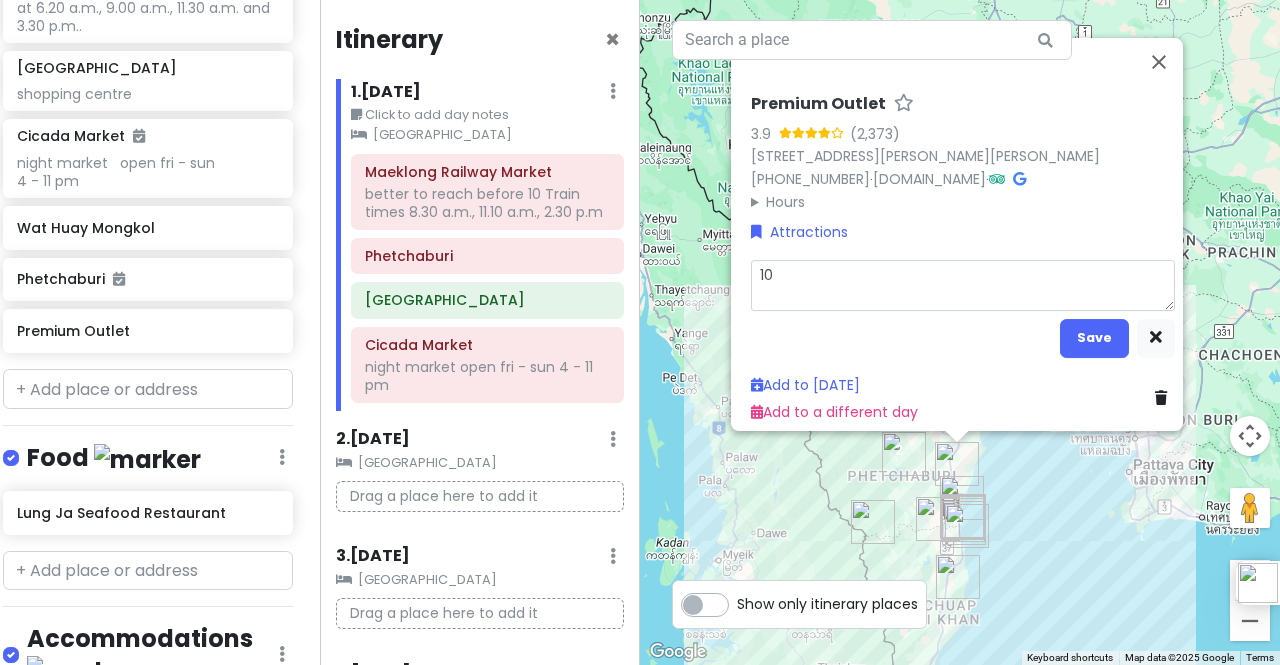 type on "x" 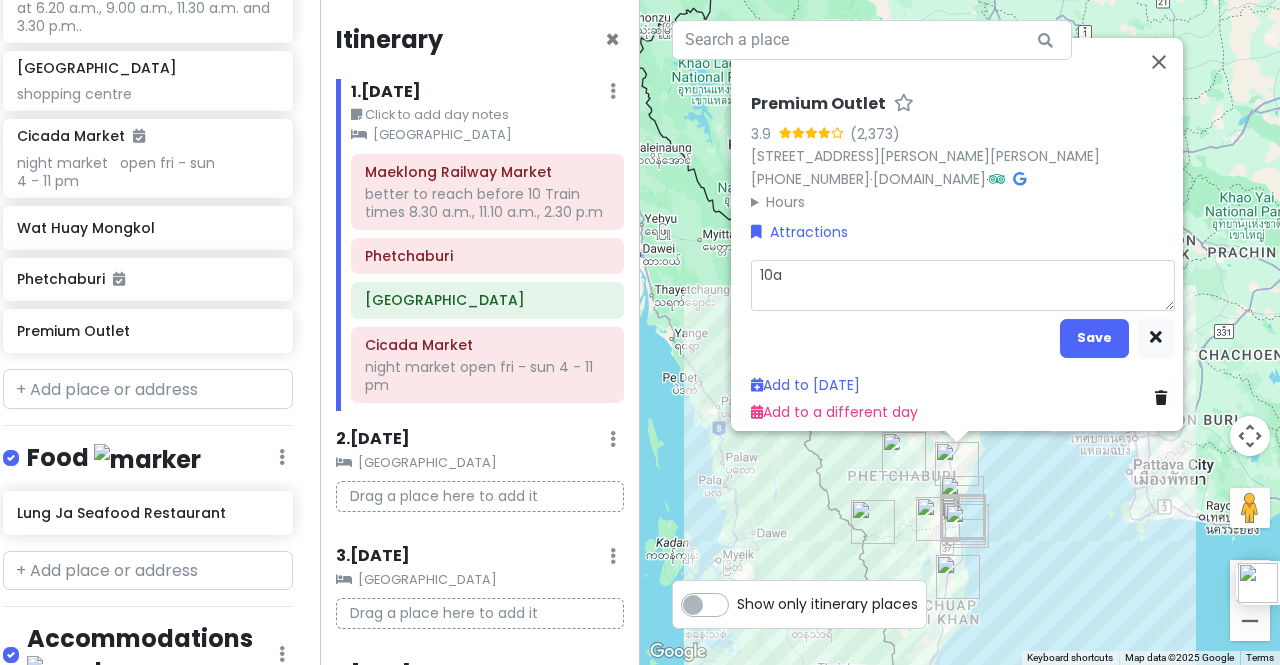type on "x" 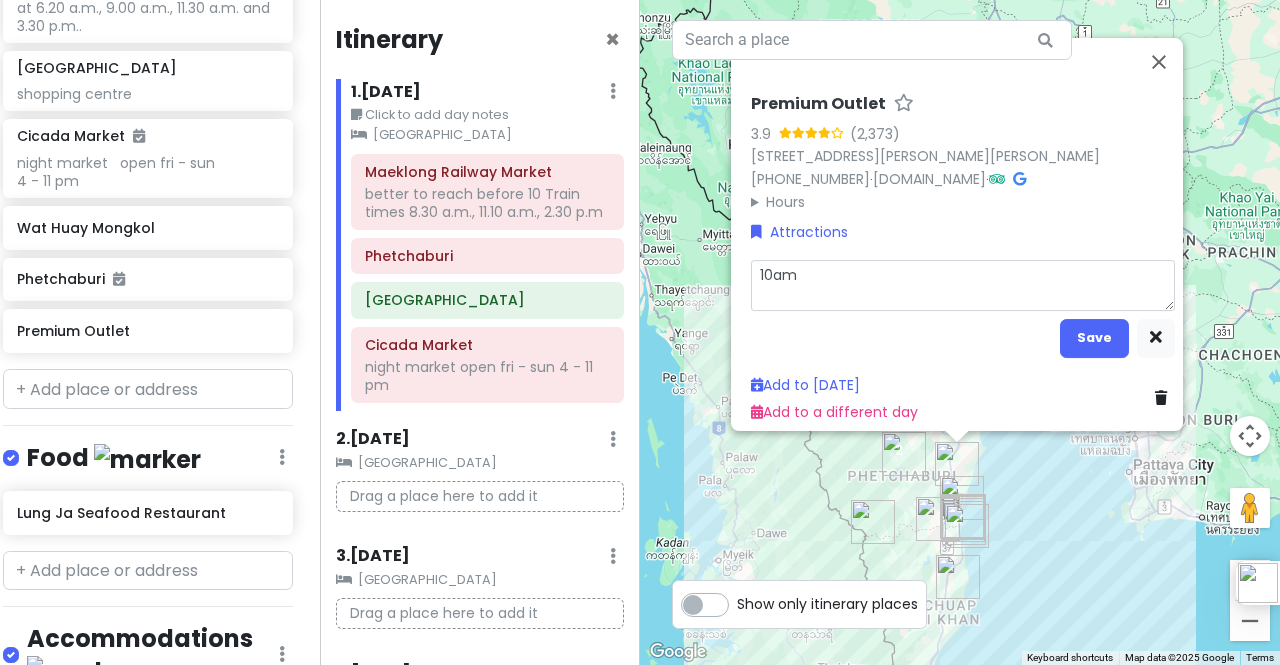 type on "x" 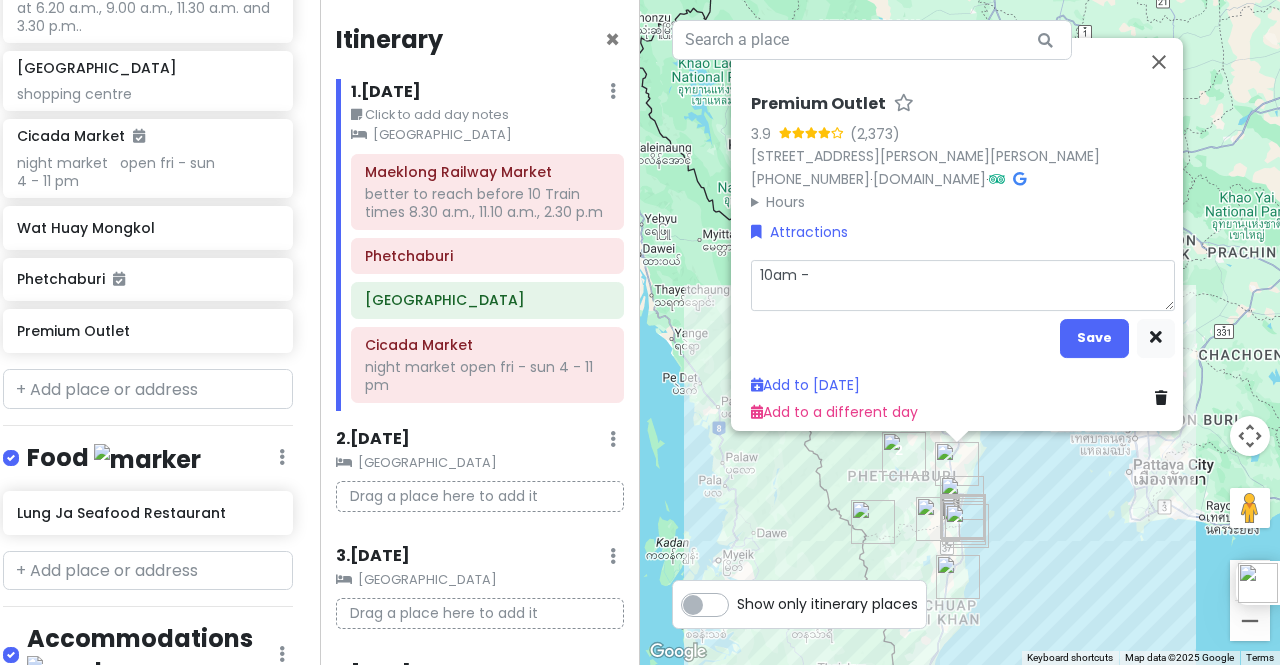 type on "x" 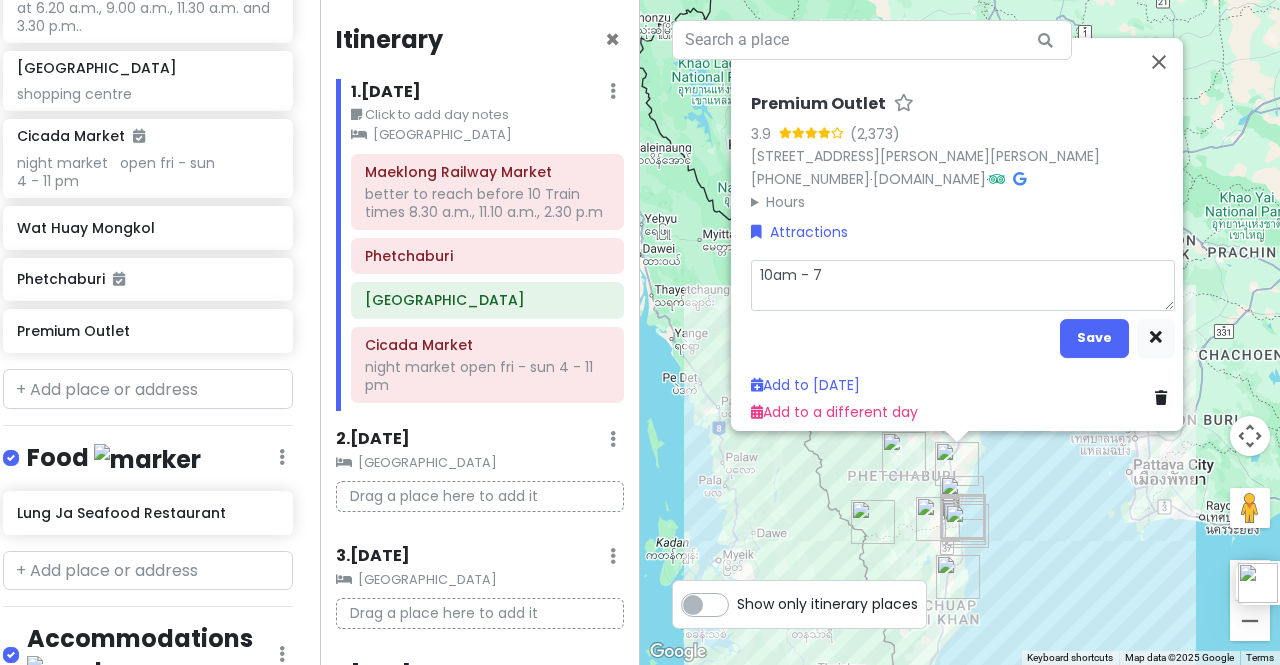 type on "x" 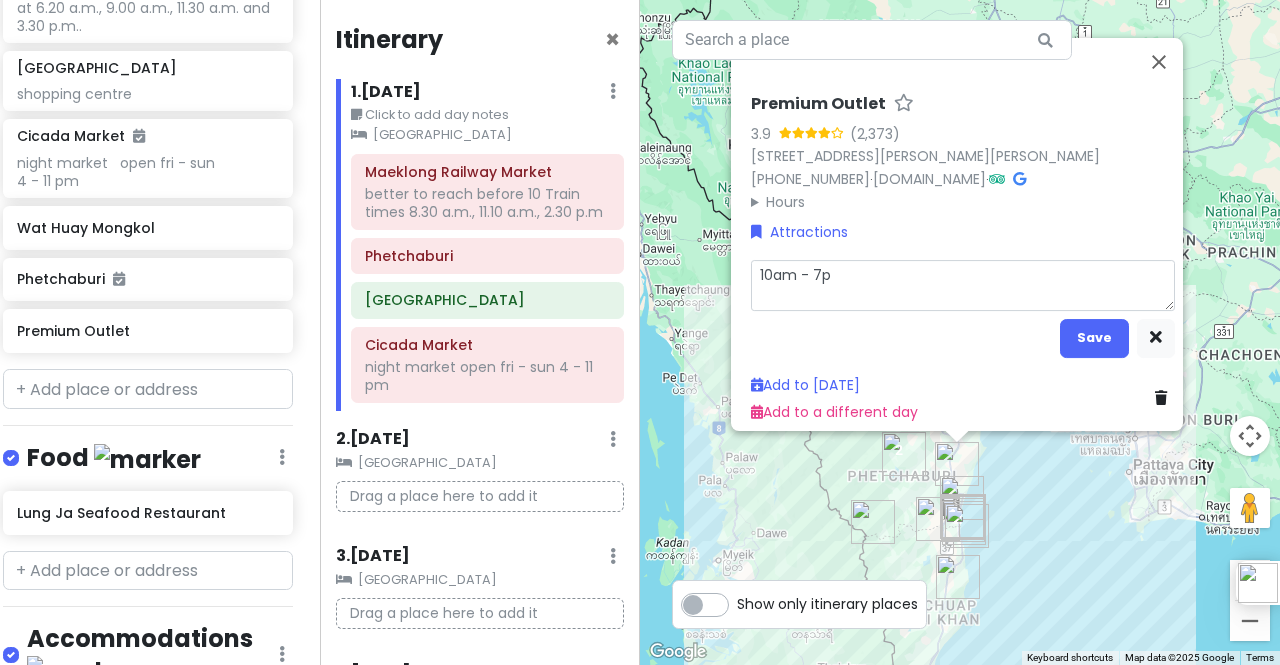 type on "x" 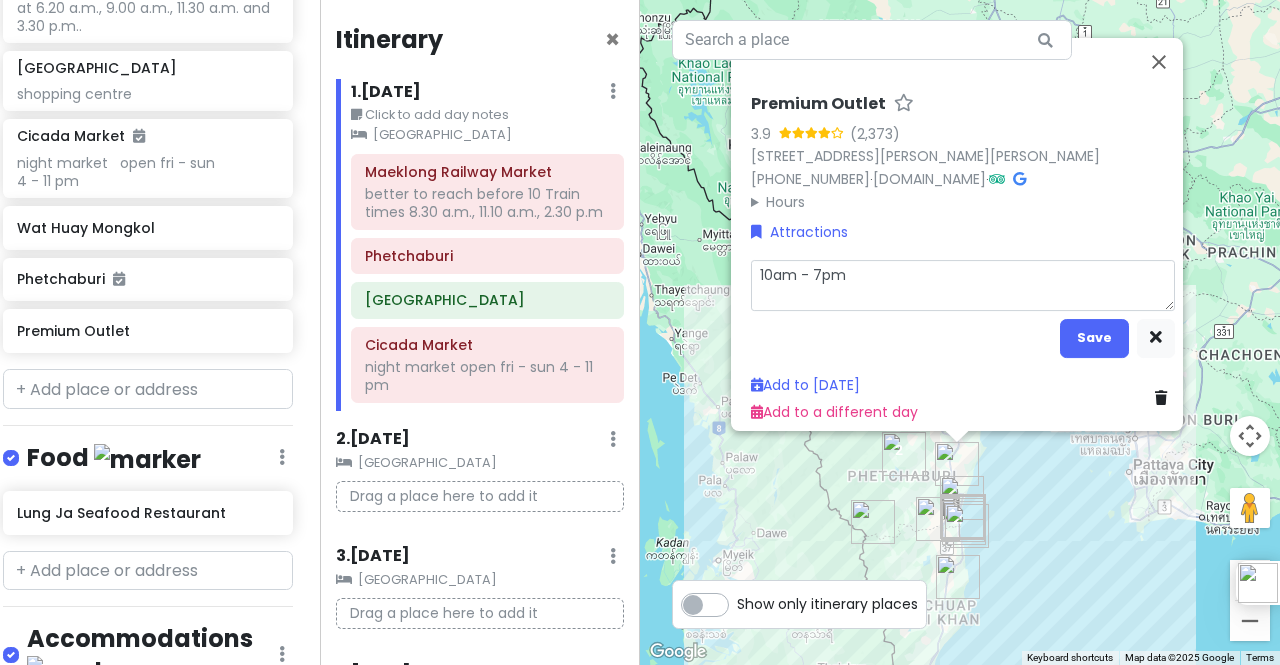 type on "x" 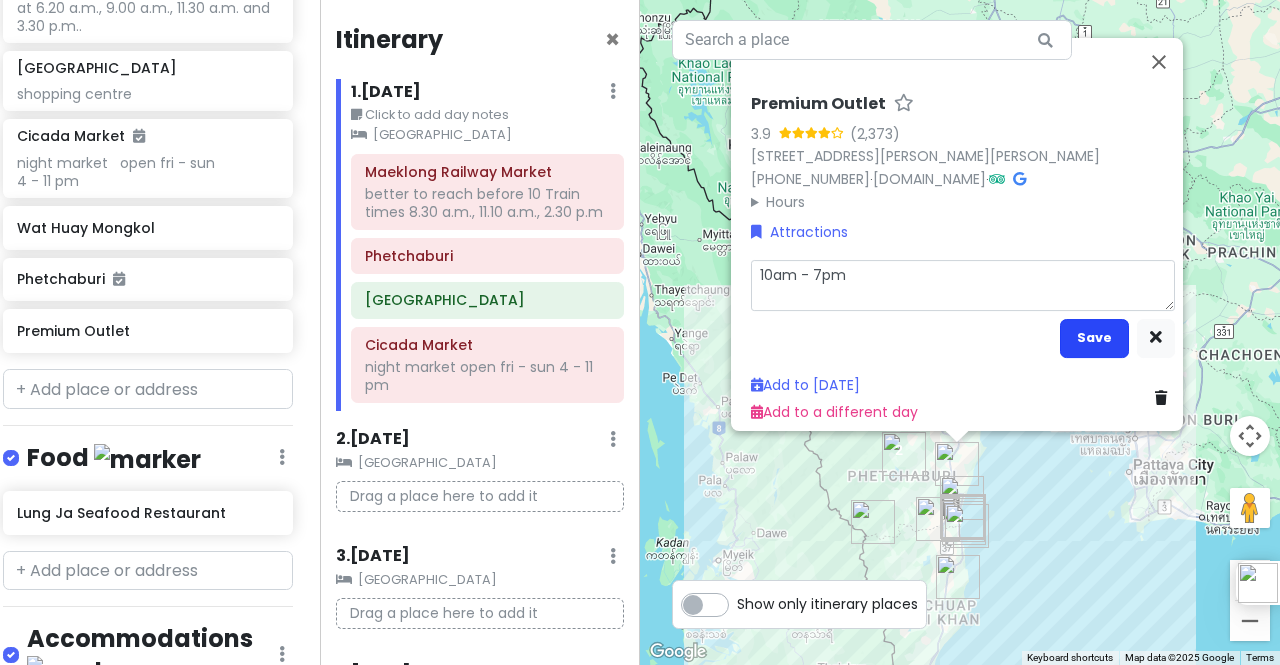 type on "10am - 7pm" 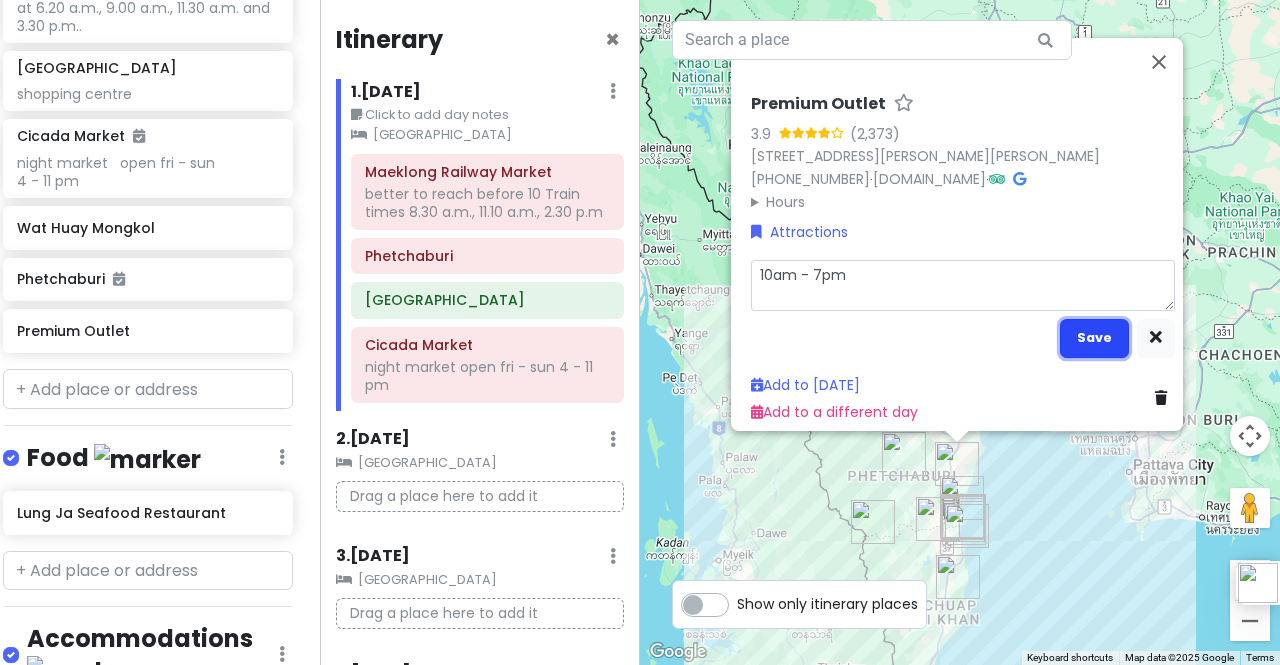 click on "Save" at bounding box center [1094, 337] 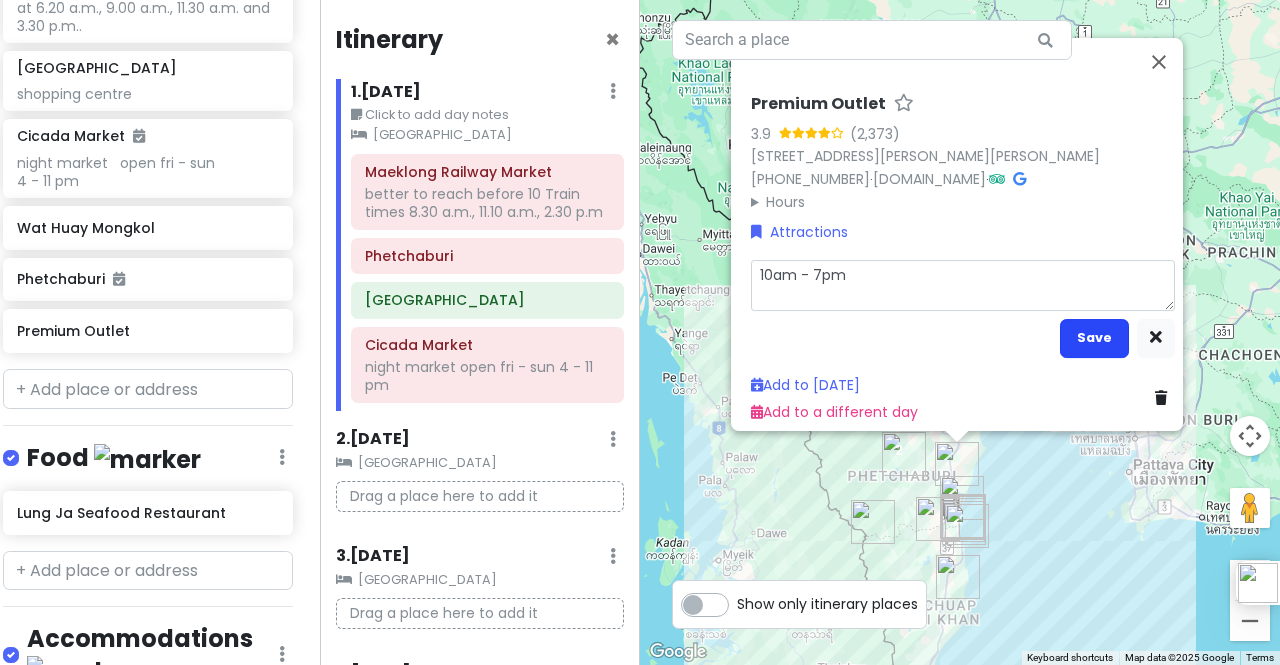 scroll, scrollTop: 1083, scrollLeft: 12, axis: both 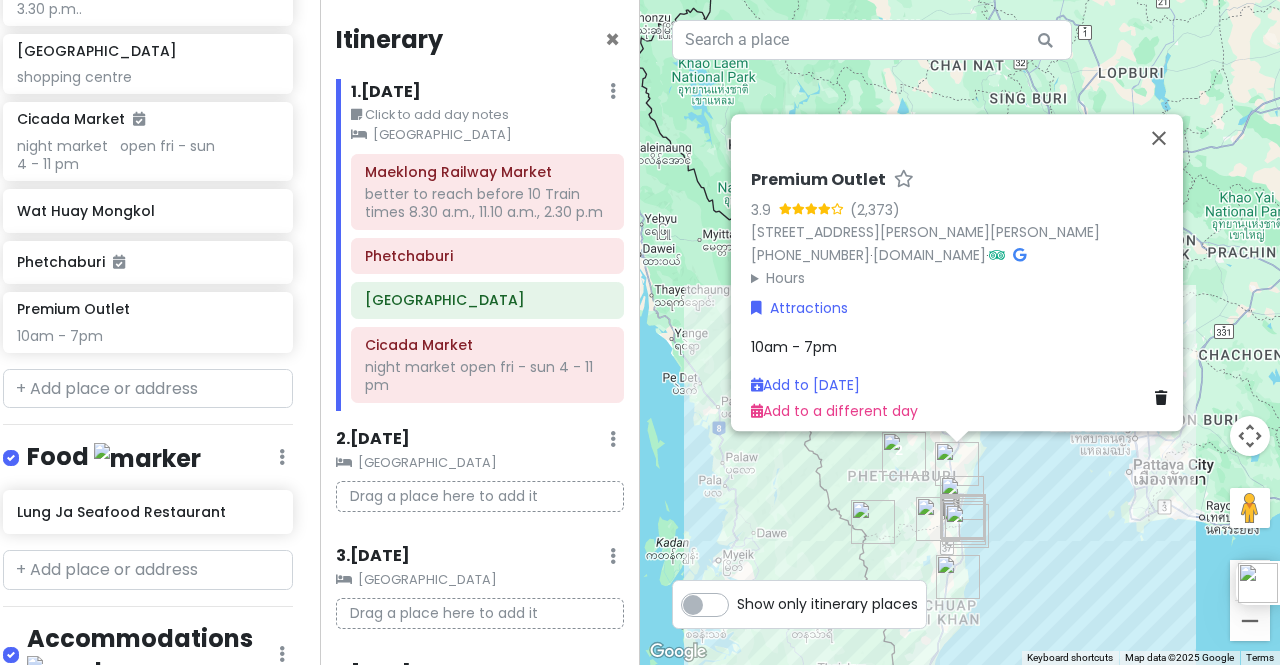 click on "Premium Outlet 3.9        (2,373) 5/4 [PERSON_NAME][GEOGRAPHIC_DATA], [GEOGRAPHIC_DATA], [GEOGRAPHIC_DATA], [PERSON_NAME][GEOGRAPHIC_DATA] [PHONE_NUMBER]   ·   [DOMAIN_NAME]   ·   Hours [DATE]  10:00 am – 7:00 pm [DATE]  10:00 am – 7:00 pm [DATE]  10:00 am – 7:00 pm [DATE]  10:00 am – 7:00 pm [DATE]  10:00 am – 7:00 pm [DATE]  10:00 am – 7:00 pm [DATE]  10:00 am – 7:00 pm Attractions 10am - 7pm  Add to   [DATE]  Add to a different day" at bounding box center (960, 332) 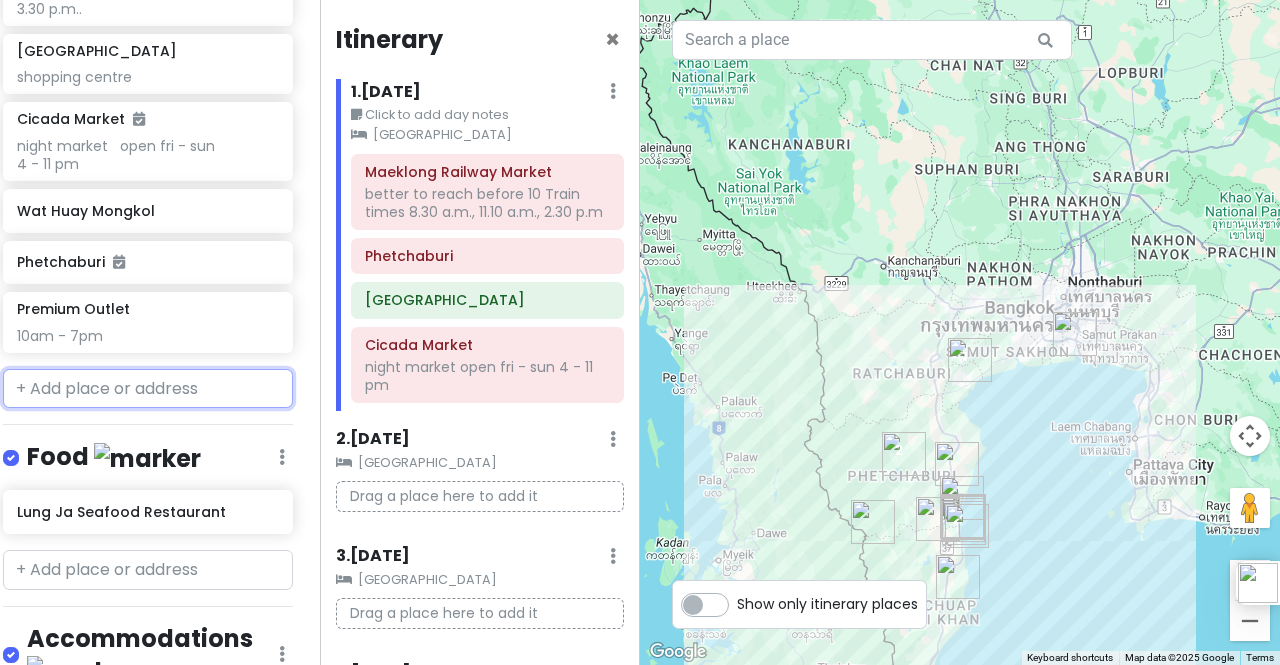 click at bounding box center [148, 389] 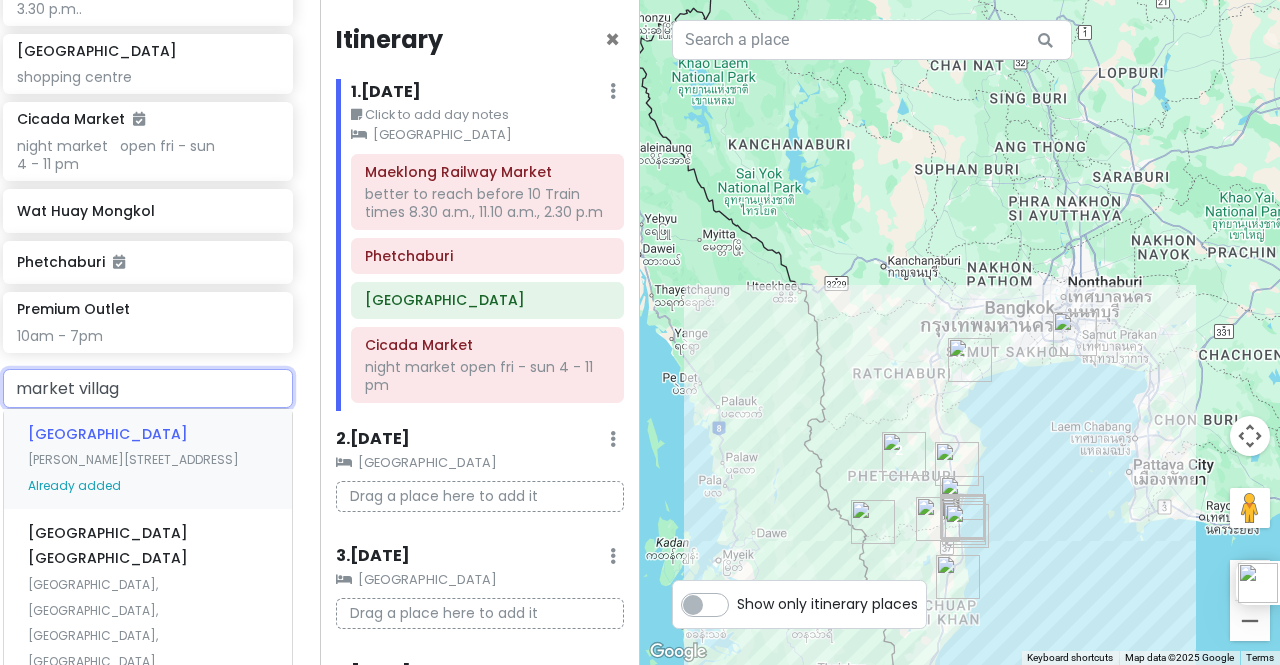 type on "market village" 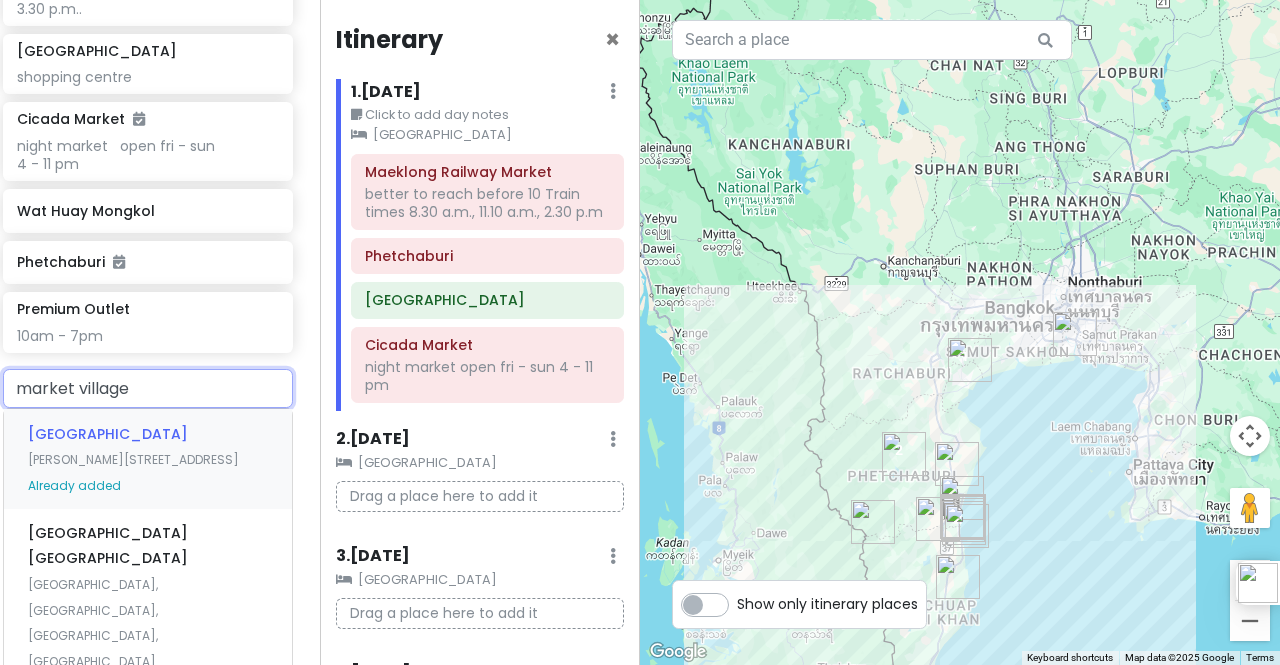 click on "[GEOGRAPHIC_DATA]" at bounding box center (108, 434) 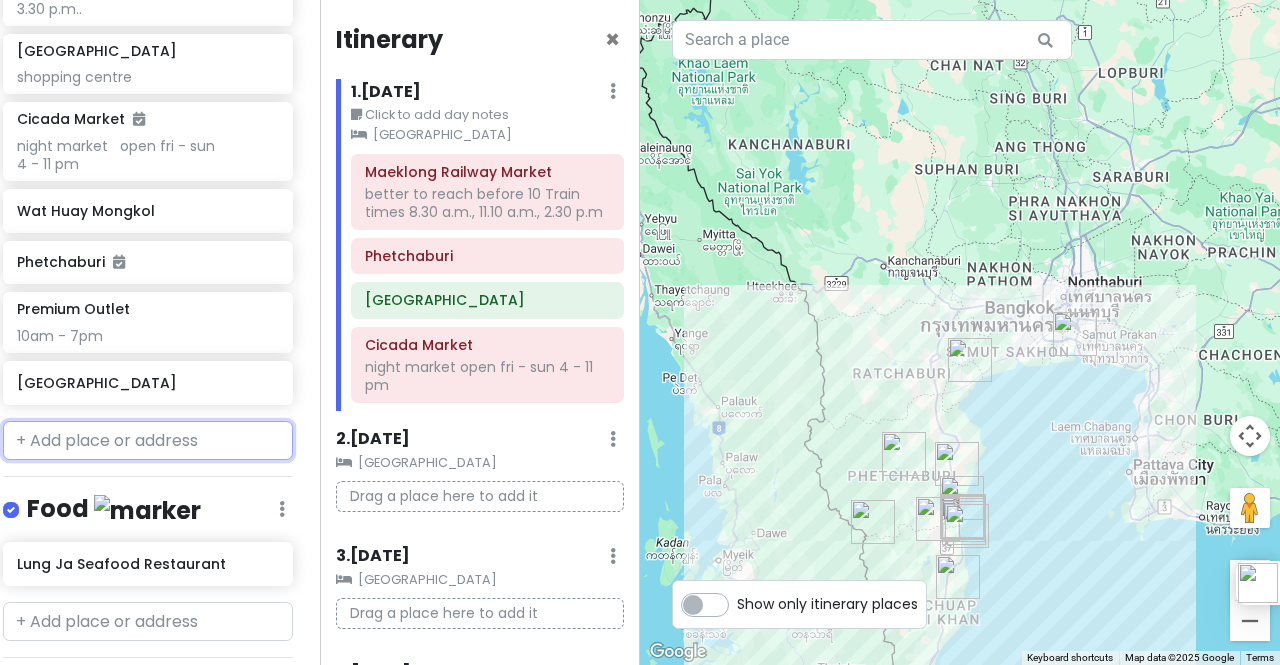 scroll, scrollTop: 1134, scrollLeft: 12, axis: both 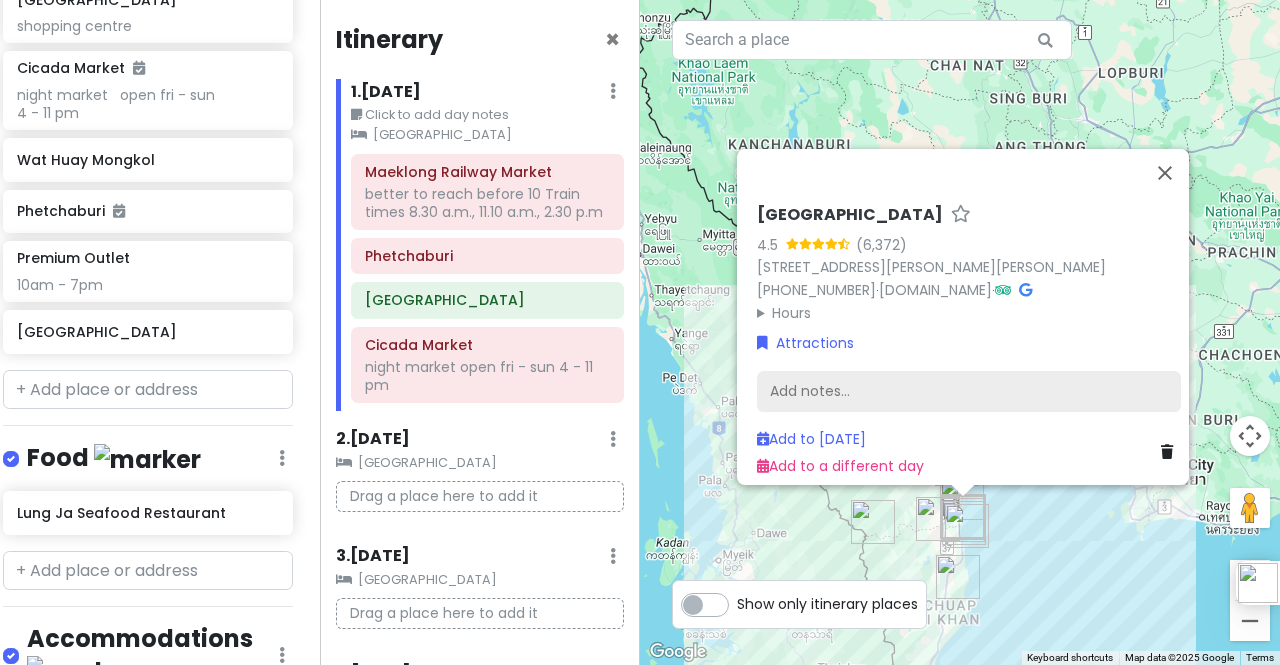 click on "Add notes..." at bounding box center [969, 391] 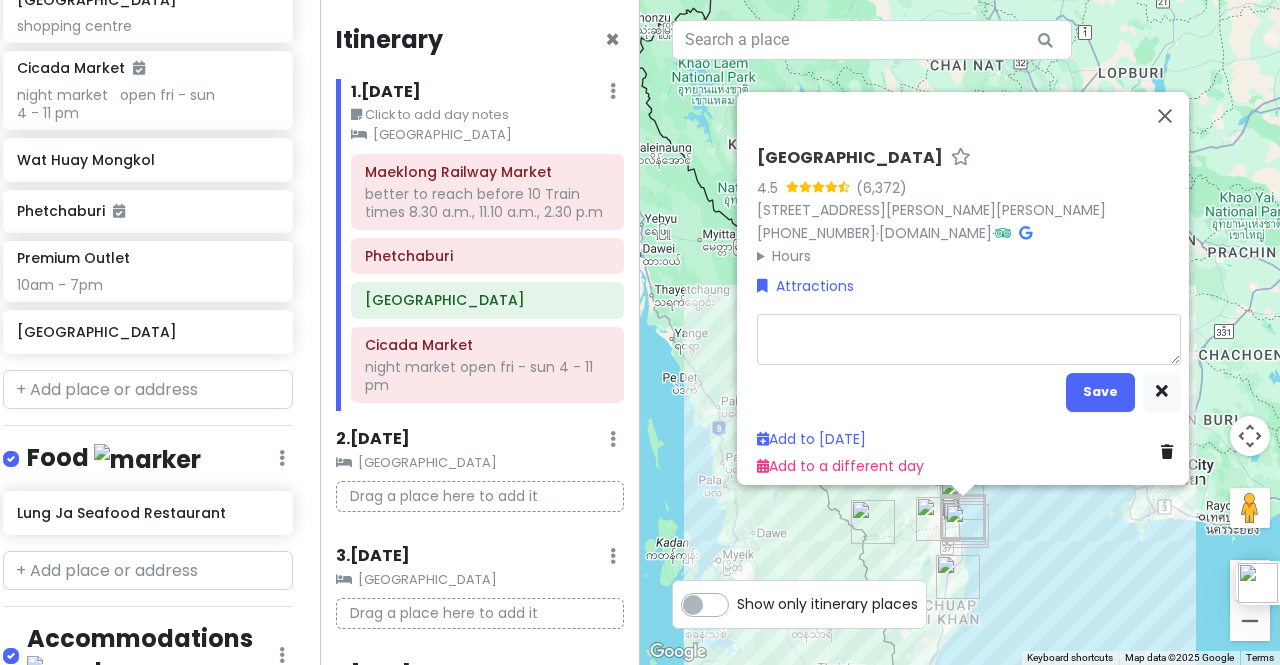 type on "x" 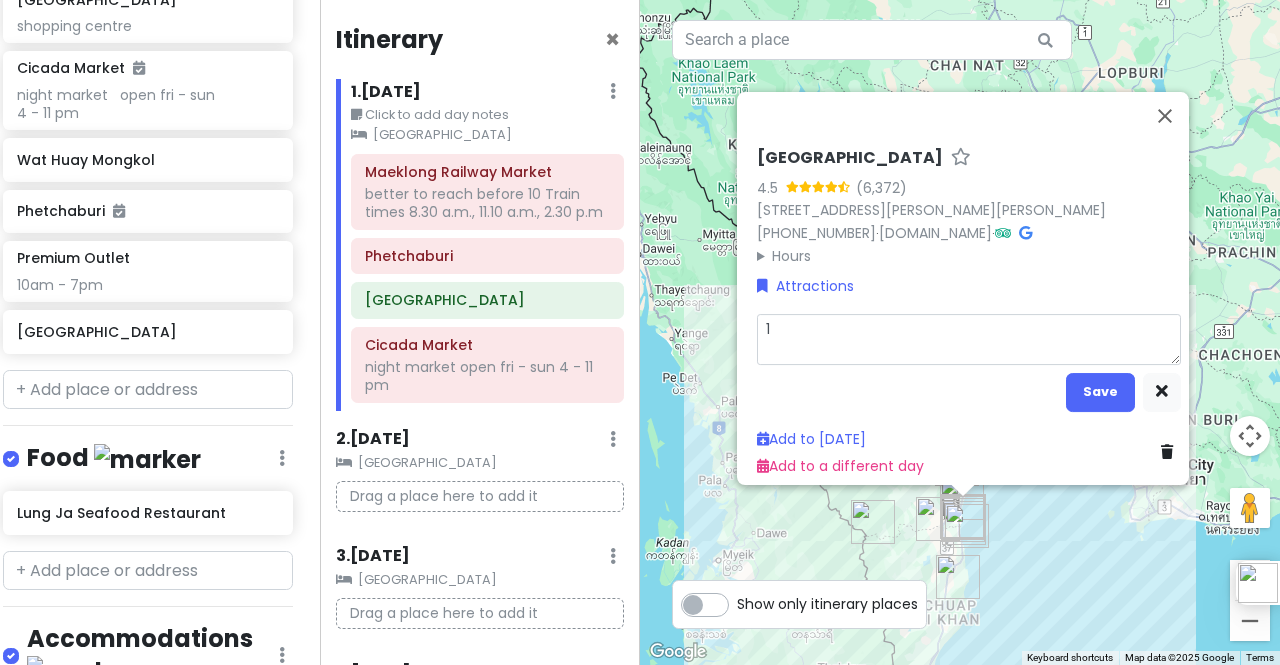 type on "x" 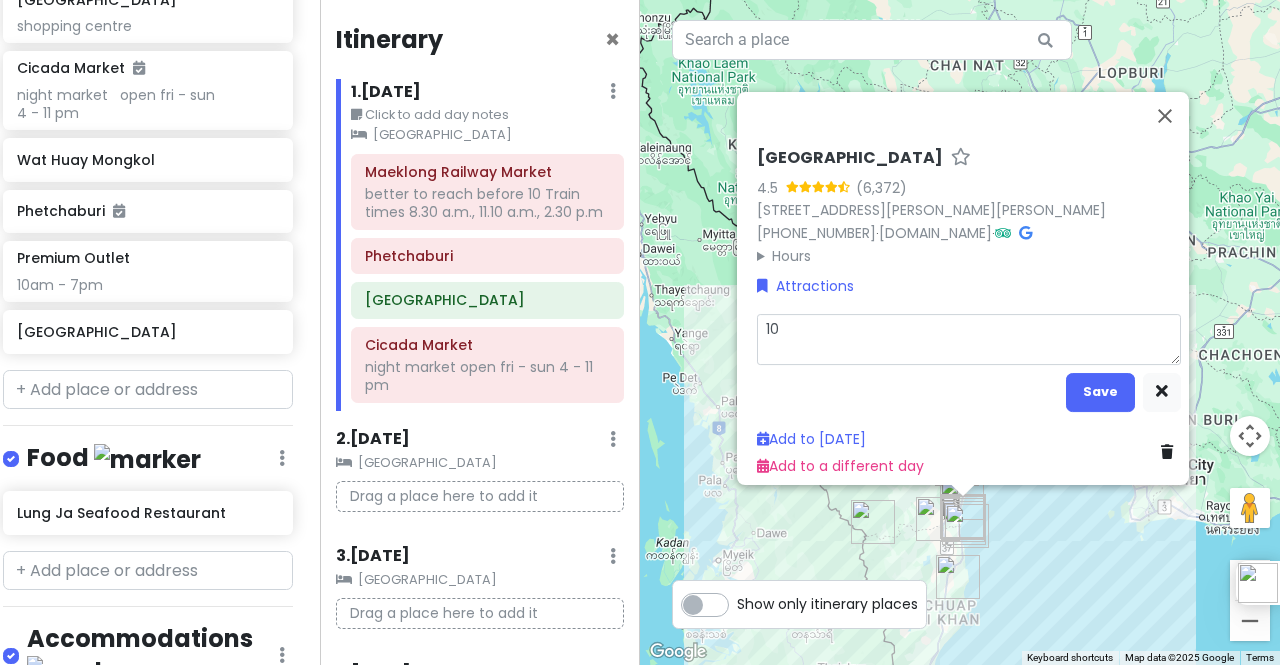type on "x" 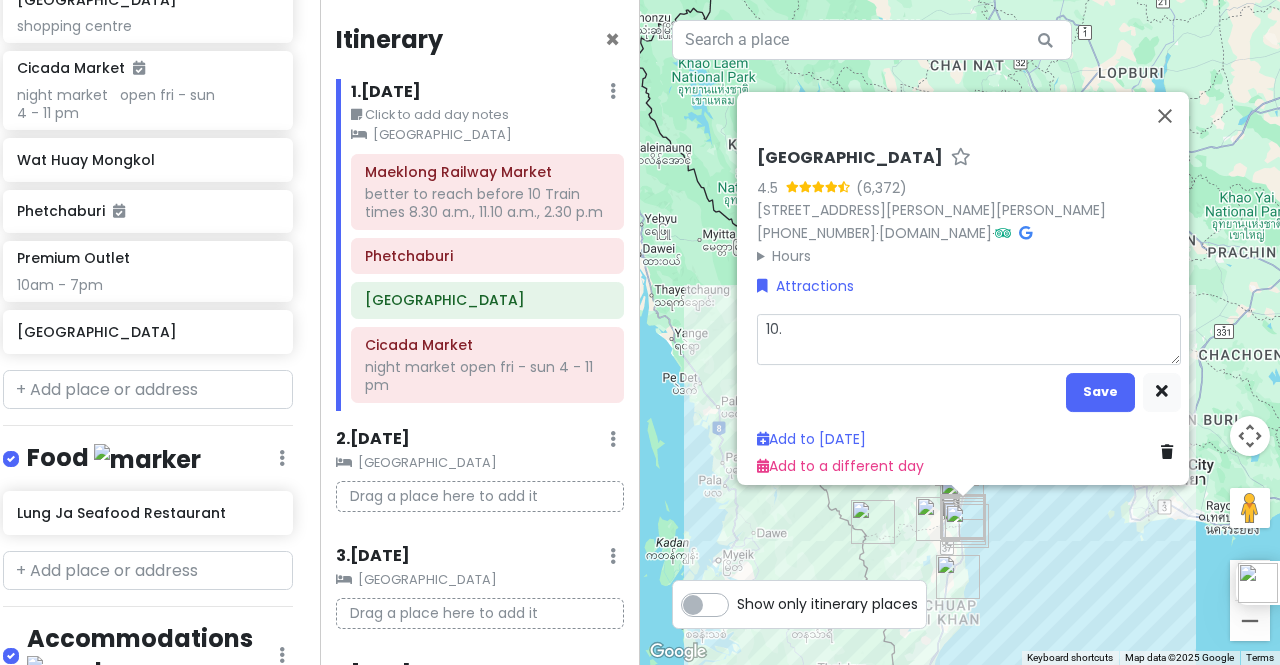 type on "x" 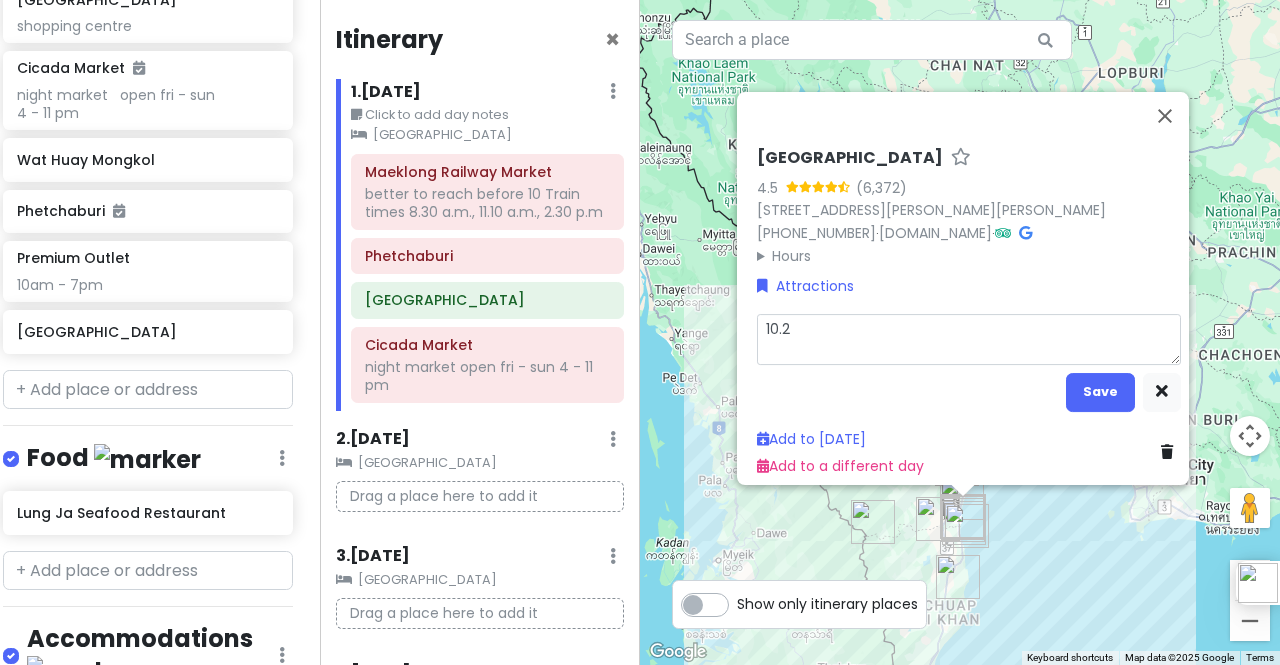 type on "x" 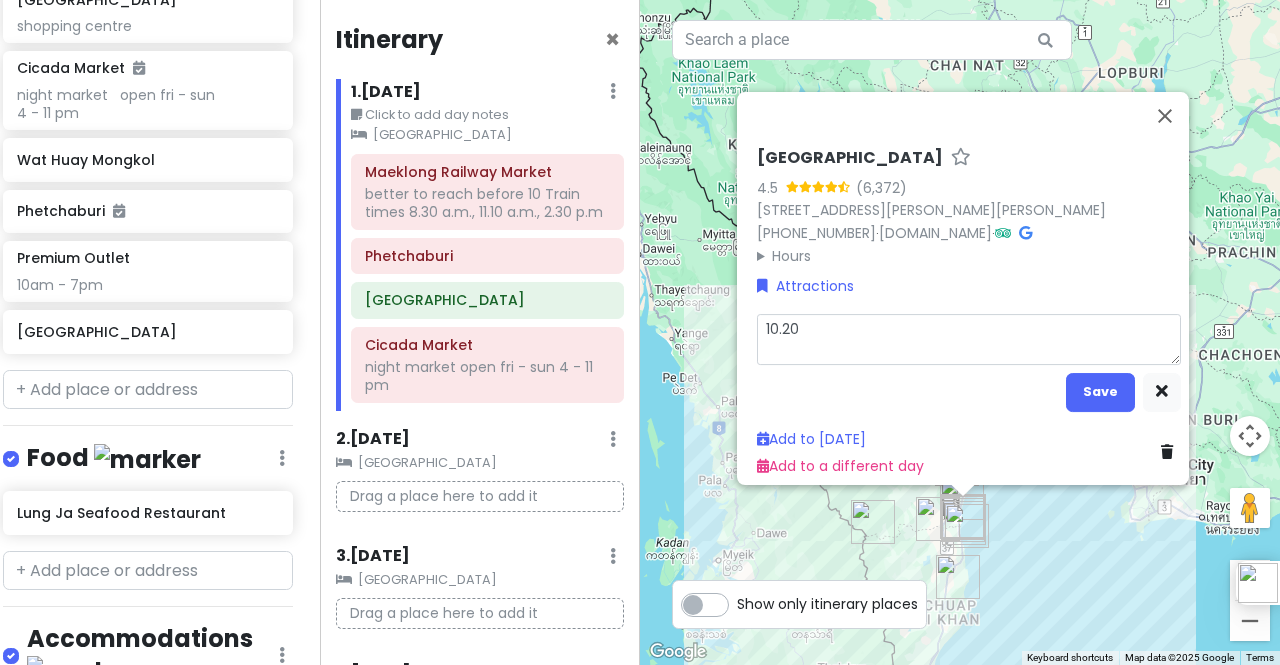 type on "x" 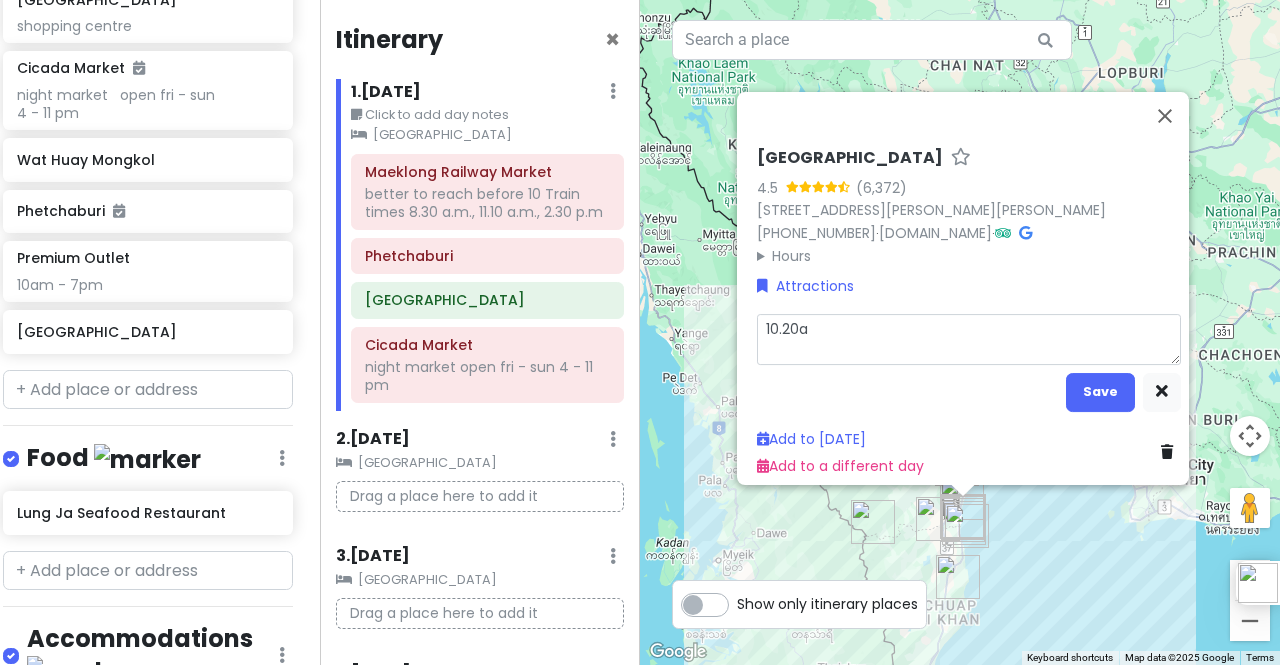 type on "x" 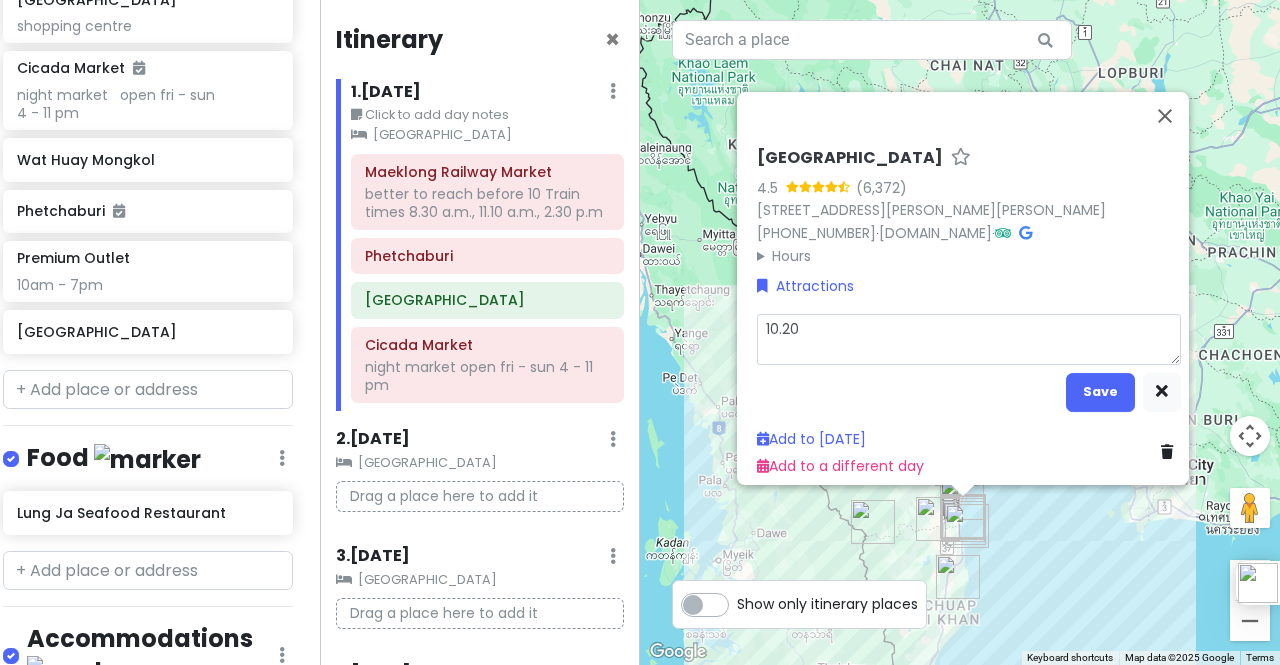 type on "x" 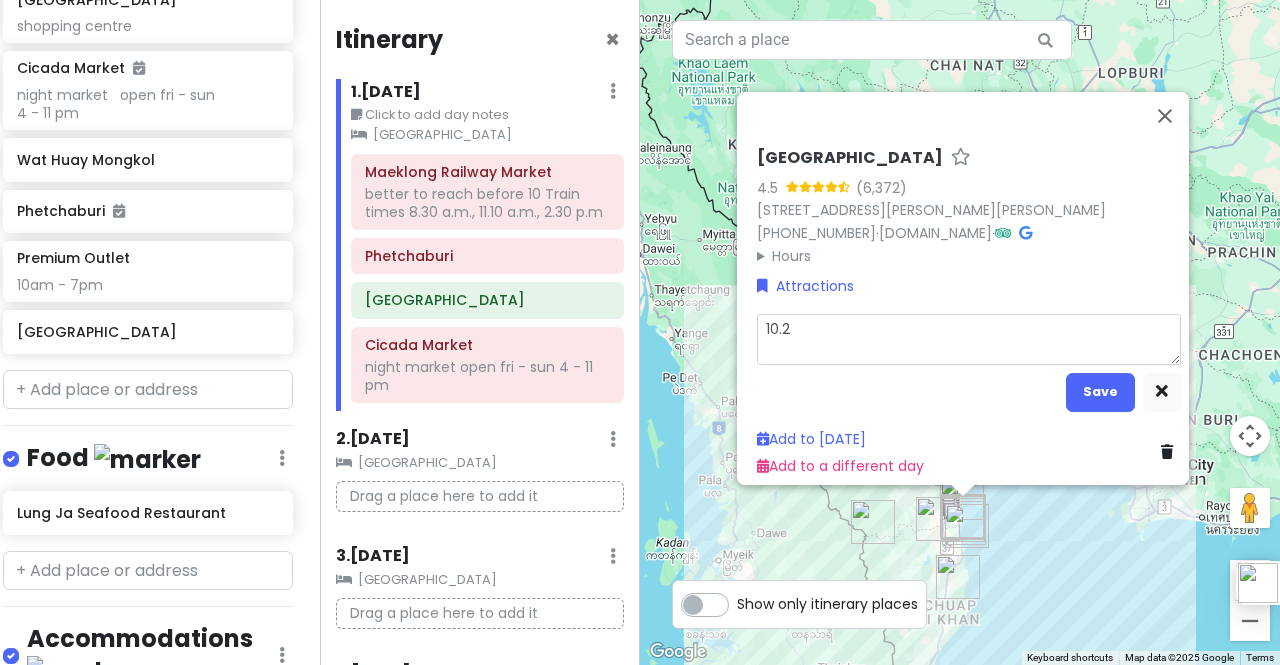 type on "x" 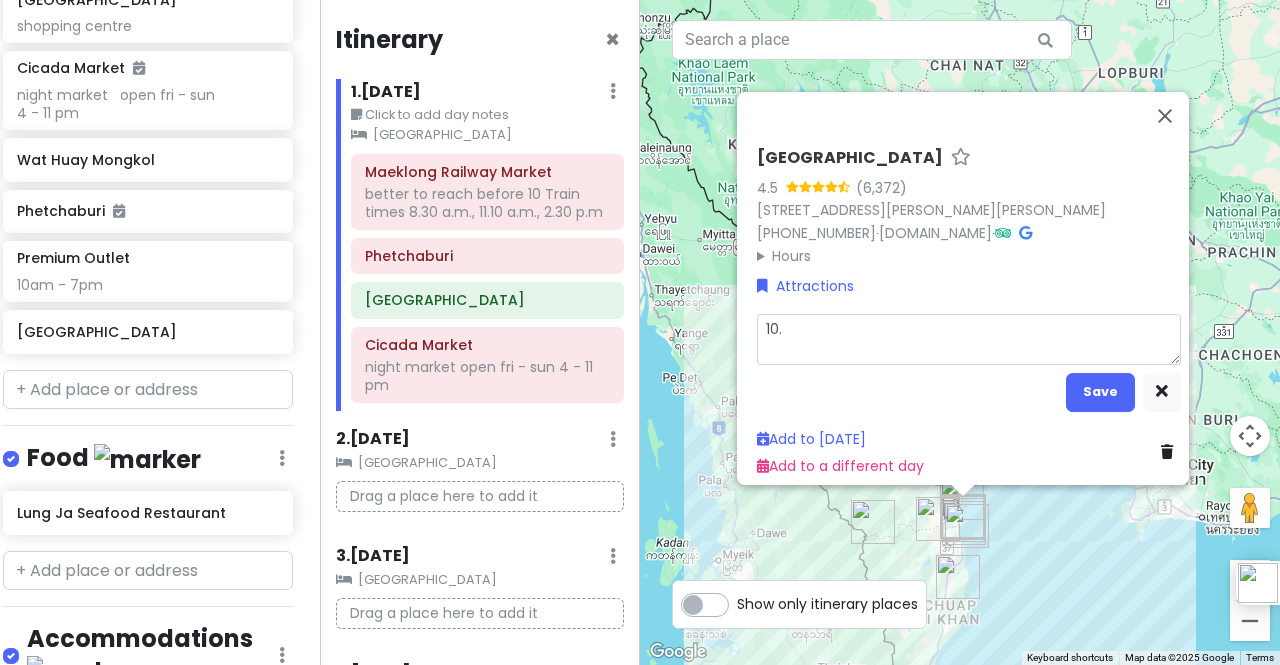 type on "x" 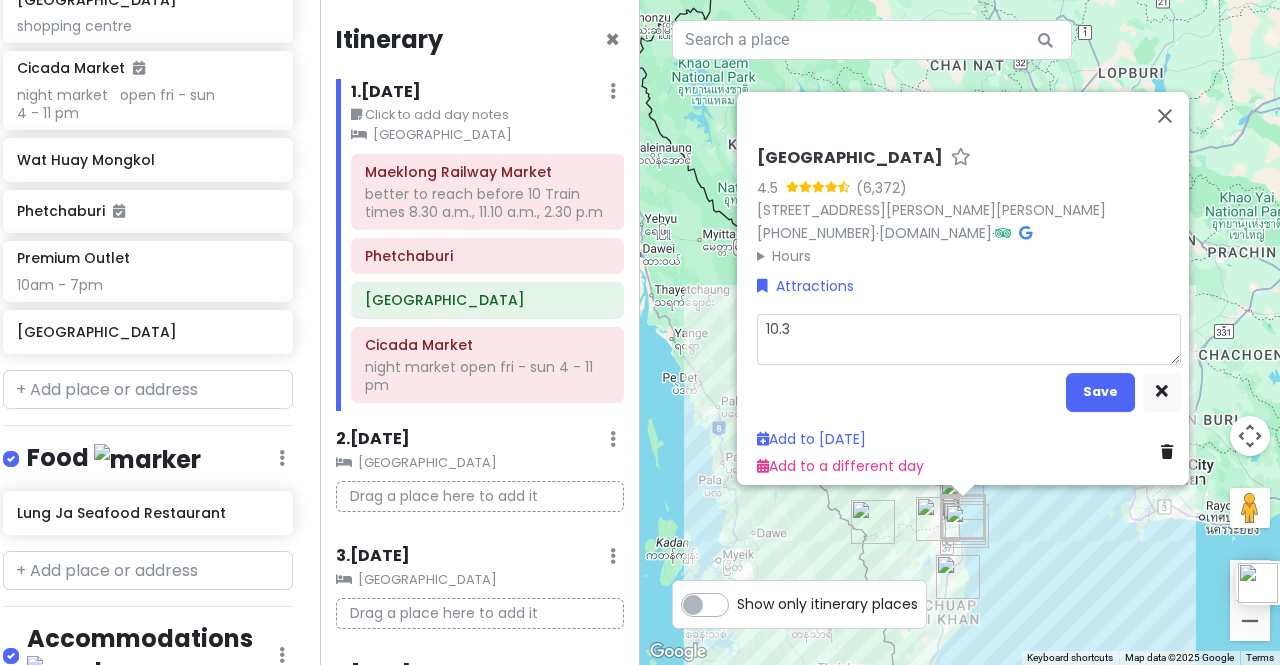 type on "x" 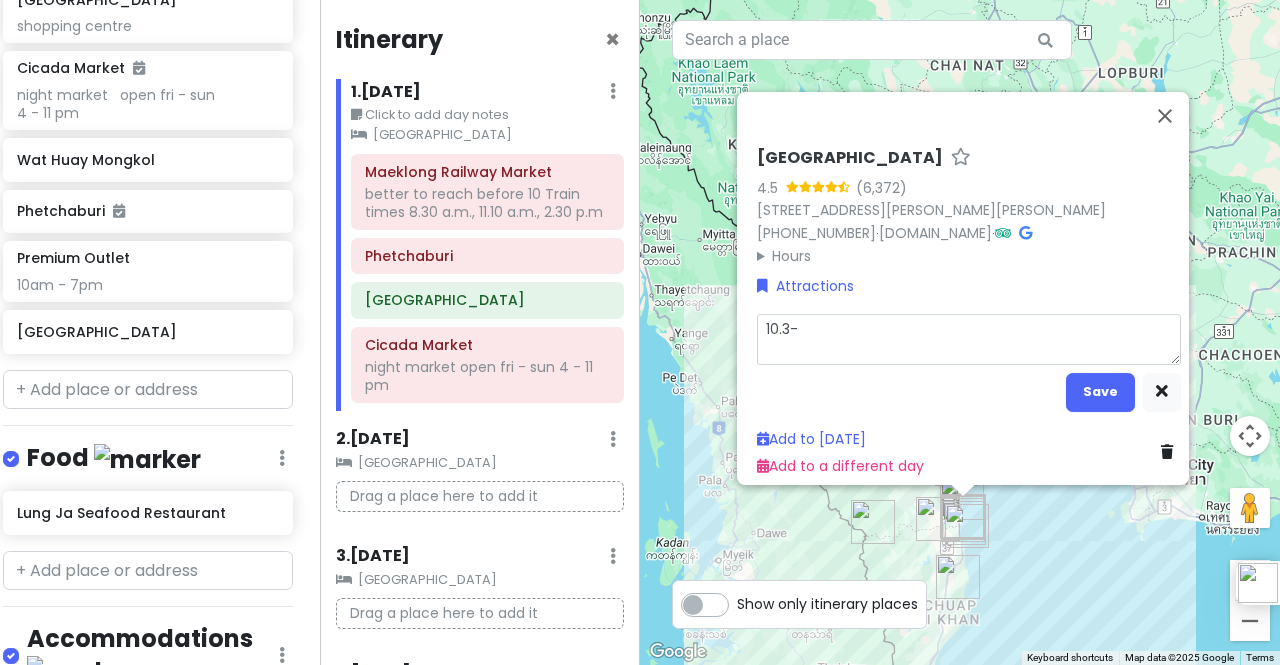 type on "x" 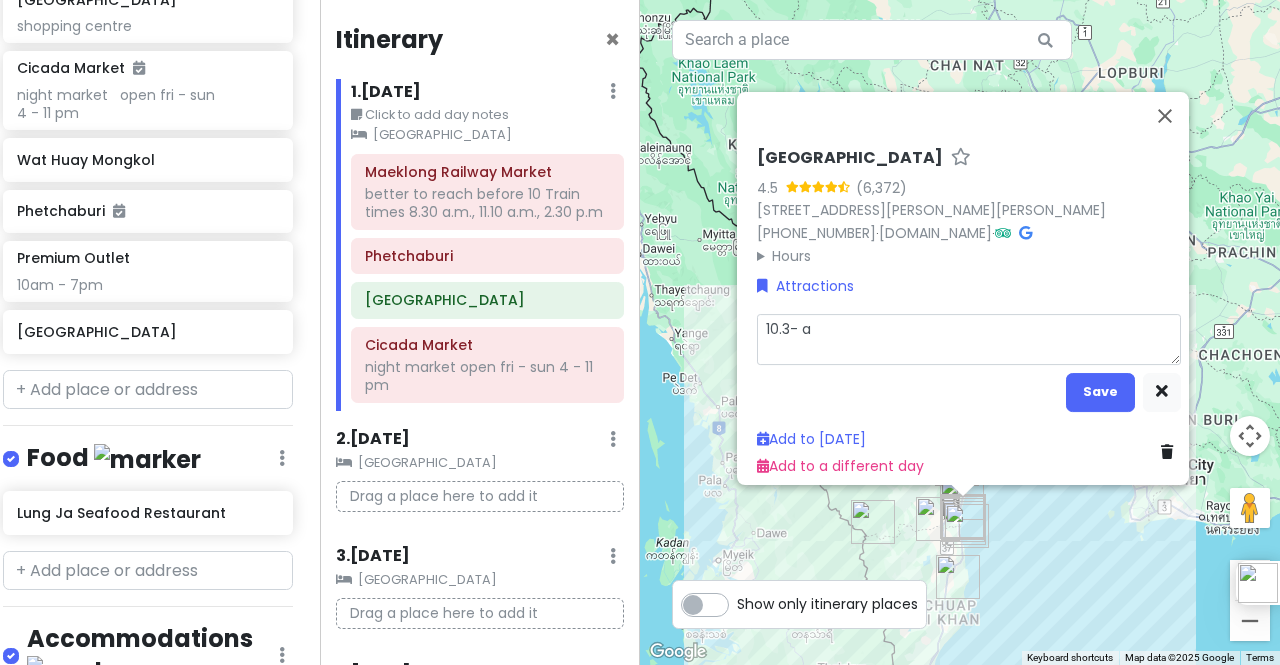 type on "x" 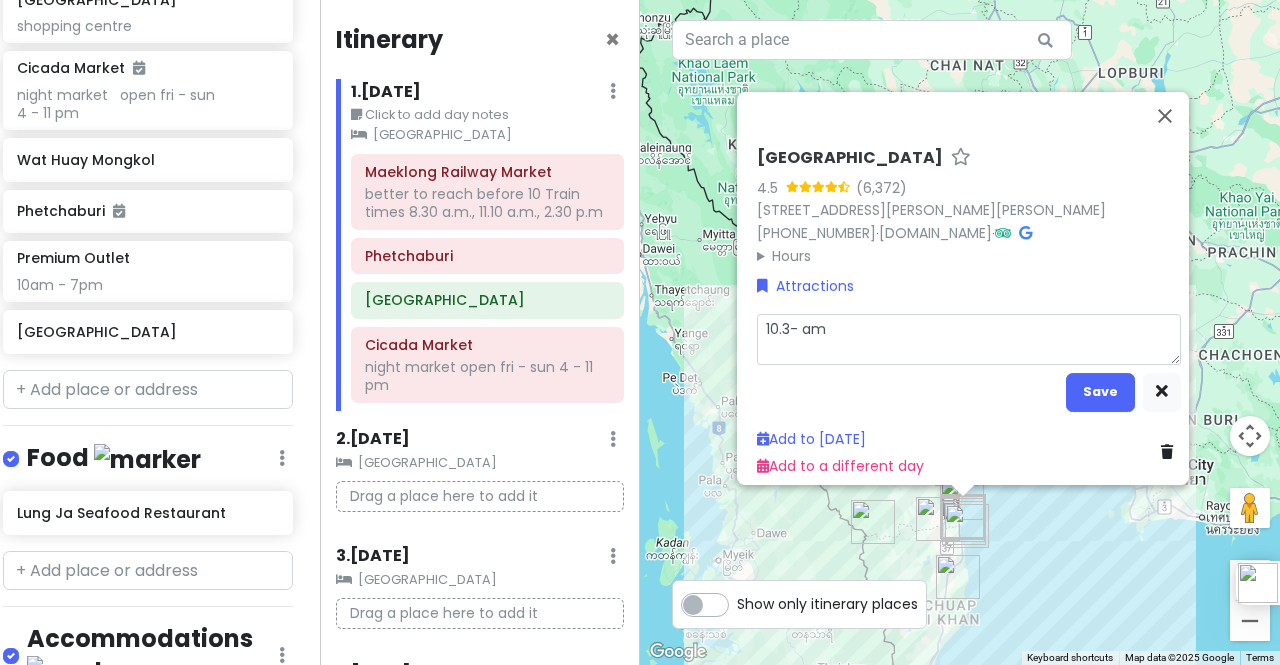 type on "x" 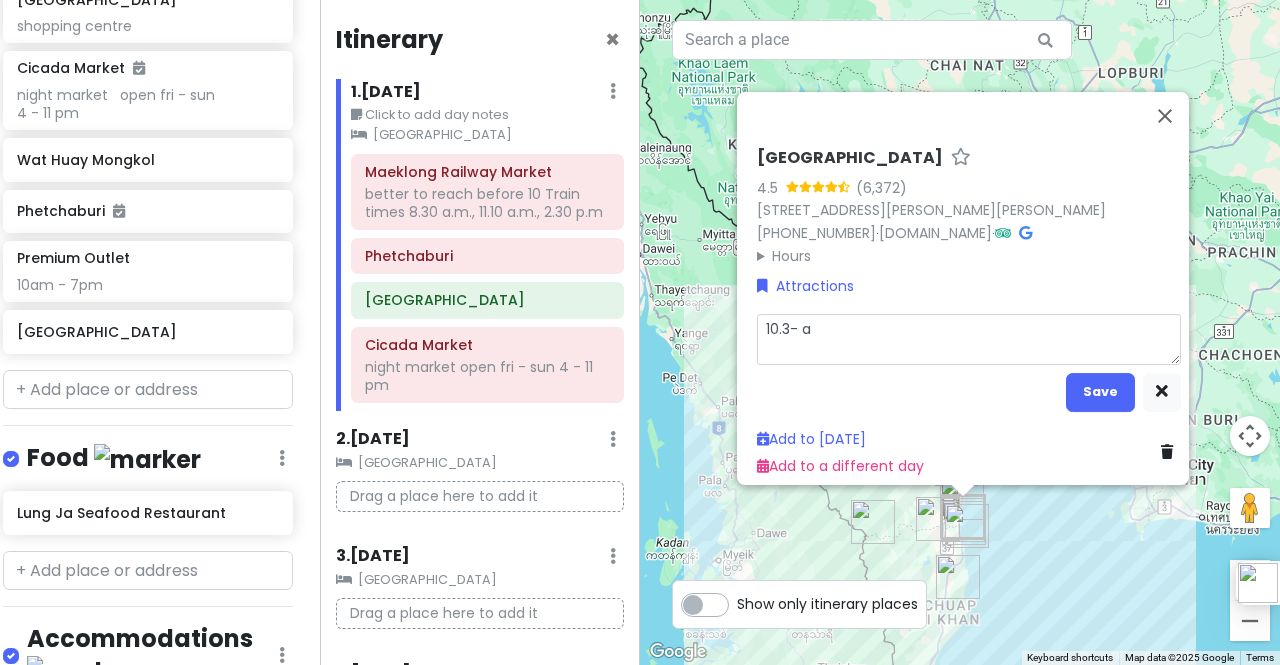 type on "x" 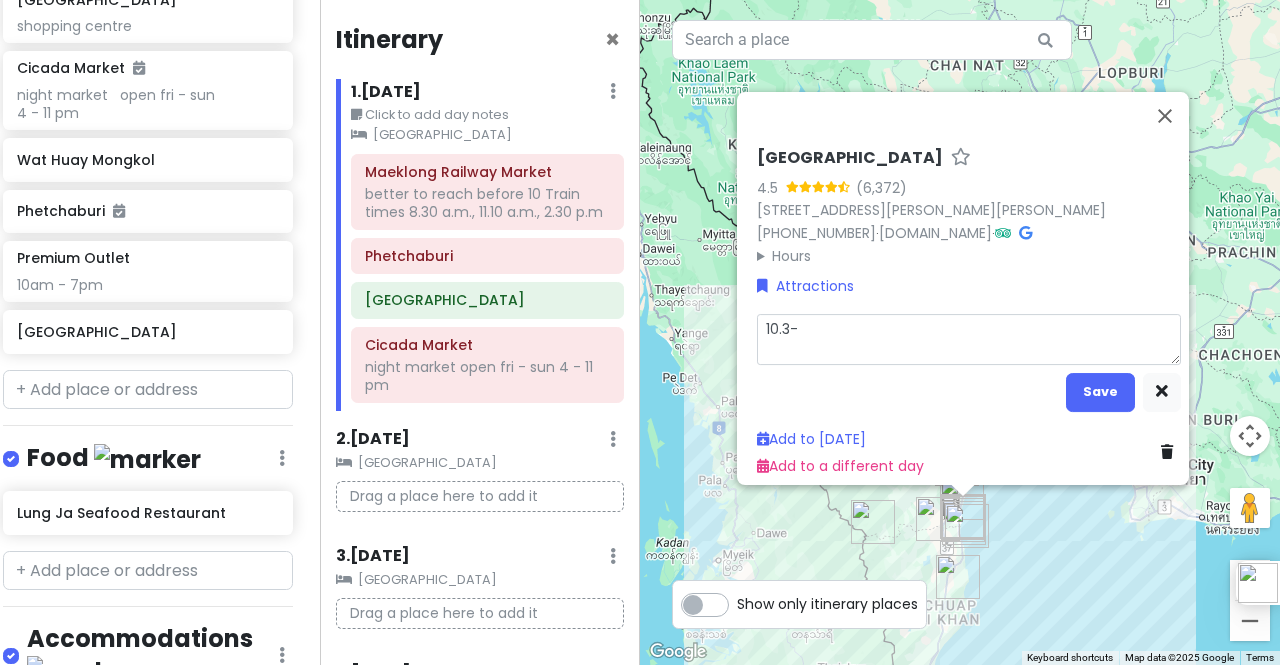 type on "x" 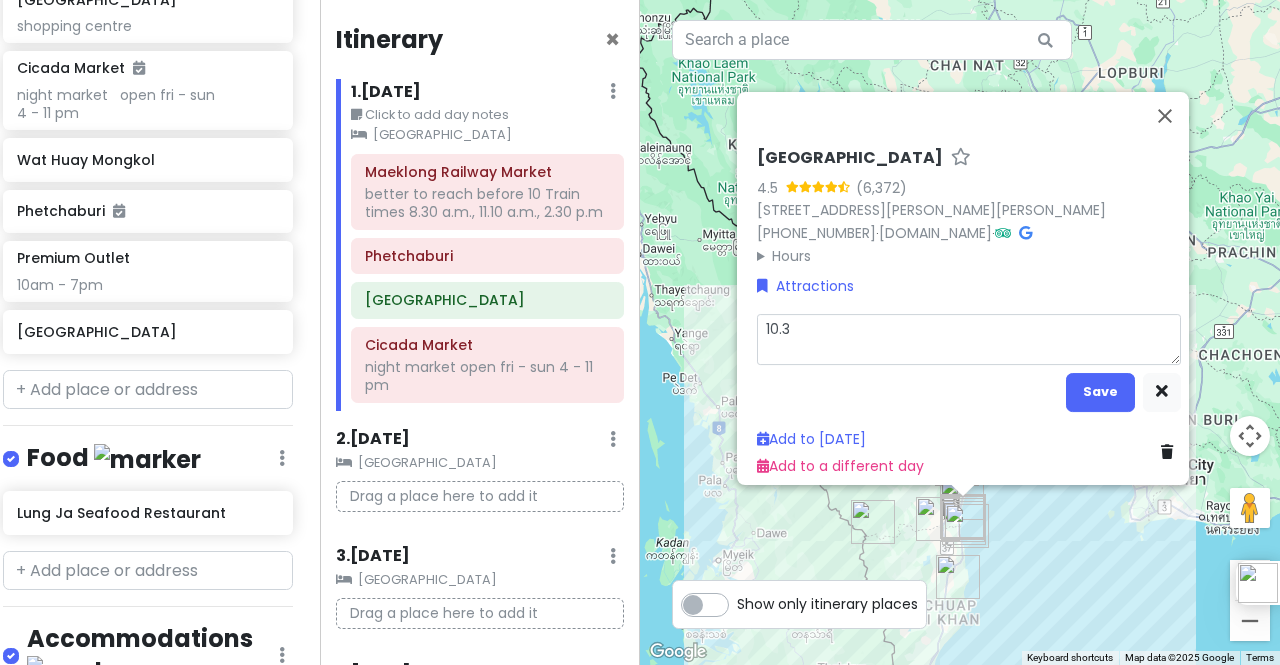 type on "x" 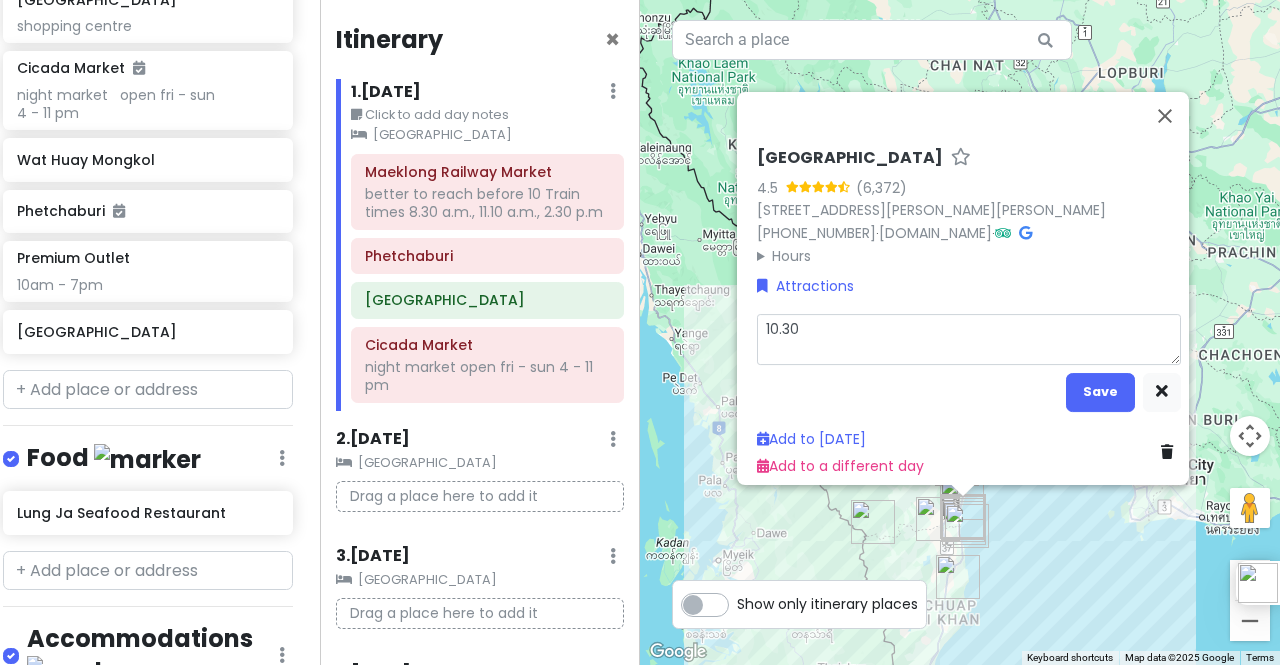 type on "x" 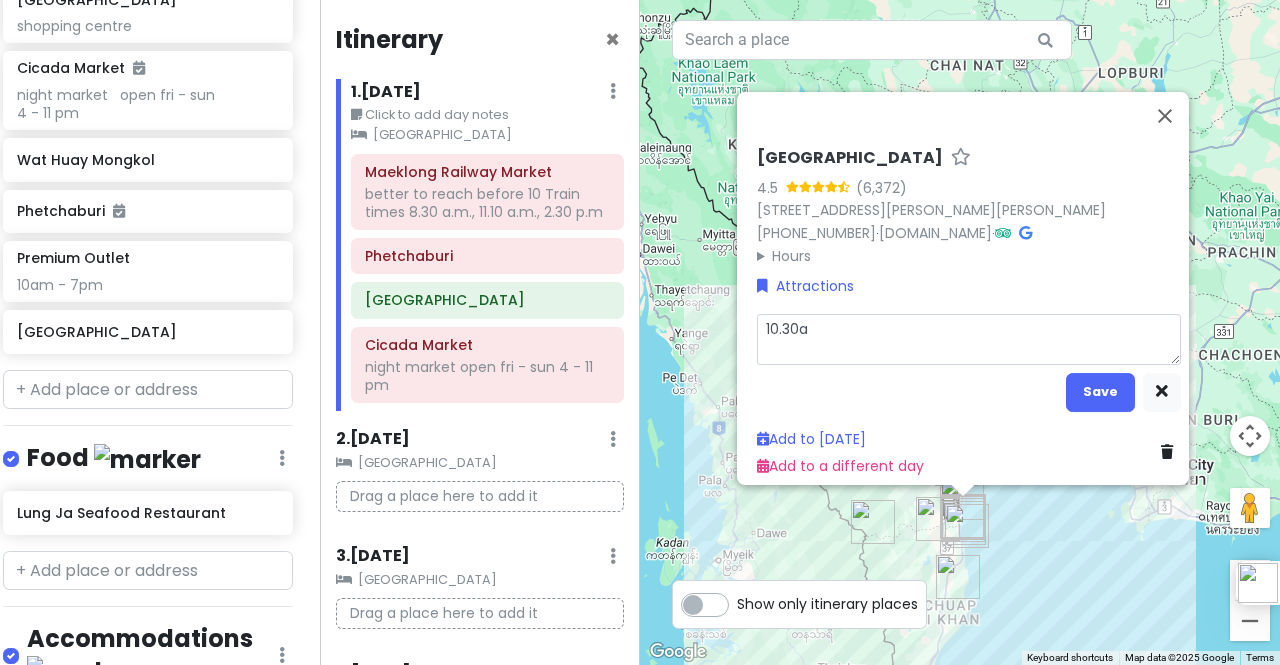 type on "x" 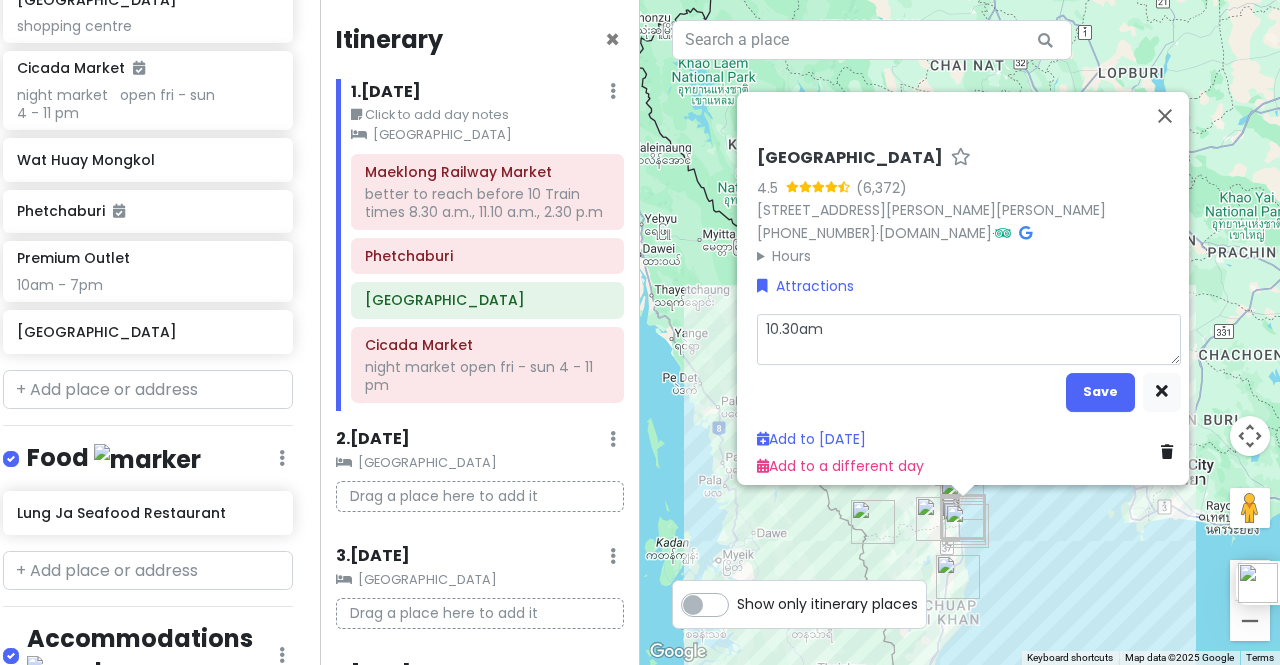 type on "x" 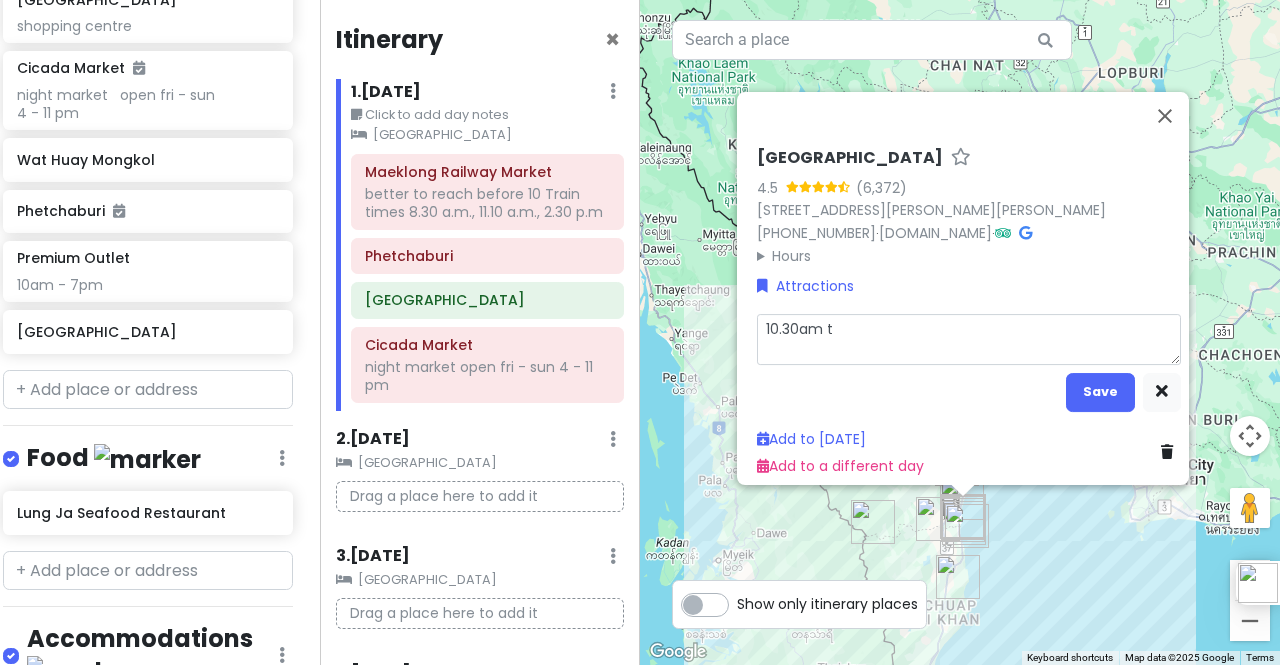 type on "x" 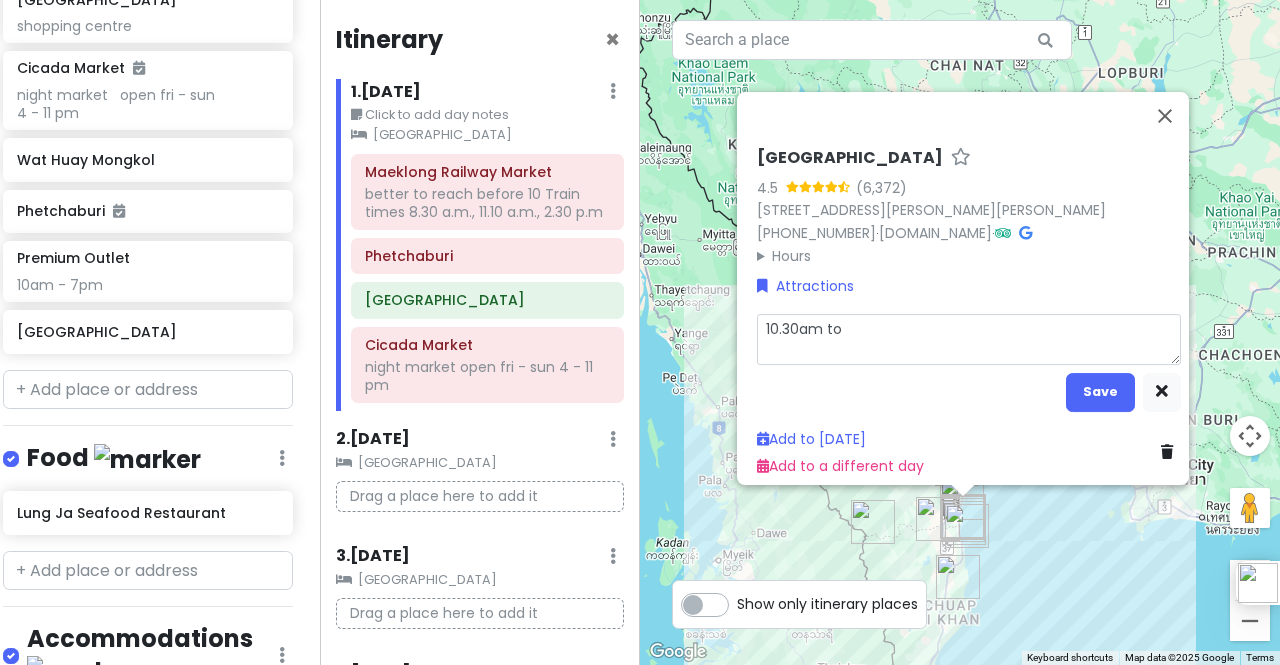 type on "x" 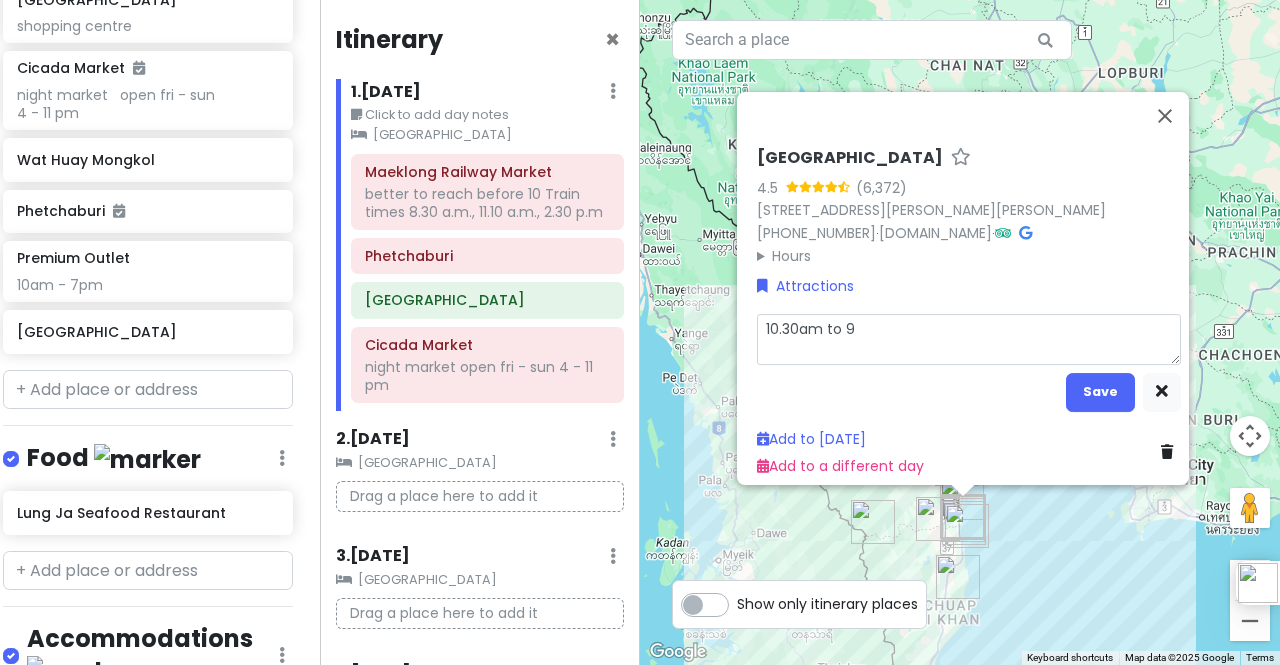 type on "x" 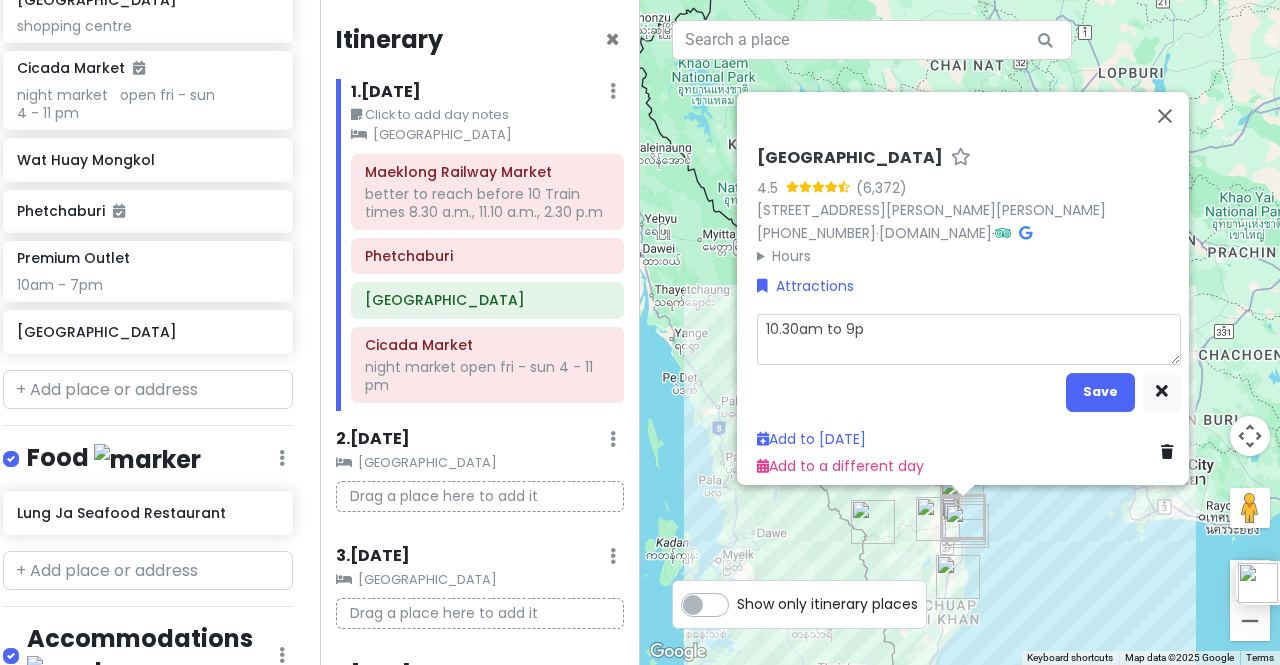 type on "x" 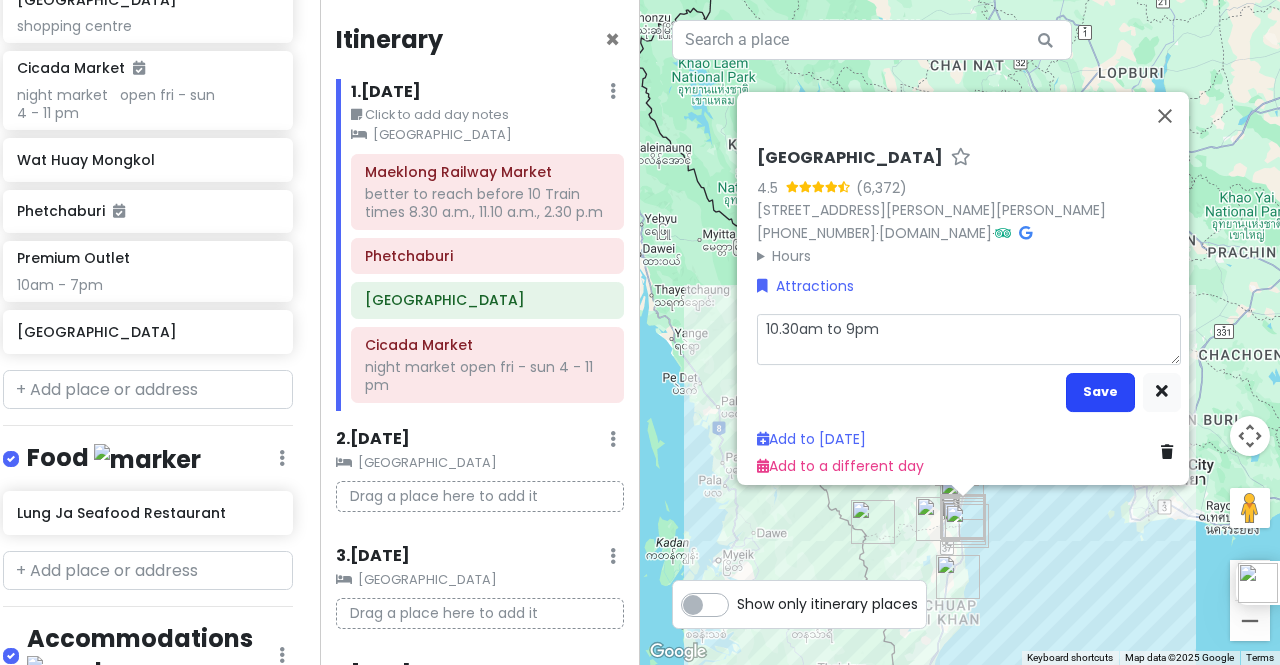 type on "10.30am to 9pm" 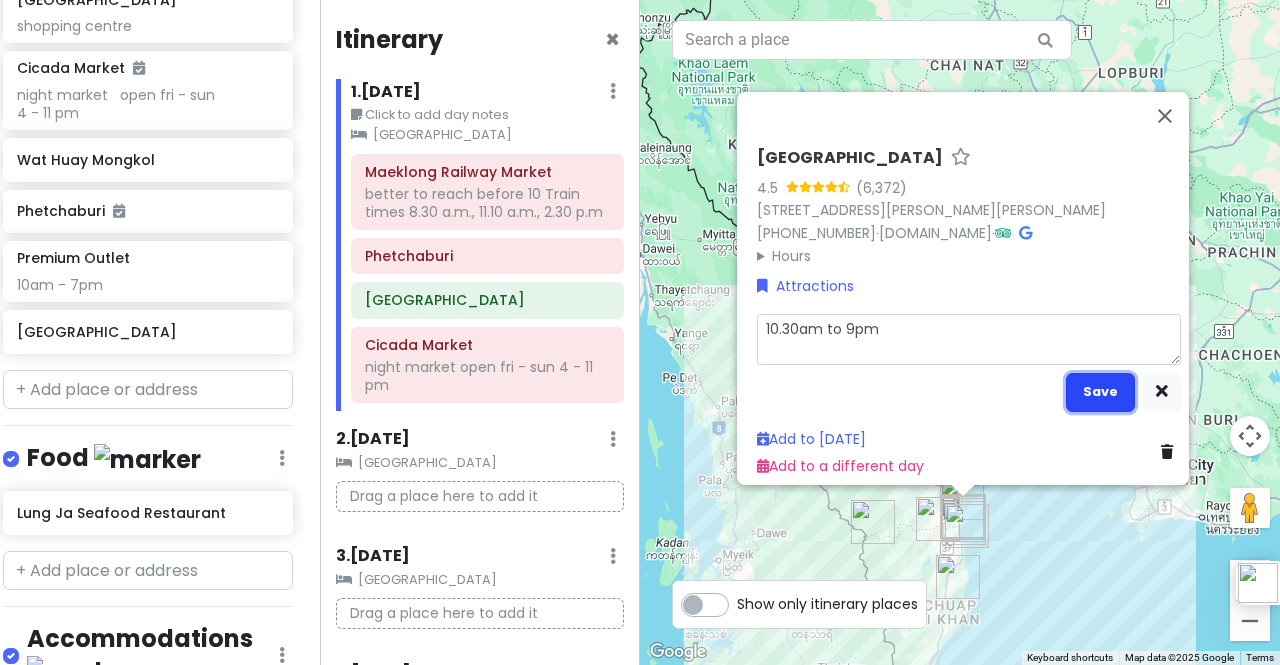 click on "Save" at bounding box center (1100, 391) 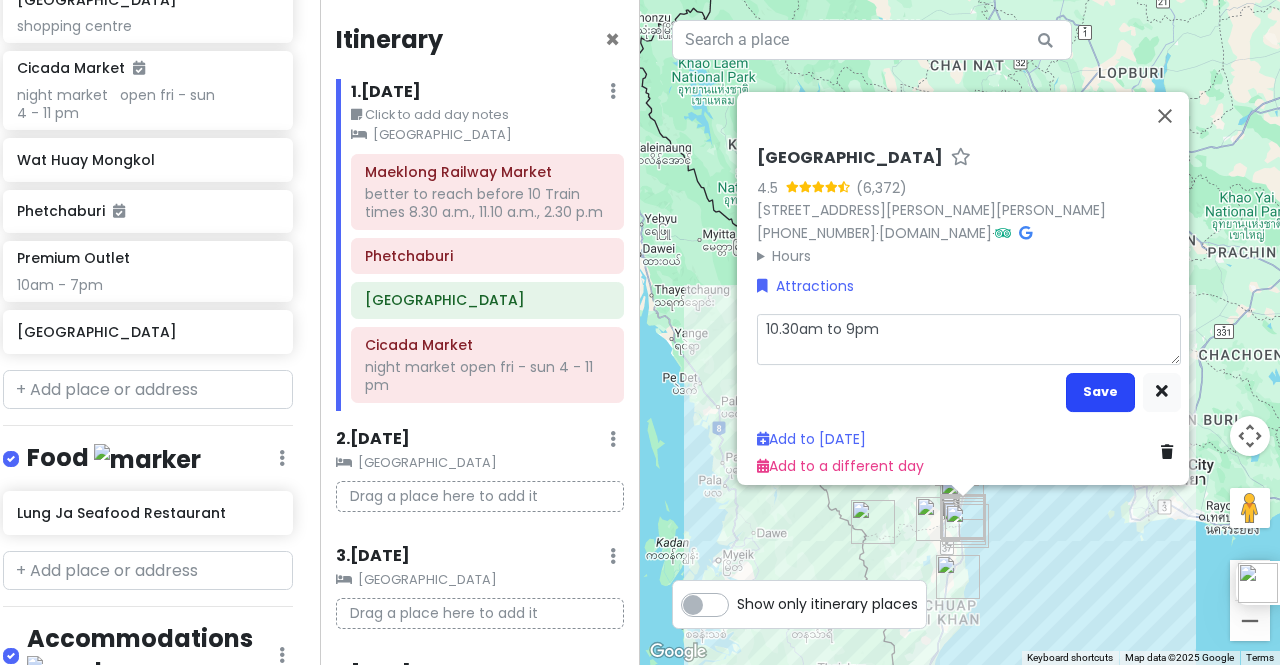 scroll, scrollTop: 1151, scrollLeft: 12, axis: both 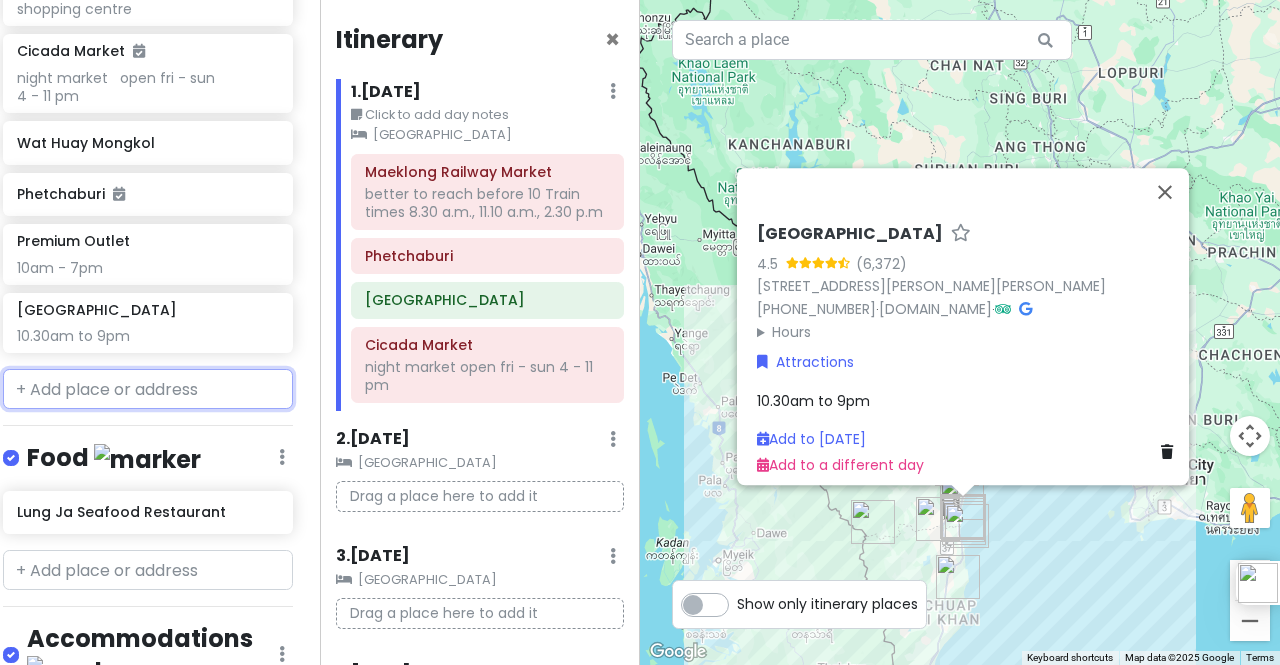 click at bounding box center [148, 389] 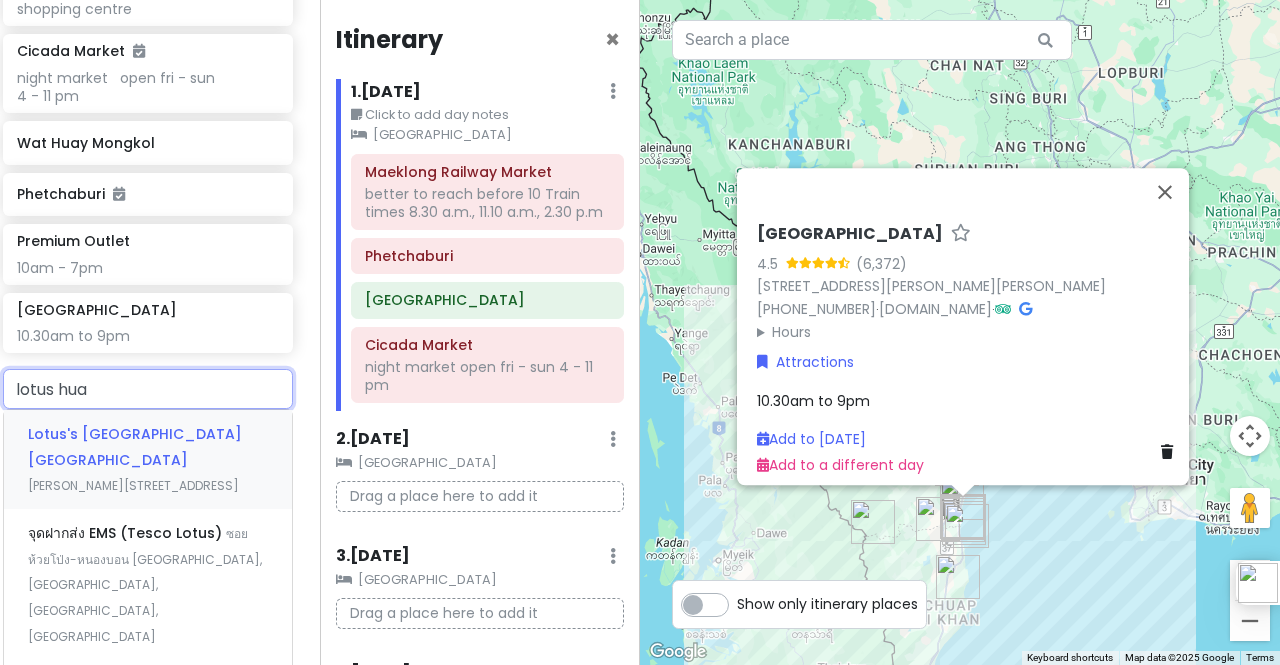 type on "lotus hua" 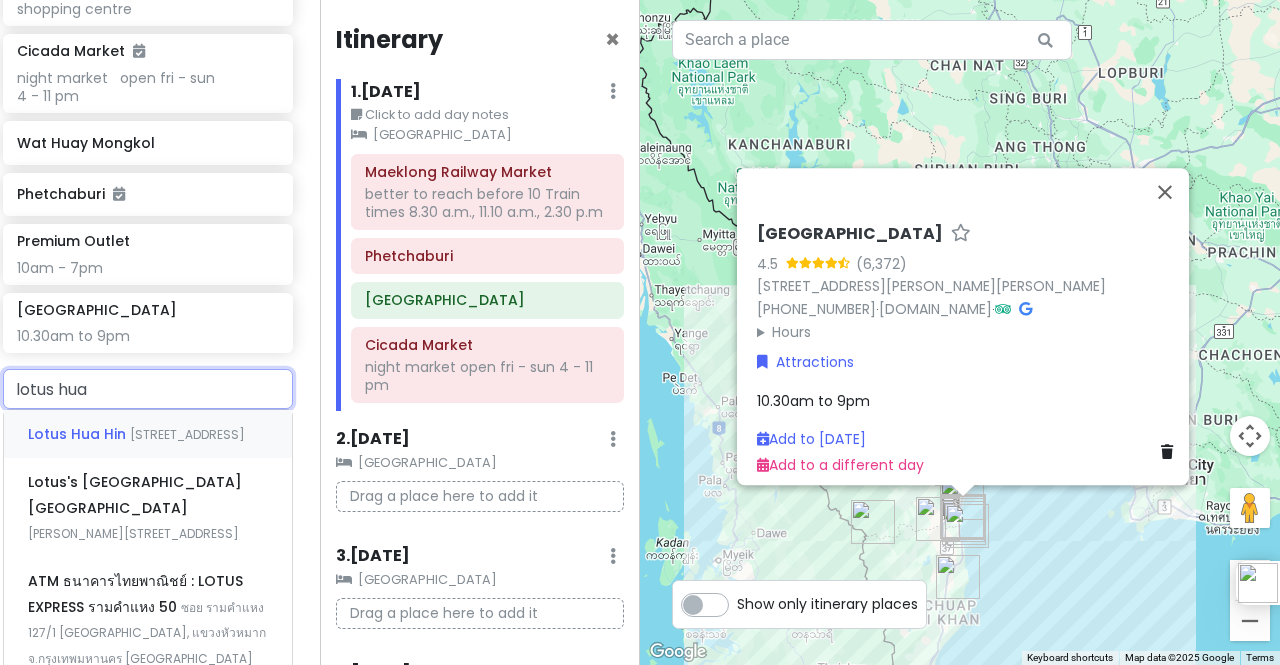 click on "Lotus Hua Hin" at bounding box center (79, 434) 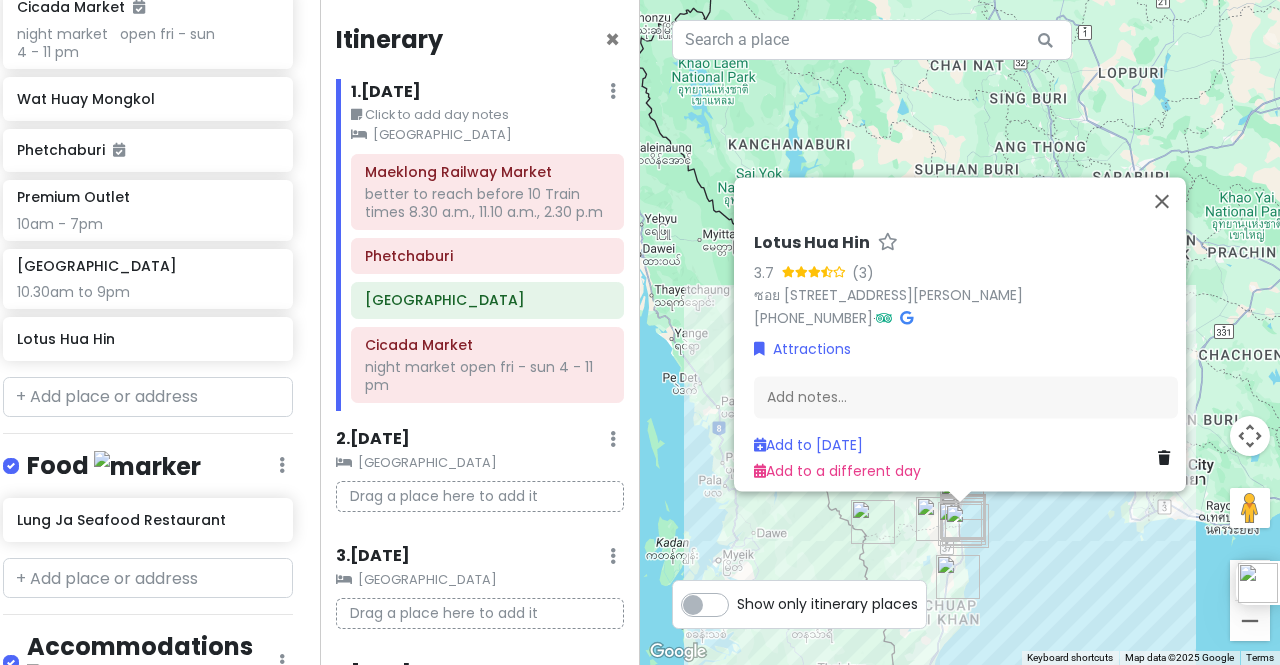 scroll, scrollTop: 1183, scrollLeft: 12, axis: both 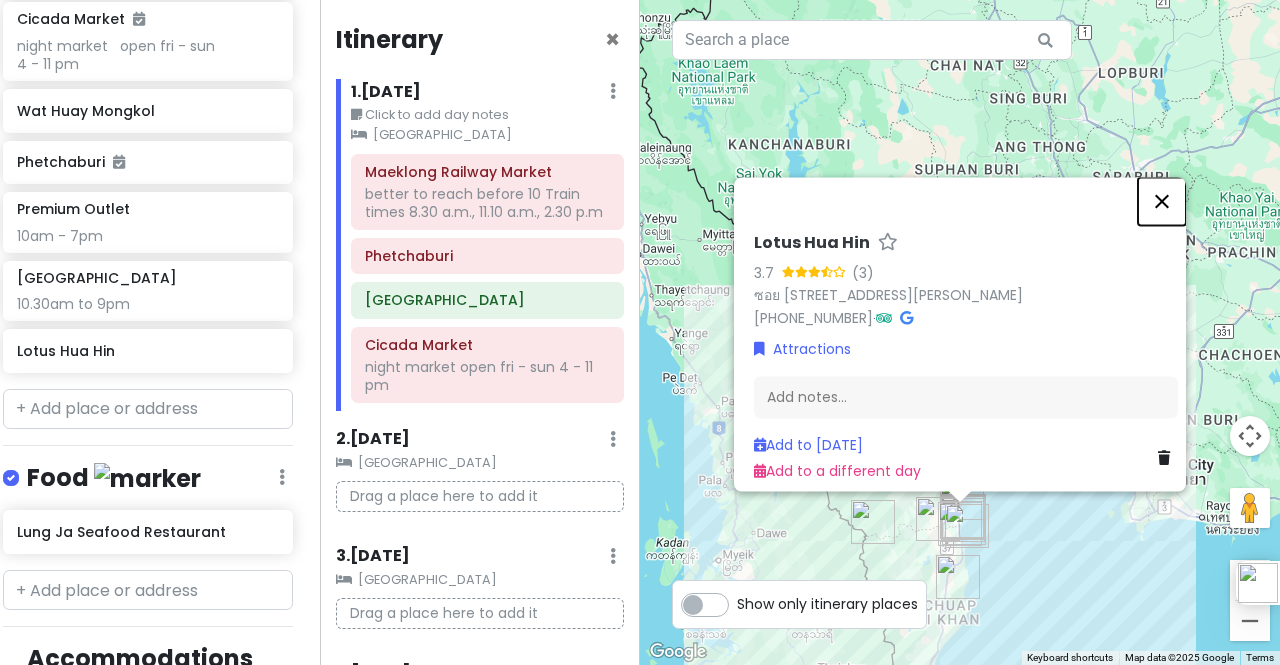 click at bounding box center [1162, 201] 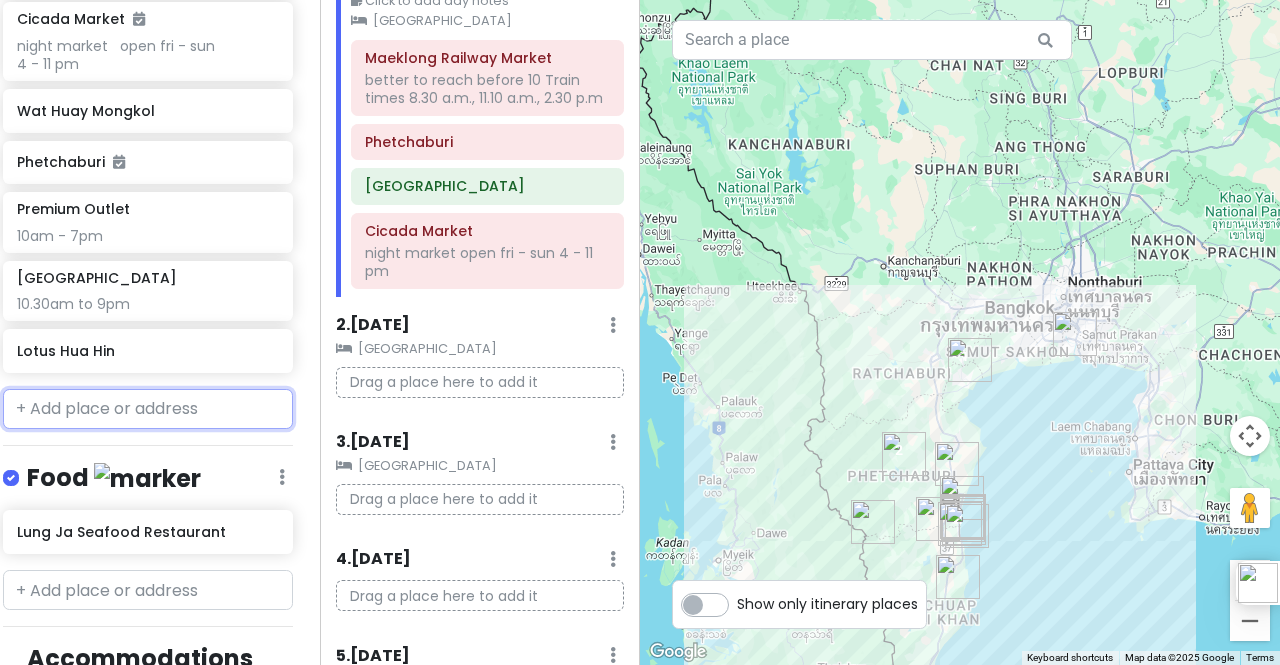 scroll, scrollTop: 232, scrollLeft: 0, axis: vertical 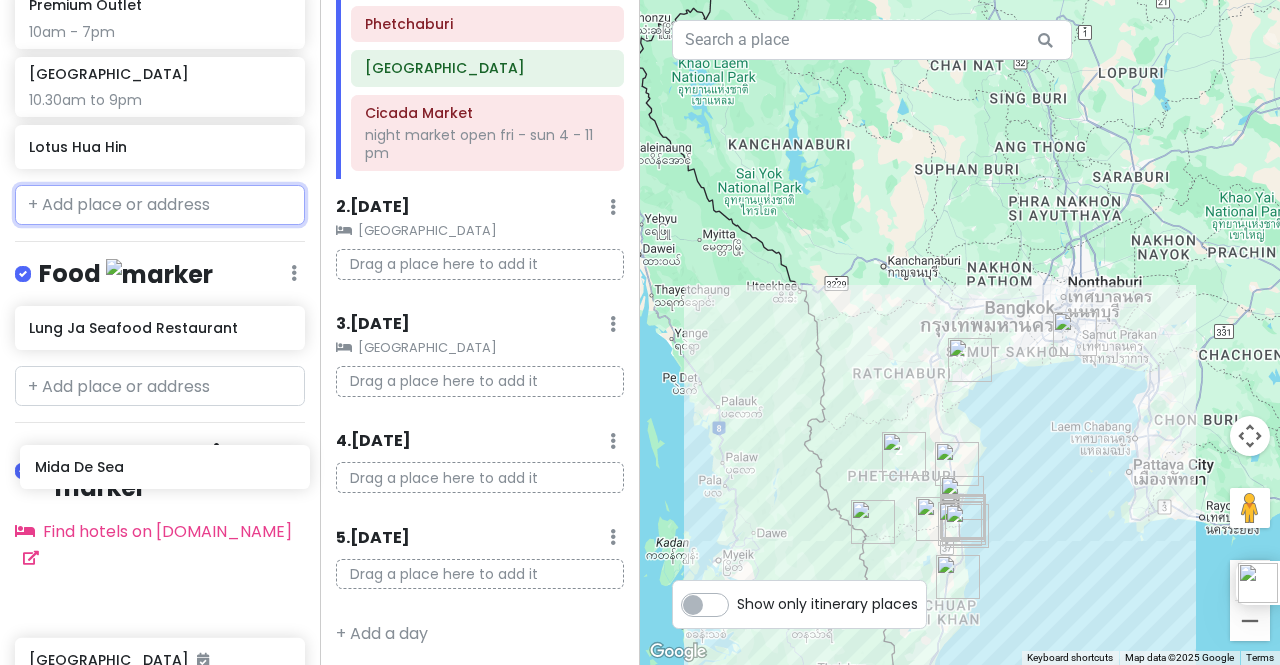 drag, startPoint x: 133, startPoint y: 478, endPoint x: 157, endPoint y: 469, distance: 25.632011 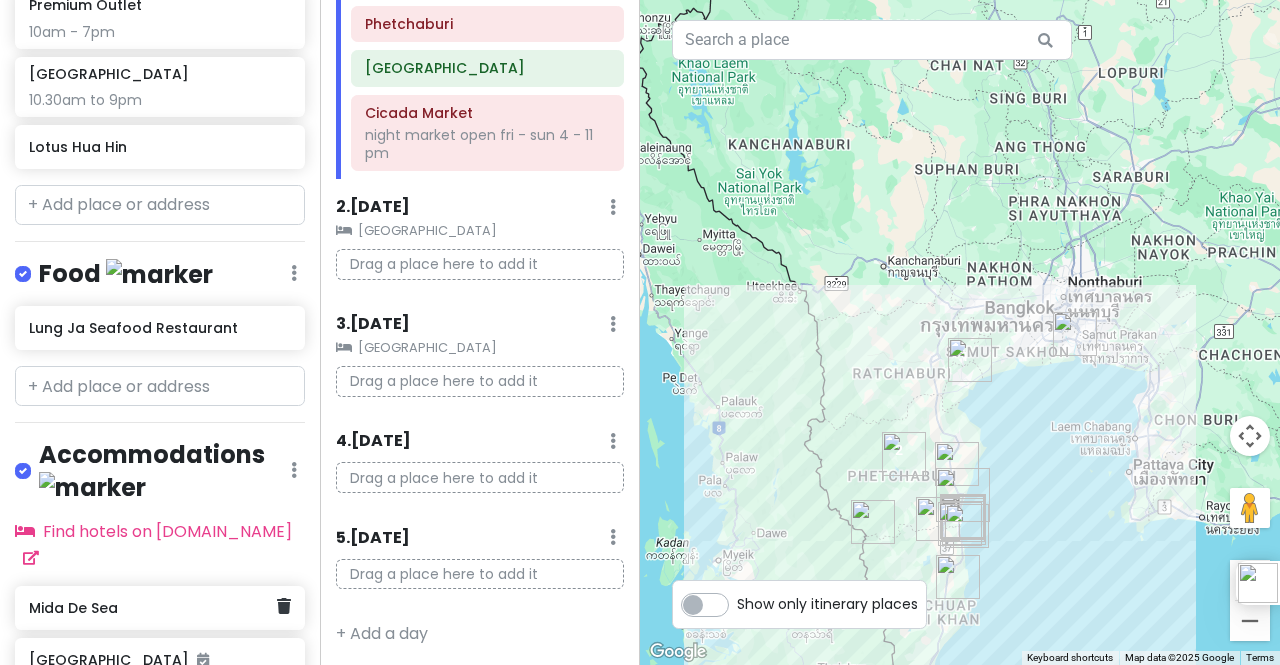drag, startPoint x: 157, startPoint y: 469, endPoint x: 99, endPoint y: 486, distance: 60.440052 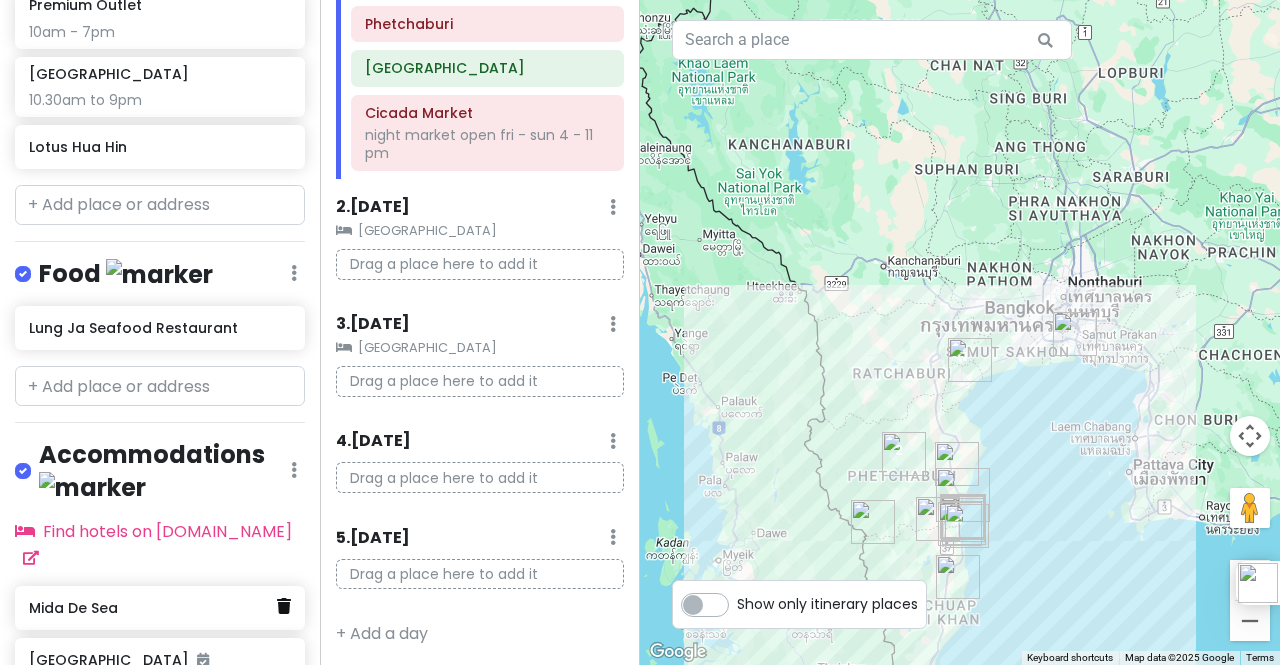 click at bounding box center [284, 606] 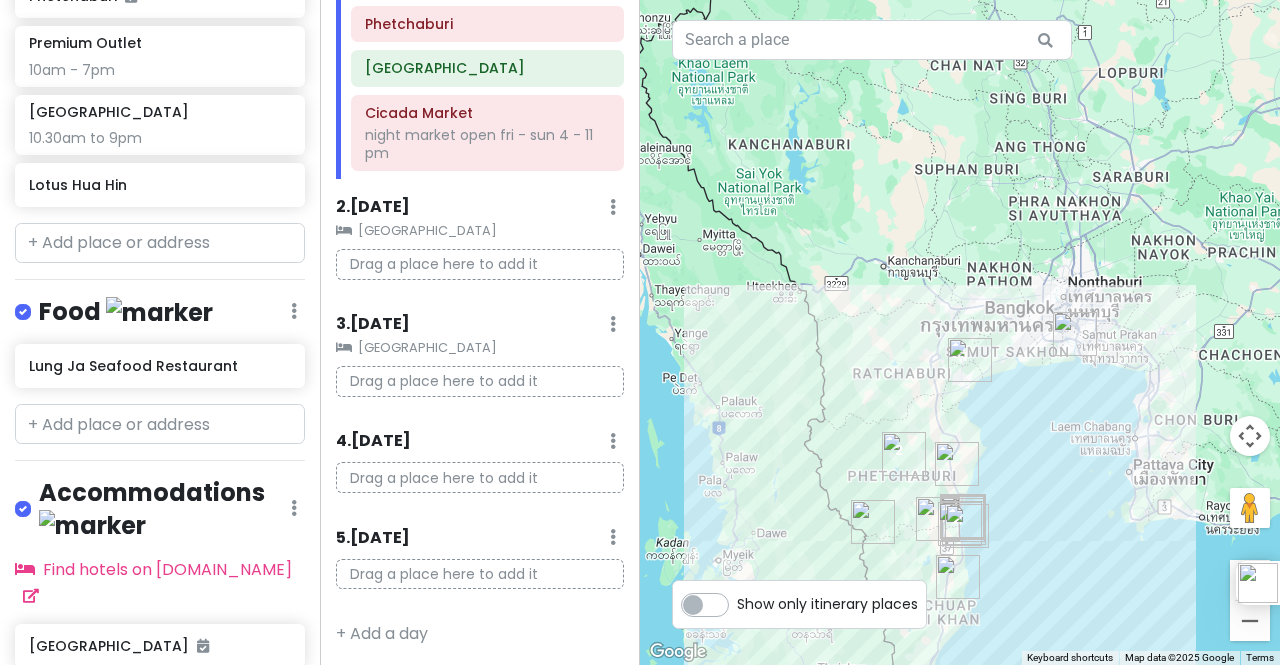 click at bounding box center (160, 704) 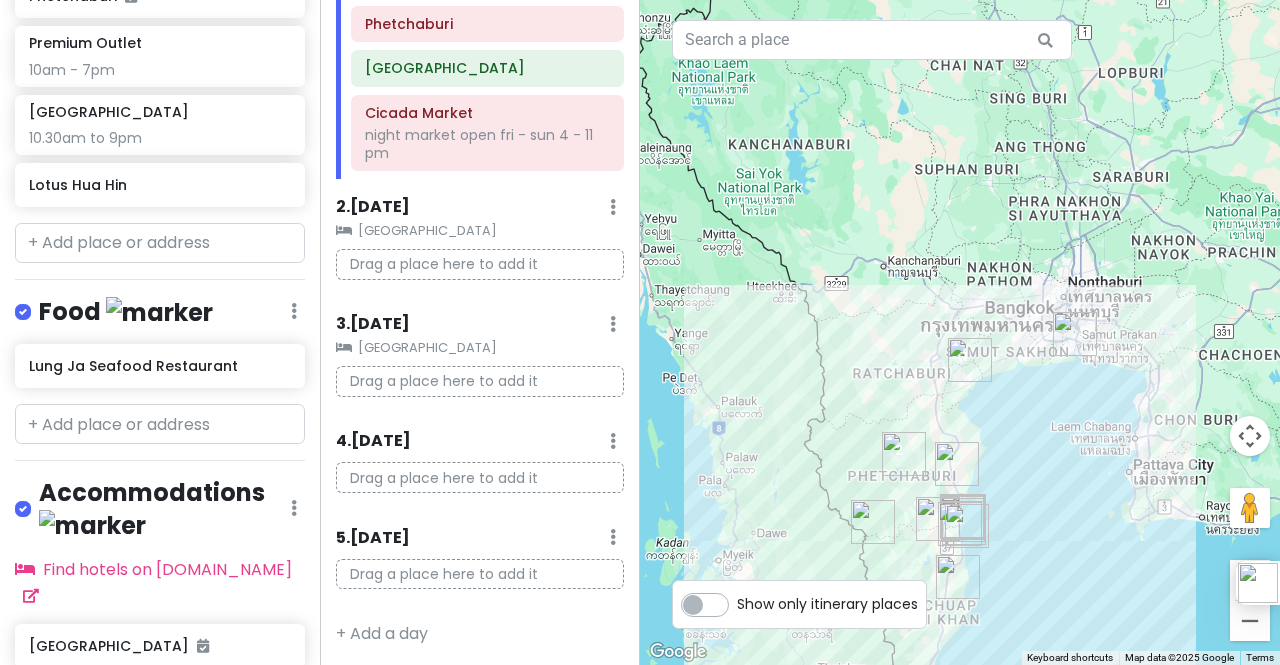 type on "clover aso" 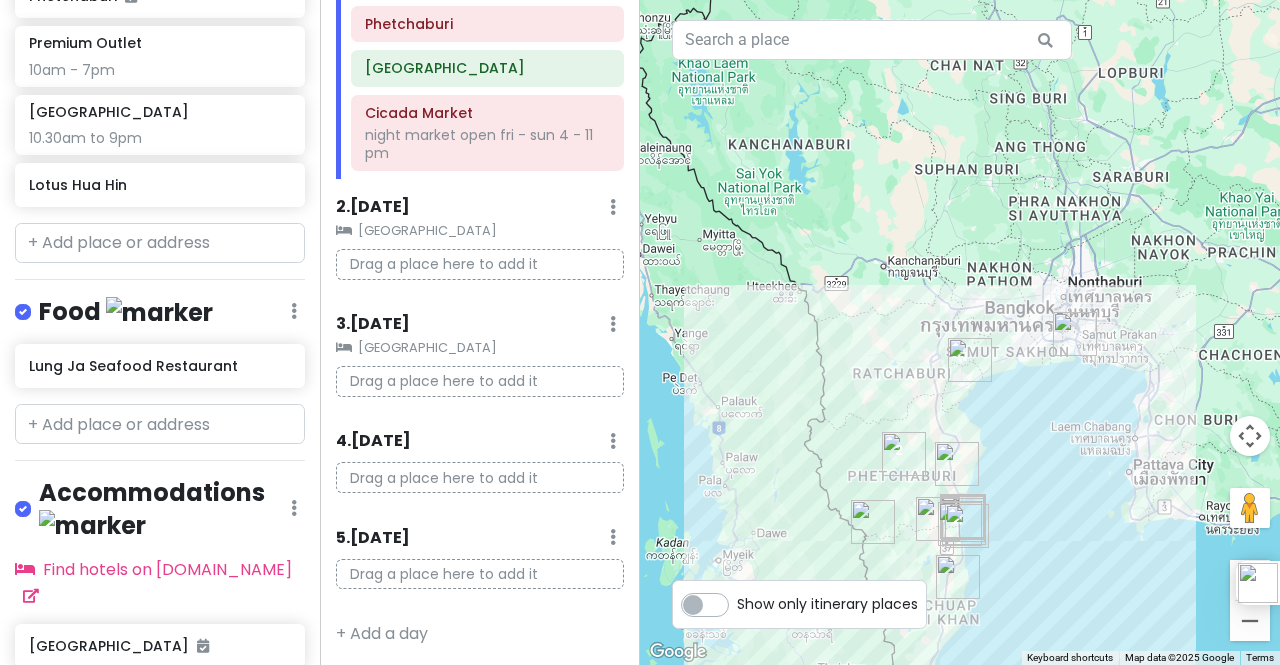 click on "[STREET_ADDRESS]" at bounding box center [97, 774] 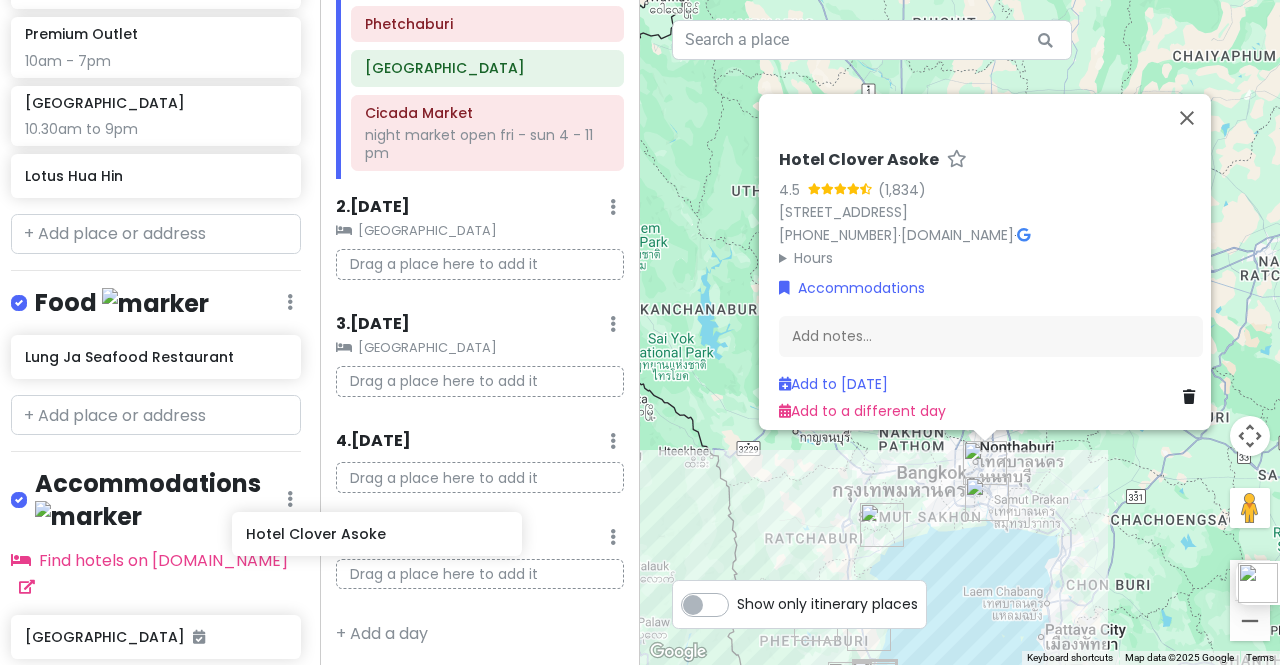 scroll, scrollTop: 1358, scrollLeft: 4, axis: both 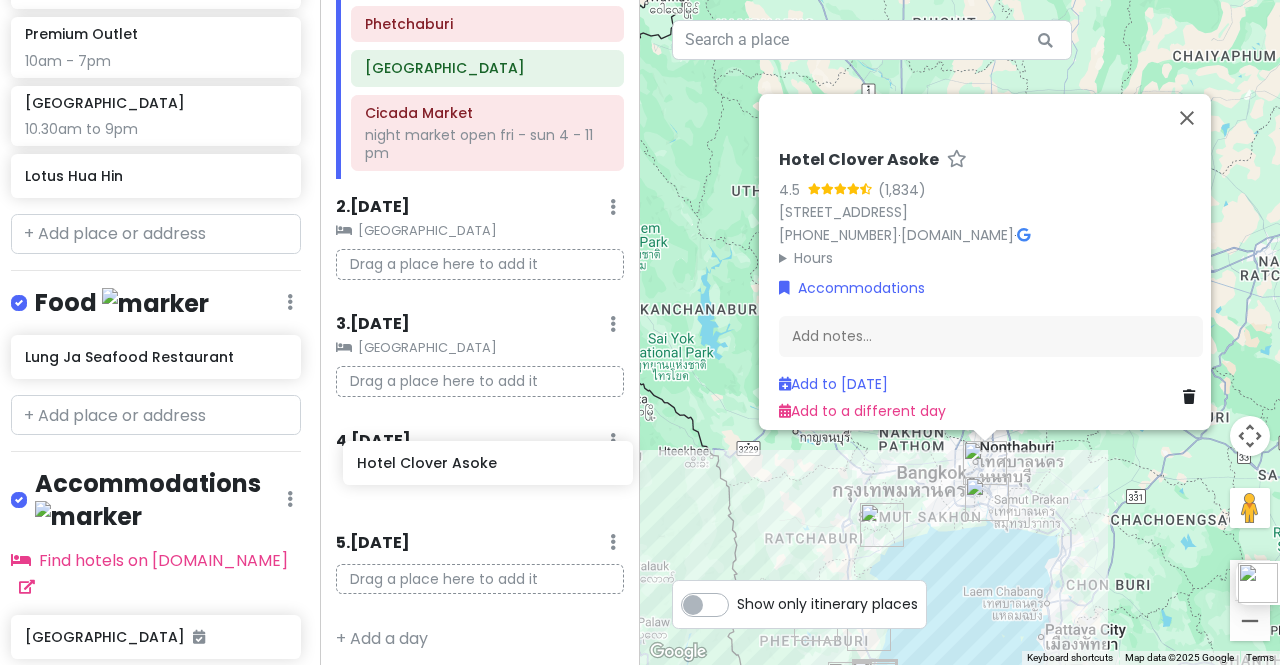 click on "Fly Drive Hua Hin Private Change Dates Make a Copy Delete Trip Go Pro ⚡️ Give Feedback 💡 Support Scout ☕️ Itinerary Share Publish Notes Add notes... Attractions   Edit Reorder Delete List [GEOGRAPHIC_DATA] [GEOGRAPHIC_DATA] and Panoramic View [GEOGRAPHIC_DATA] [GEOGRAPHIC_DATA] (New) Preserved Historic Landmark [GEOGRAPHIC_DATA] Night Market [GEOGRAPHIC_DATA] [GEOGRAPHIC_DATA] Bueng Bua [PERSON_NAME] Boardwalk([PERSON_NAME][GEOGRAPHIC_DATA]) can get boat for 500b 1 hour Maeklong Railway Market better to reach before 10  Train times 8.30 a.m., 11.10 a.m., 2.30 p.m. and 5.40 p.m., and depart the station at 6.20 a.m., 9.00 a.m., 11.30 a.m. and 3.30 p.m.. [GEOGRAPHIC_DATA] [GEOGRAPHIC_DATA] night market   open fri - sun
4 - 11 pm [GEOGRAPHIC_DATA] Premium Outlet 10am - 7pm [GEOGRAPHIC_DATA] 10.30am to 9pm Lotus Hua Hin Food   Edit Reorder Delete List Lung Ja Seafood Restaurant Accommodations   Edit Reorder Delete List Find hotels on [DOMAIN_NAME] [GEOGRAPHIC_DATA] Villa Itinerary 1" at bounding box center (640, 332) 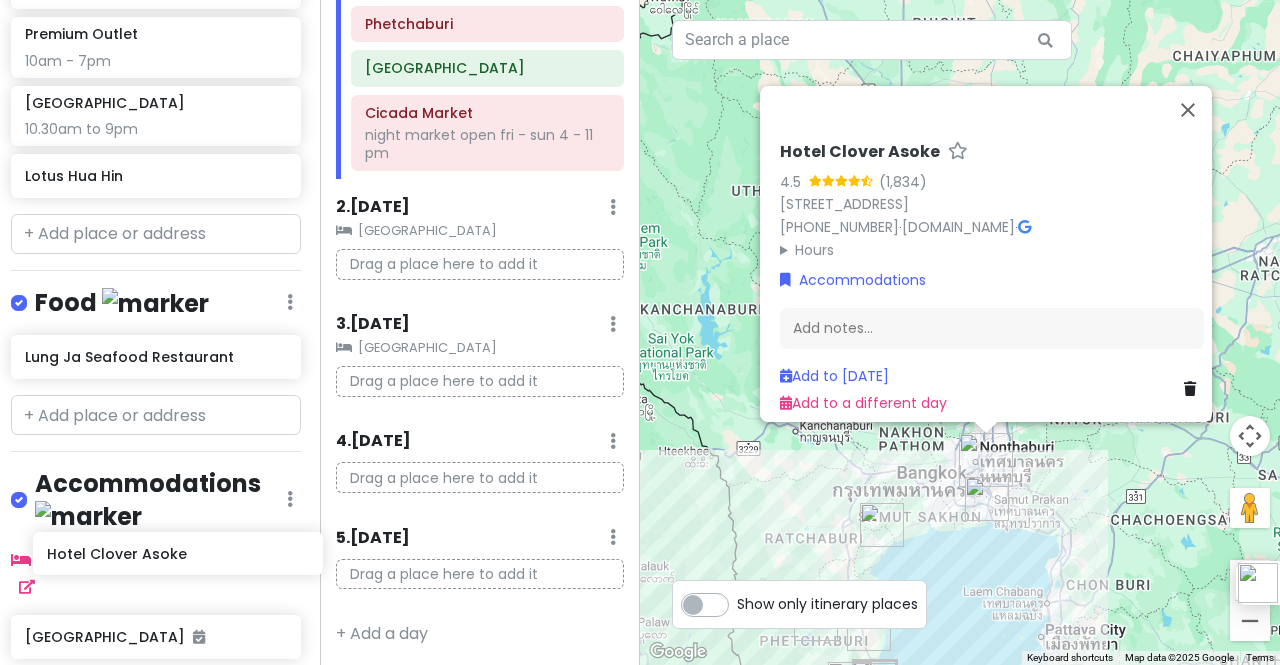 scroll, scrollTop: 1366, scrollLeft: 6, axis: both 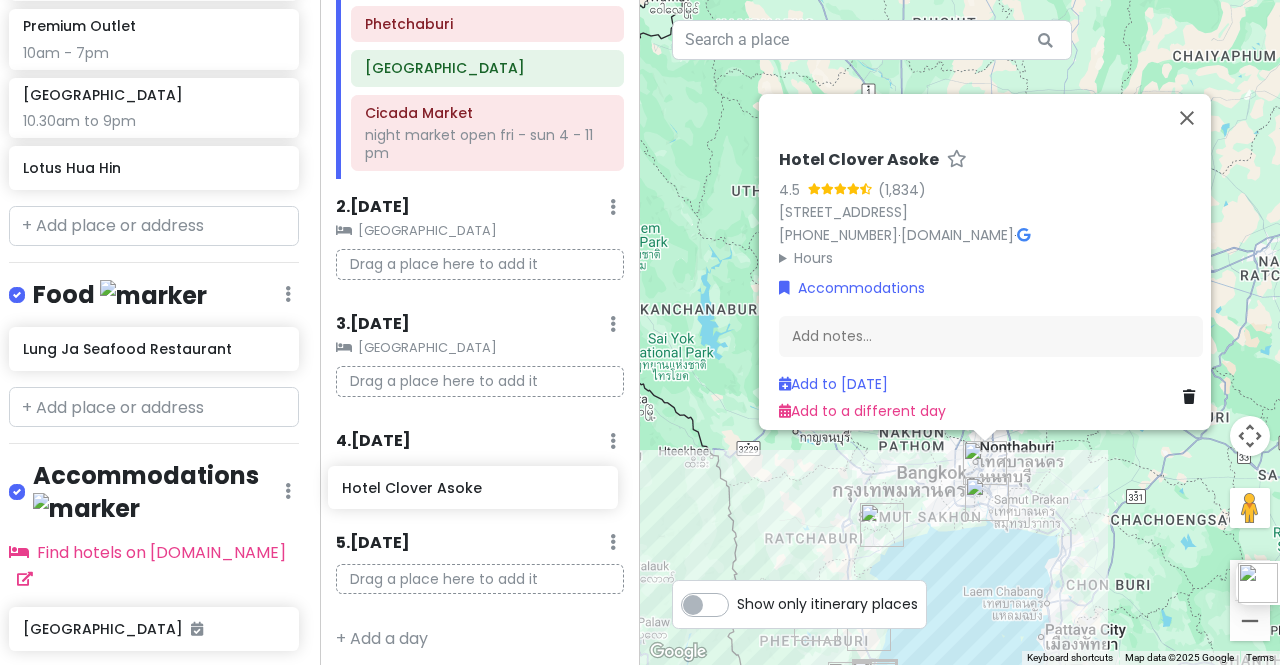 drag, startPoint x: 154, startPoint y: 552, endPoint x: 449, endPoint y: 486, distance: 302.2929 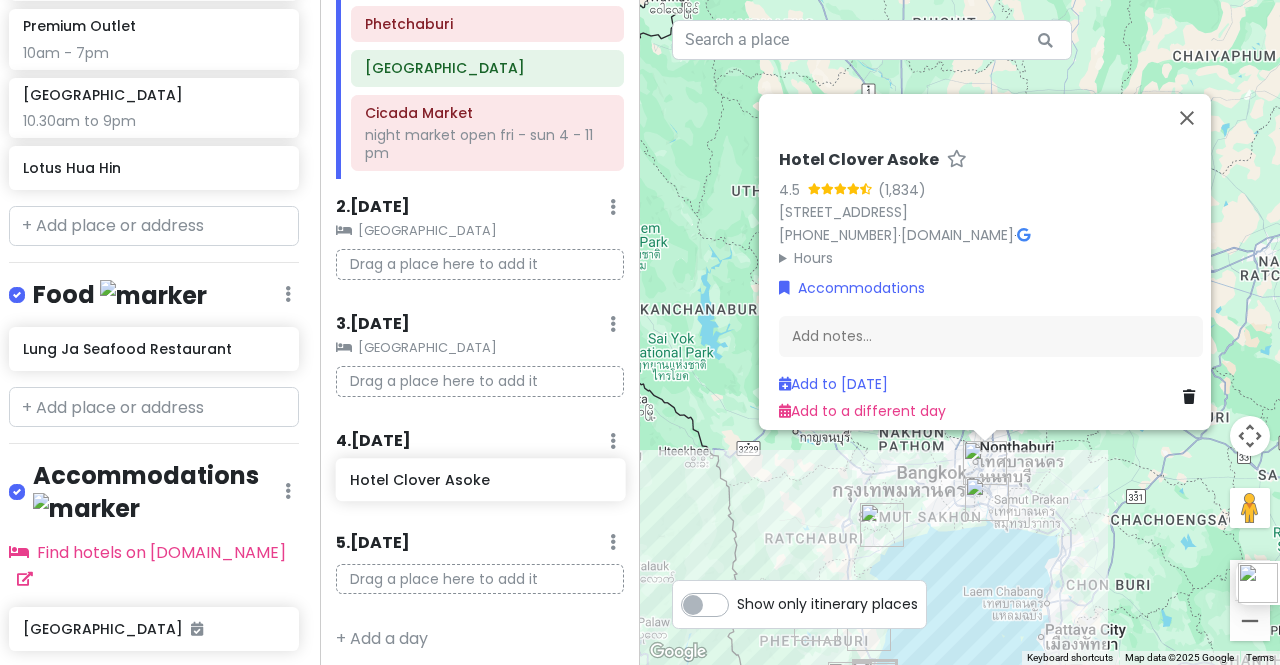 scroll, scrollTop: 212, scrollLeft: 0, axis: vertical 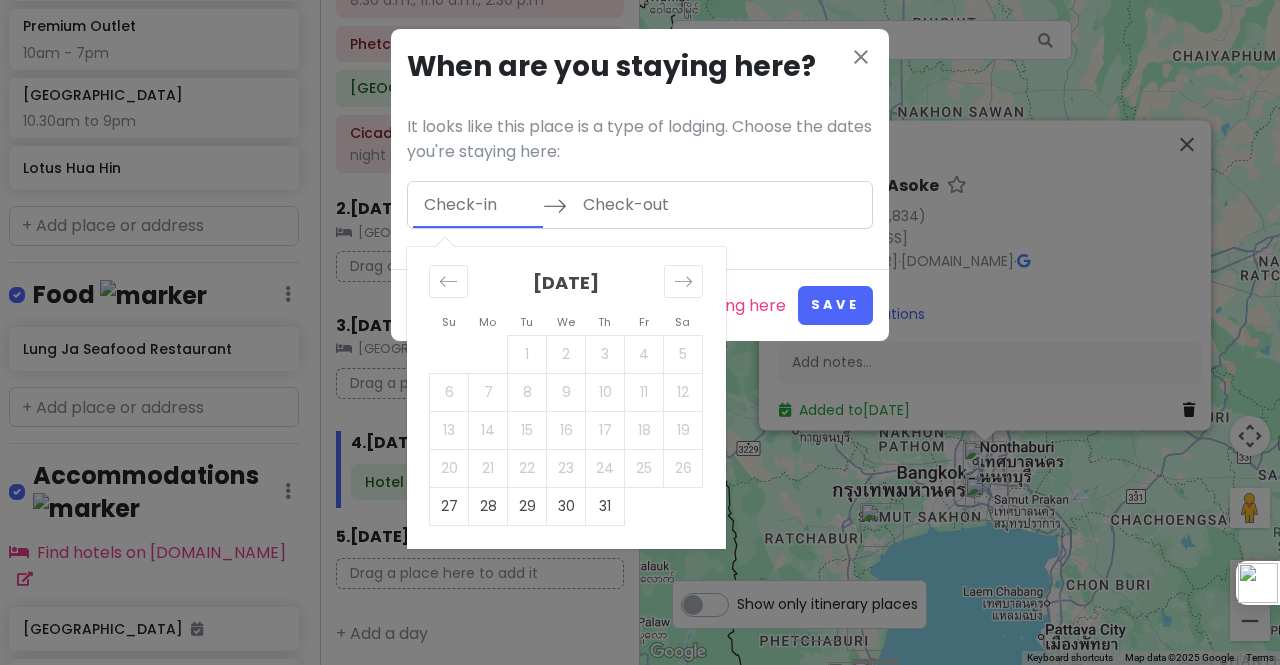 click at bounding box center [478, 205] 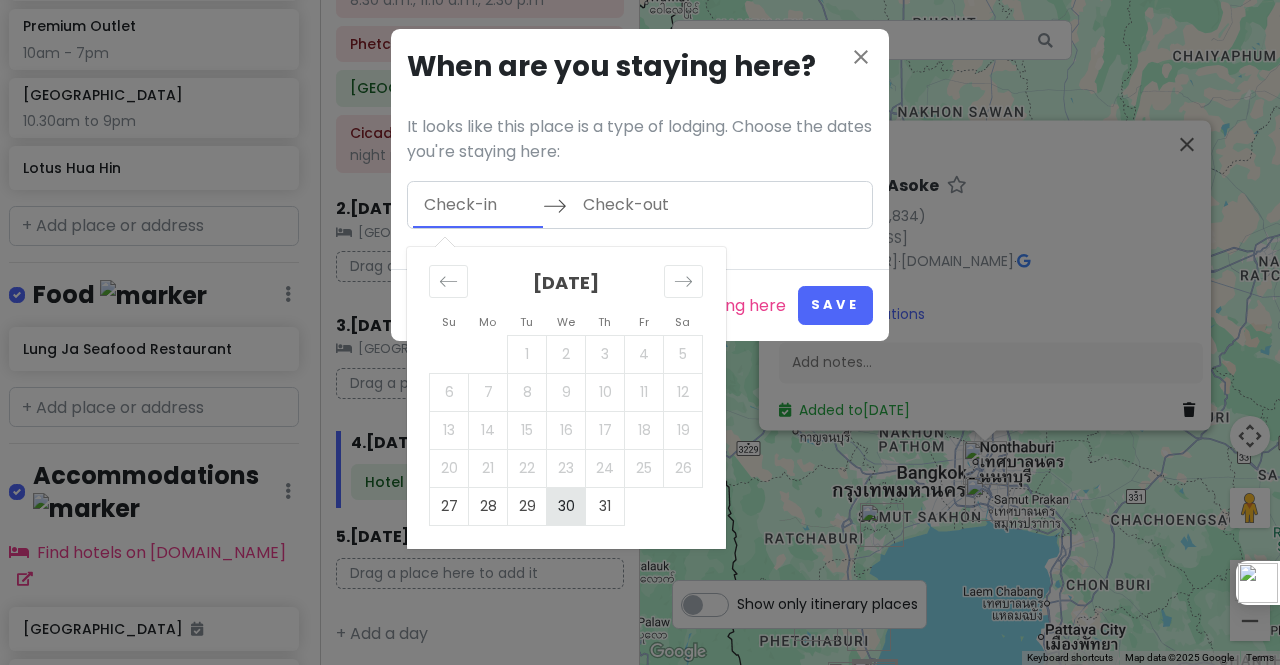 click on "30" at bounding box center (566, 506) 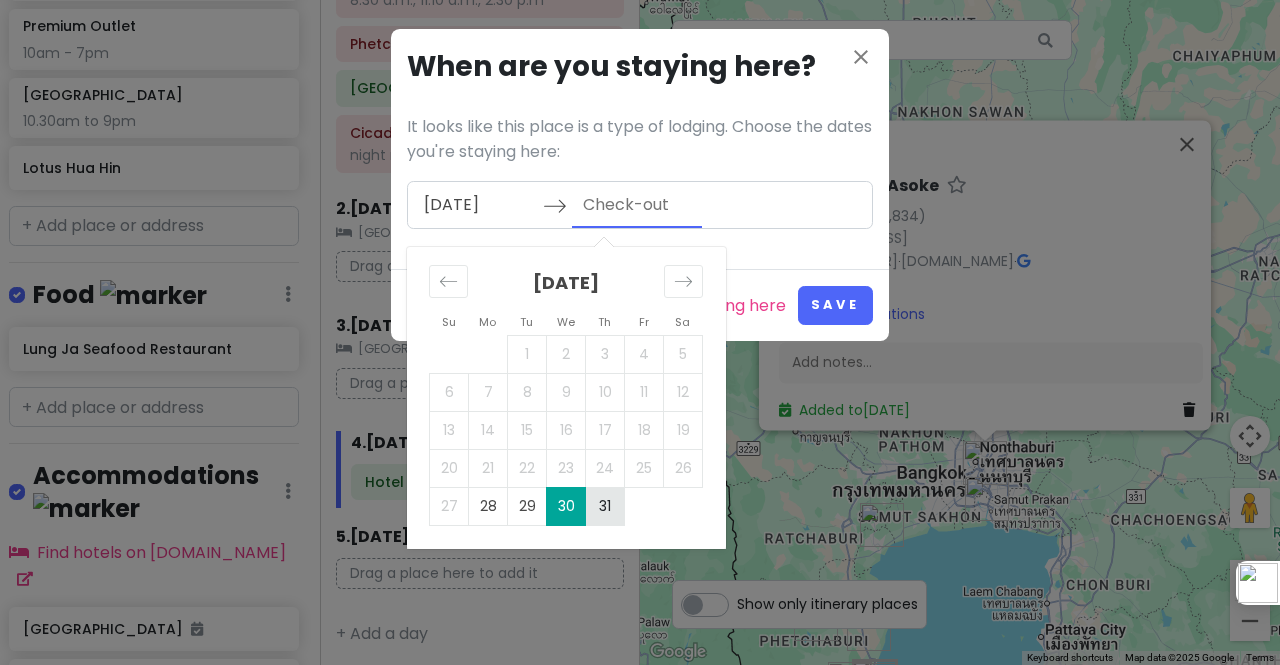 click on "31" at bounding box center (605, 506) 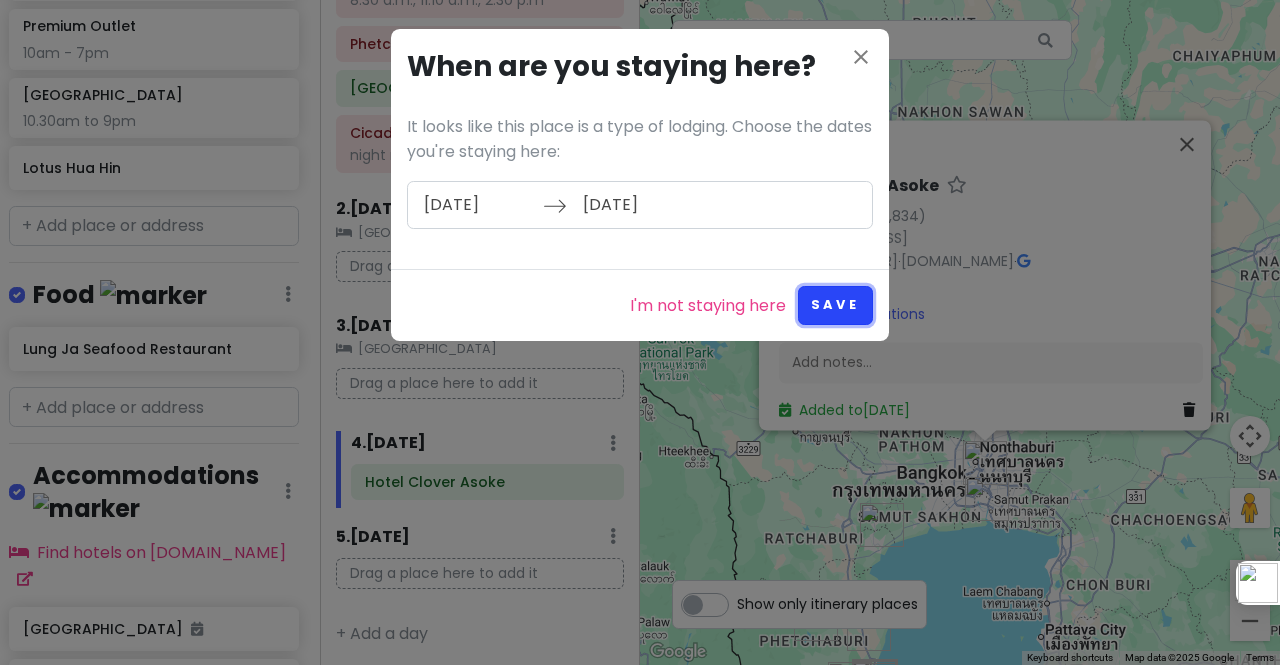 click on "Save" at bounding box center [835, 305] 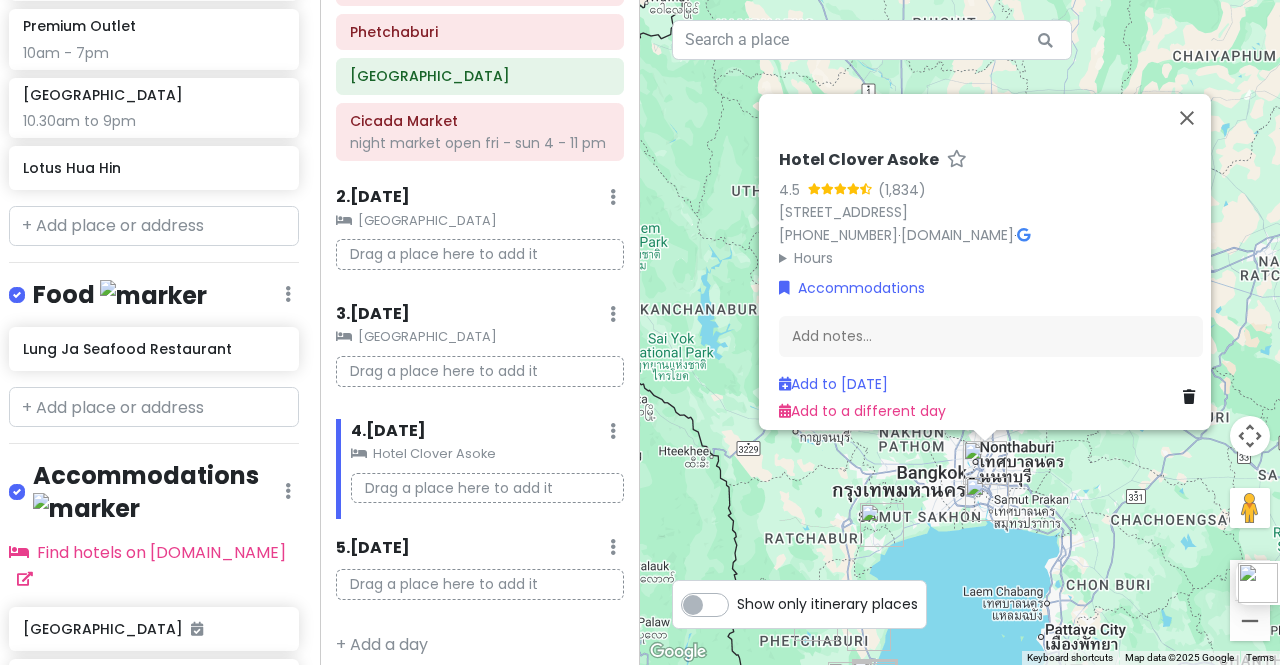scroll, scrollTop: 234, scrollLeft: 0, axis: vertical 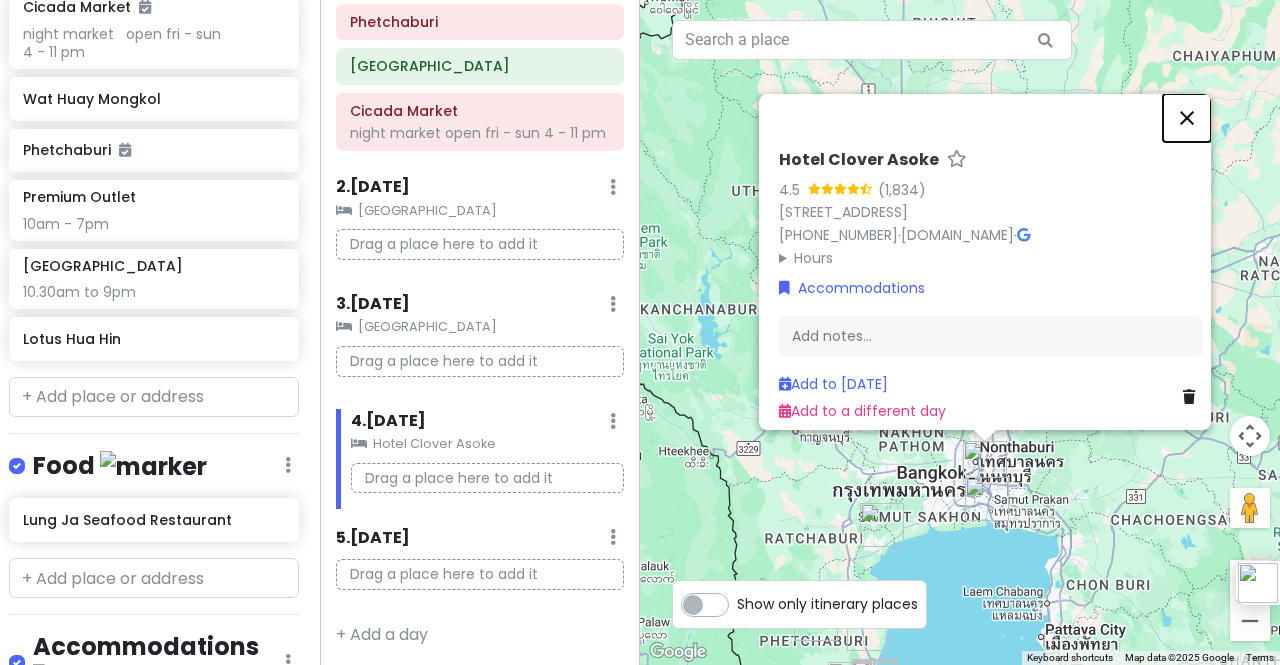 click at bounding box center (1187, 118) 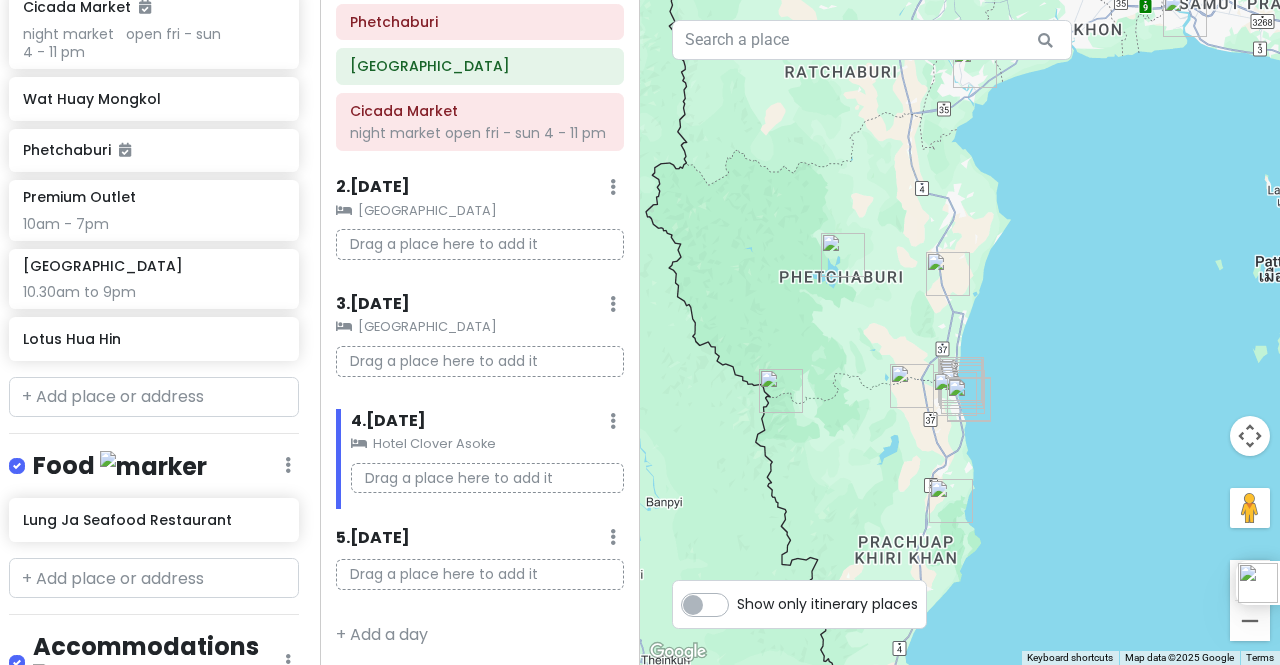 click on "Show only itinerary places" at bounding box center (827, 600) 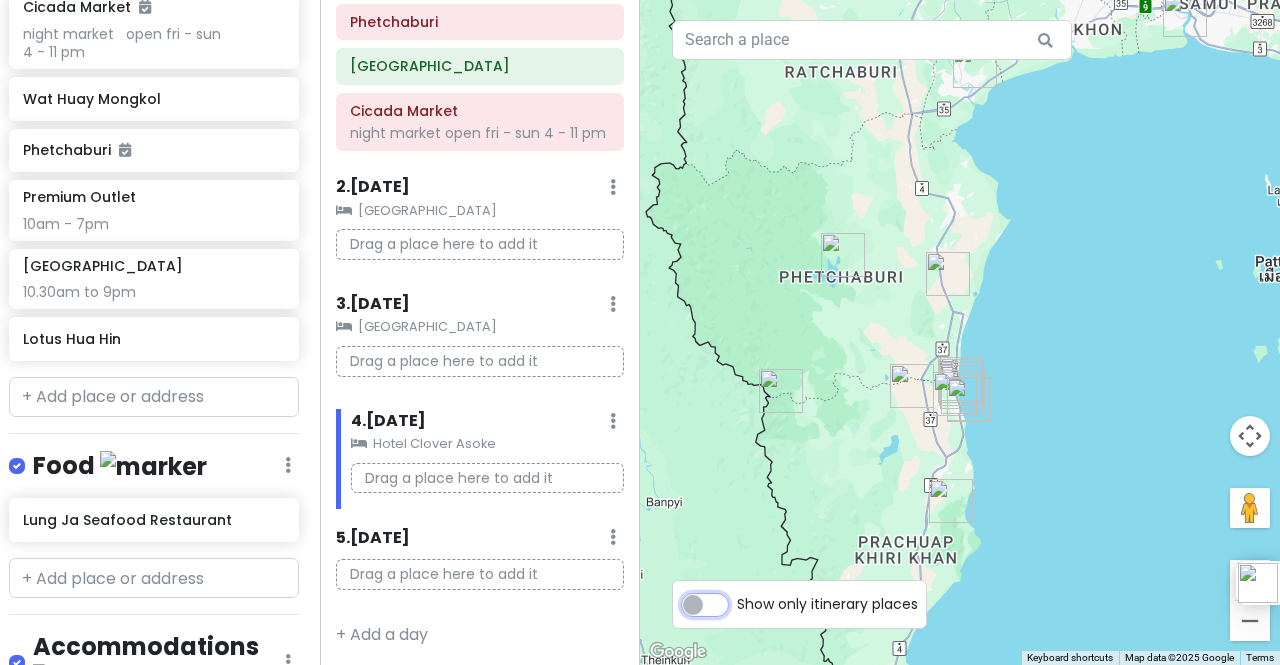 click on "Show only itinerary places" at bounding box center (743, 594) 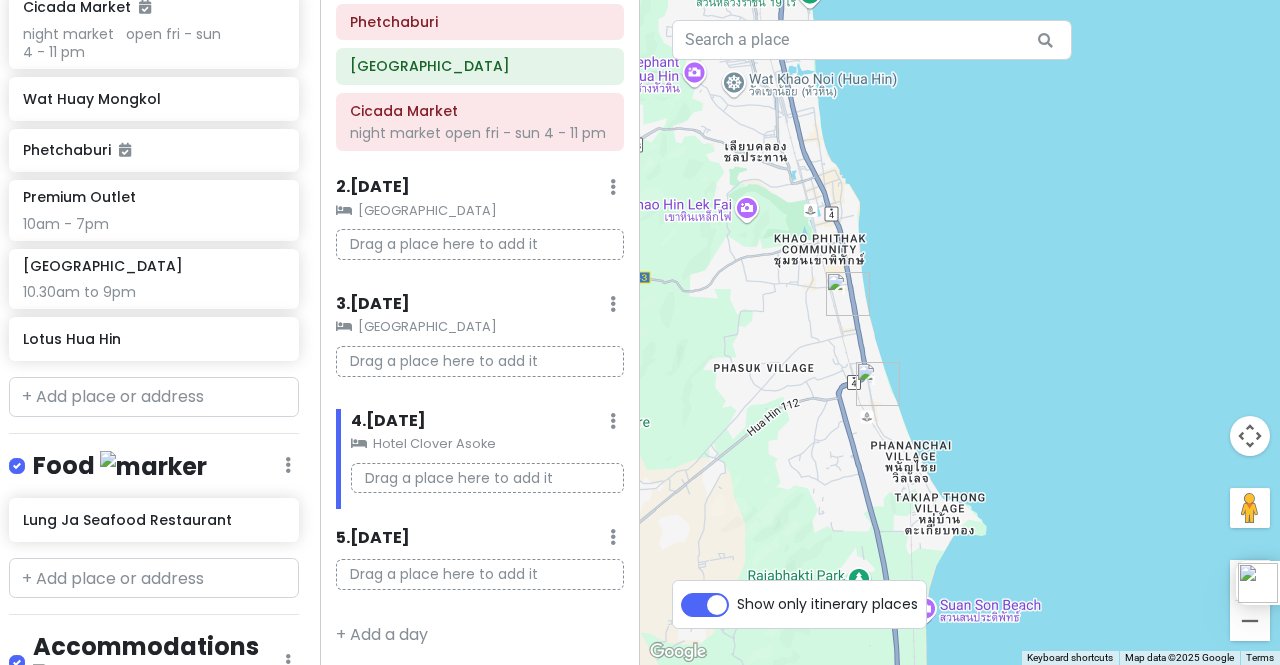 click on "Show only itinerary places" at bounding box center [827, 600] 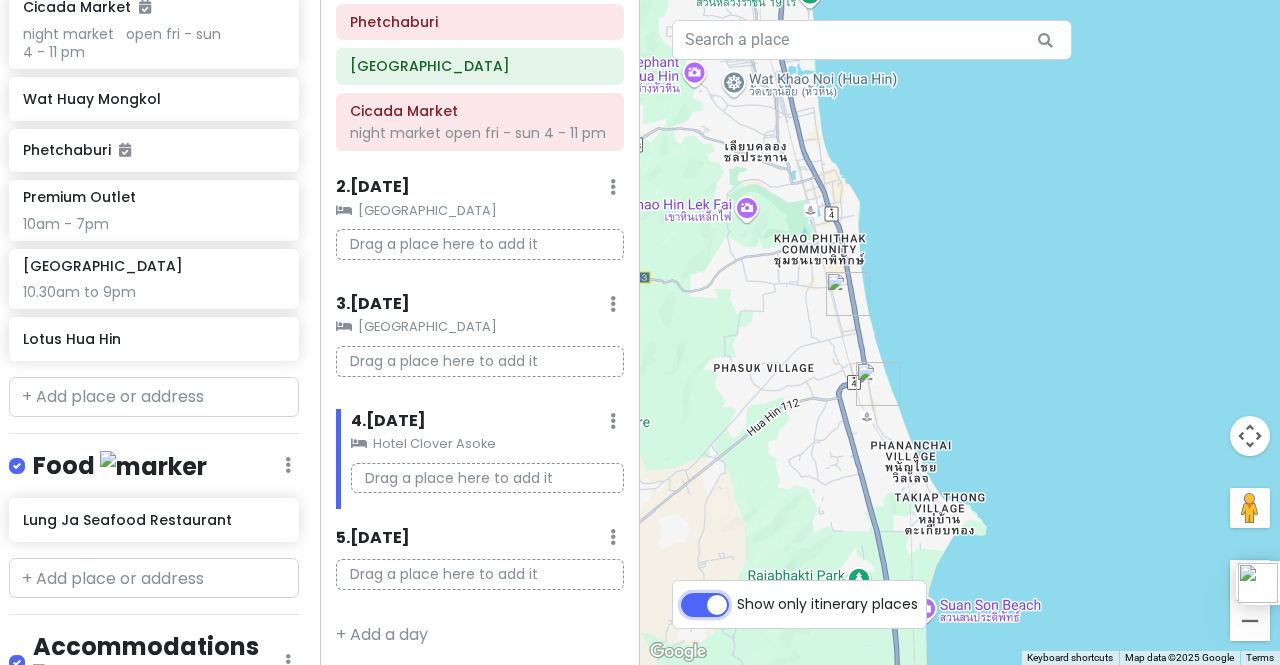 click on "Show only itinerary places" at bounding box center [743, 594] 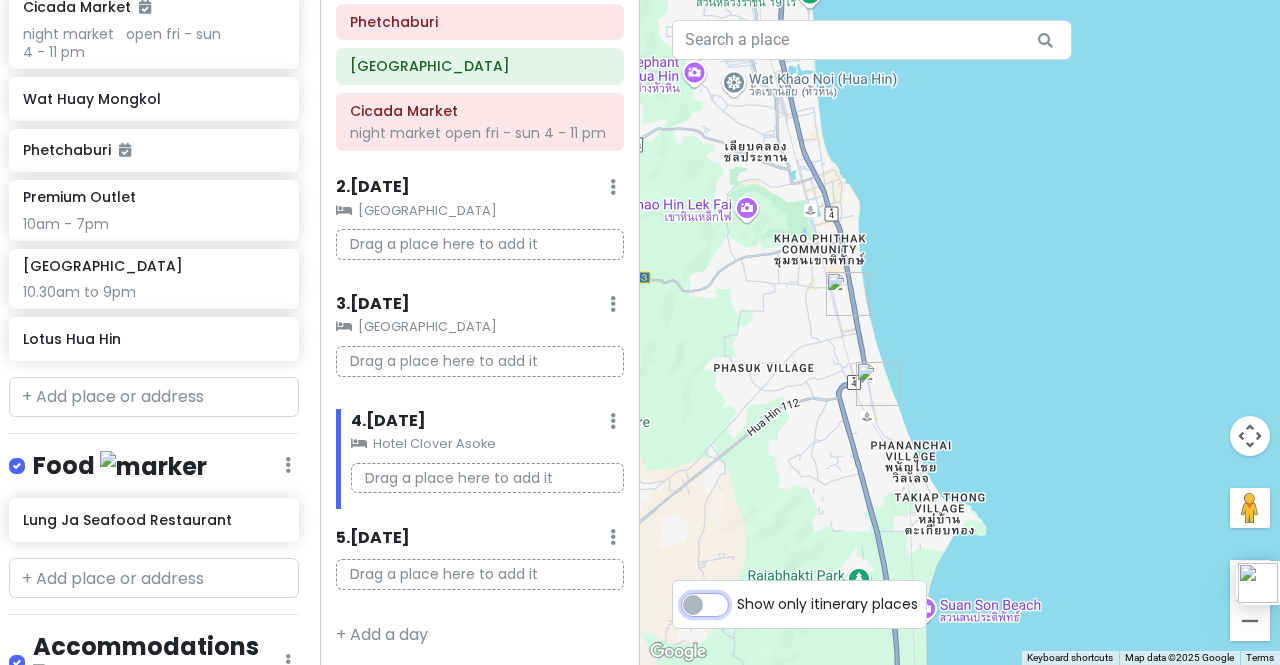 checkbox on "false" 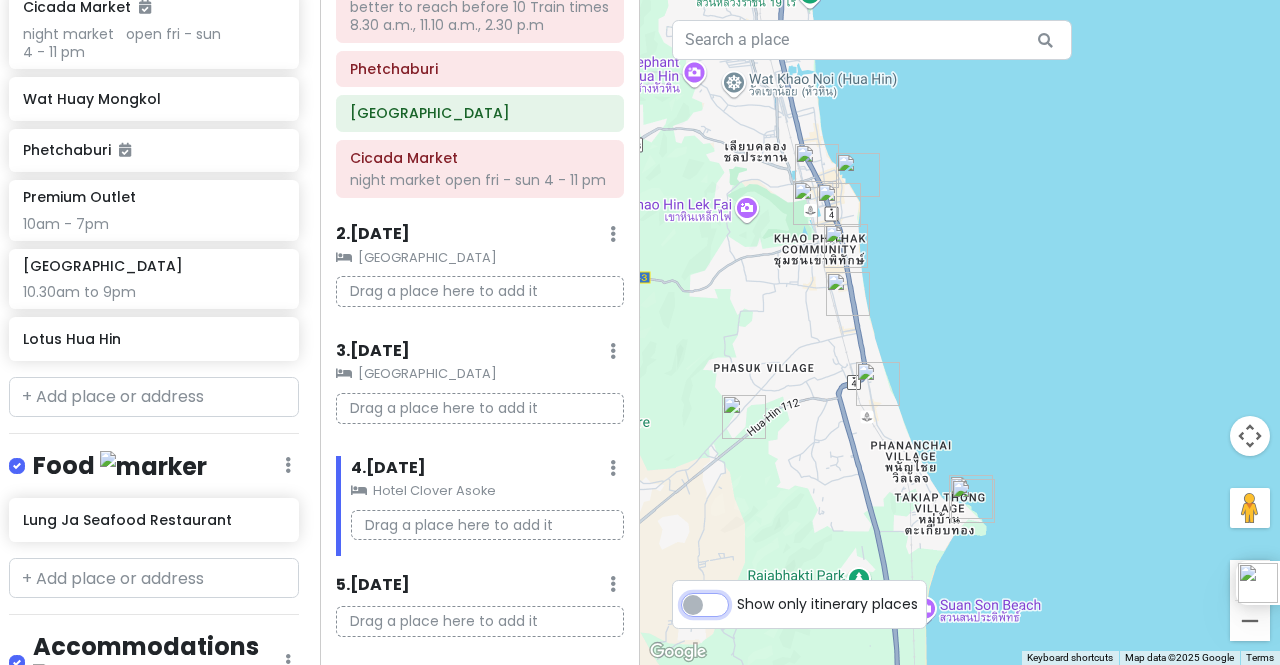 scroll, scrollTop: 166, scrollLeft: 0, axis: vertical 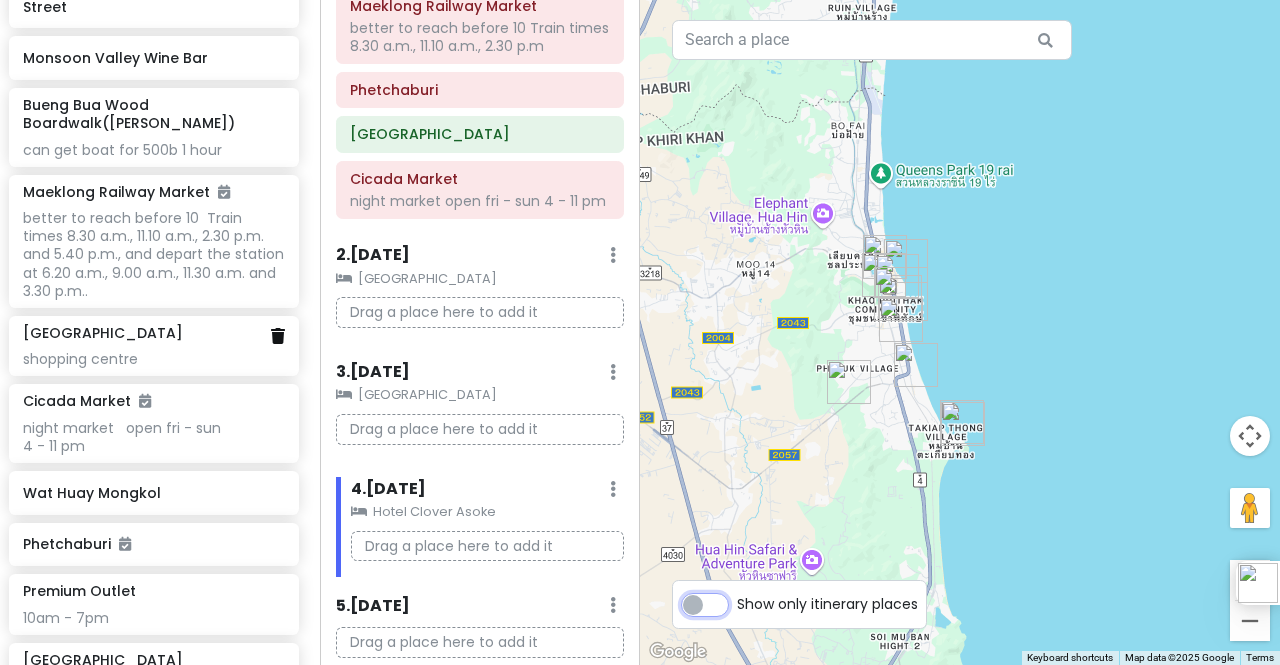 click at bounding box center (278, 336) 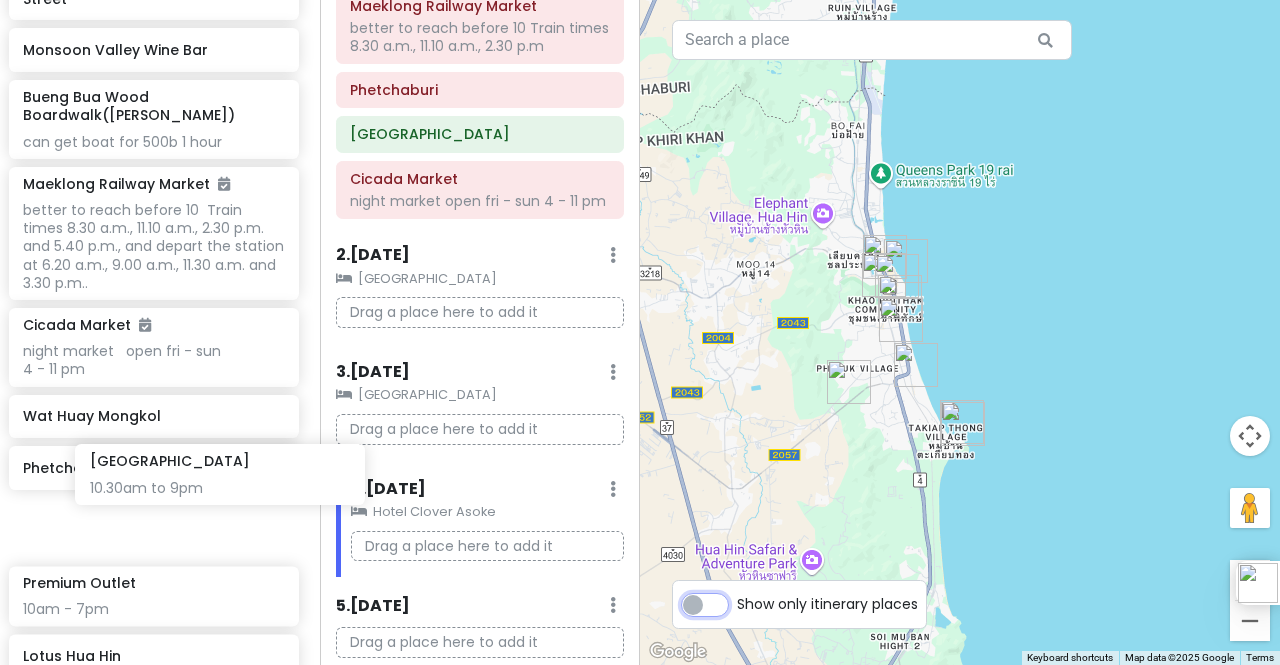 scroll, scrollTop: 809, scrollLeft: 12, axis: both 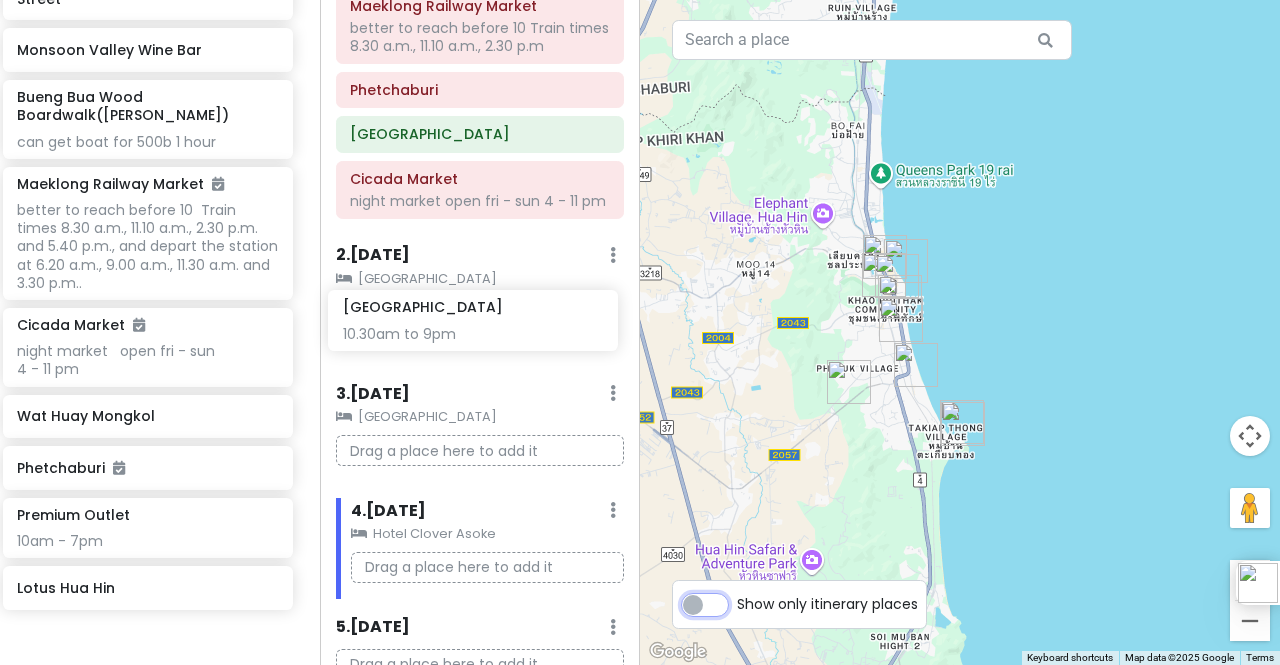 drag, startPoint x: 145, startPoint y: 531, endPoint x: 465, endPoint y: 318, distance: 384.40735 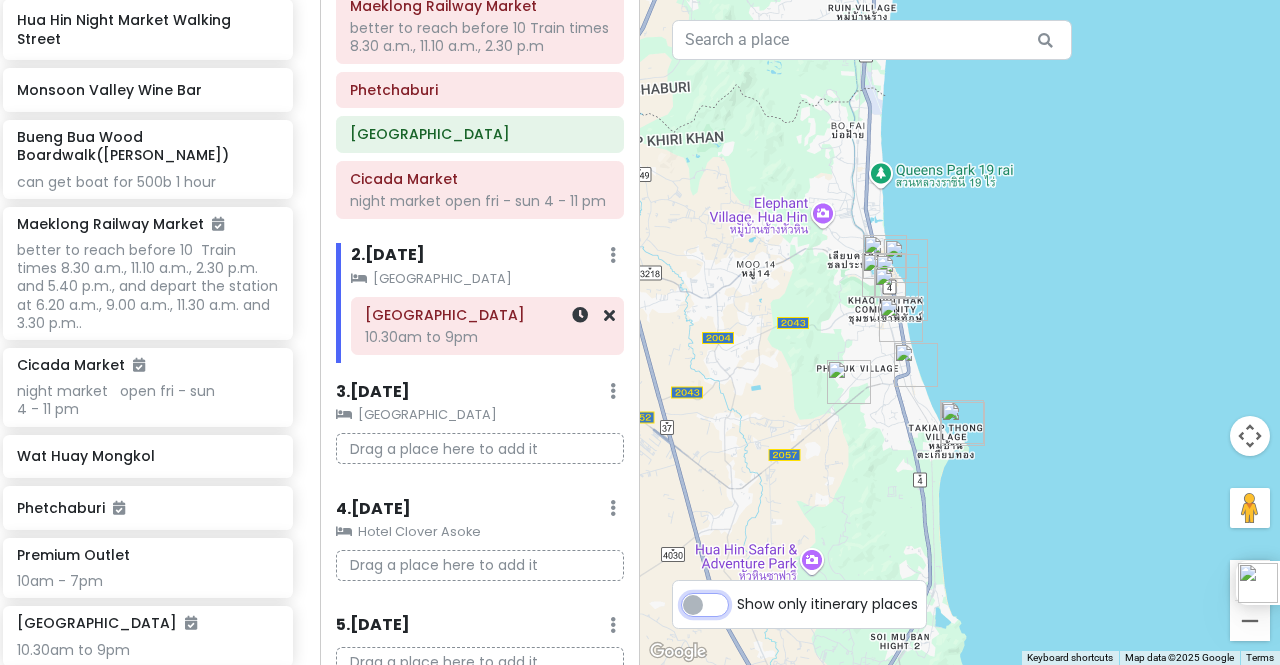 scroll, scrollTop: 768, scrollLeft: 12, axis: both 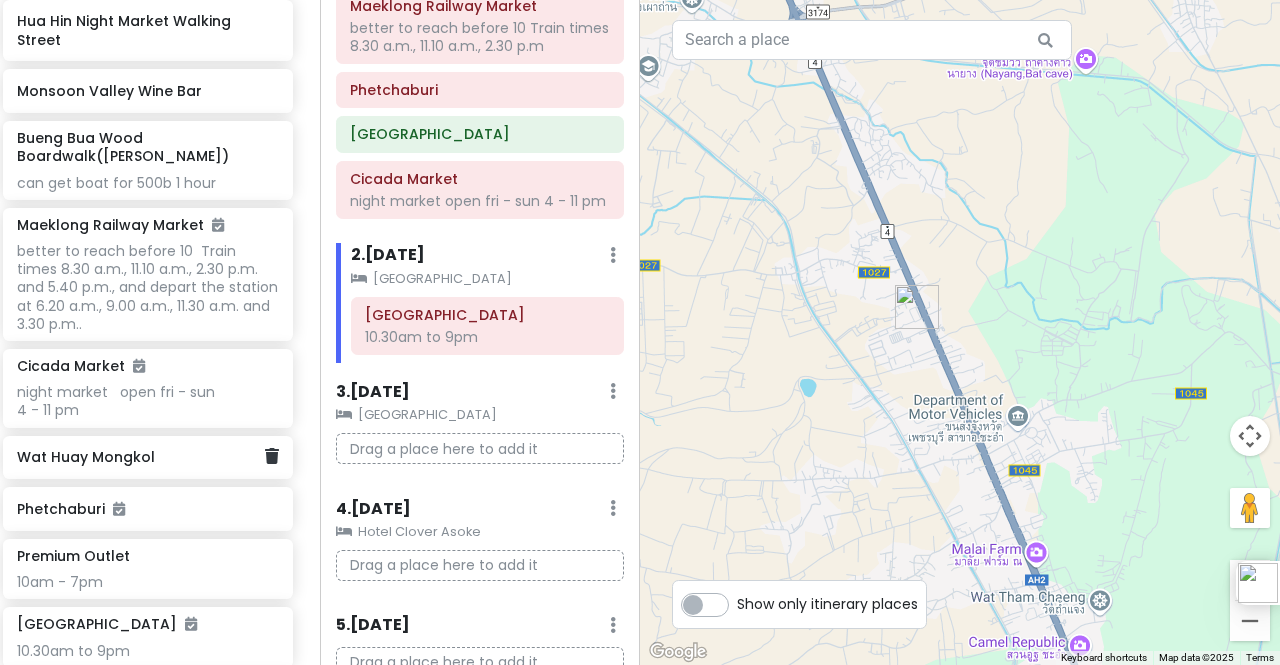 click on "Wat Huay Mongkol" at bounding box center (140, 457) 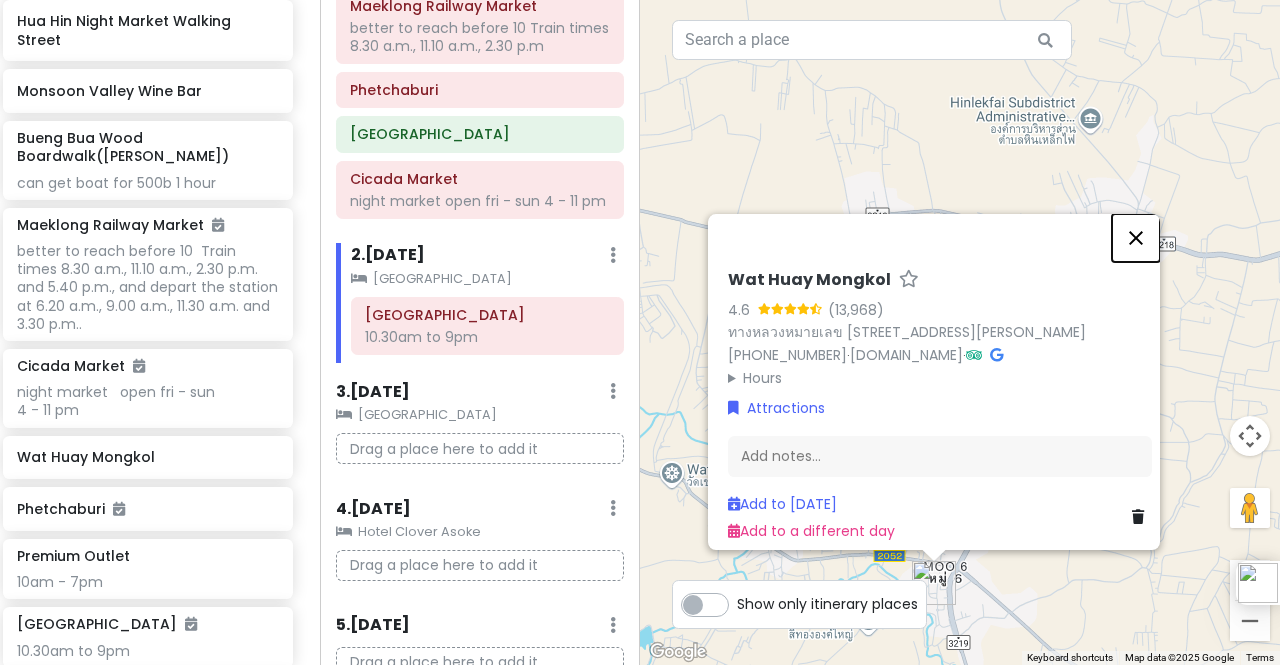 click at bounding box center [1136, 238] 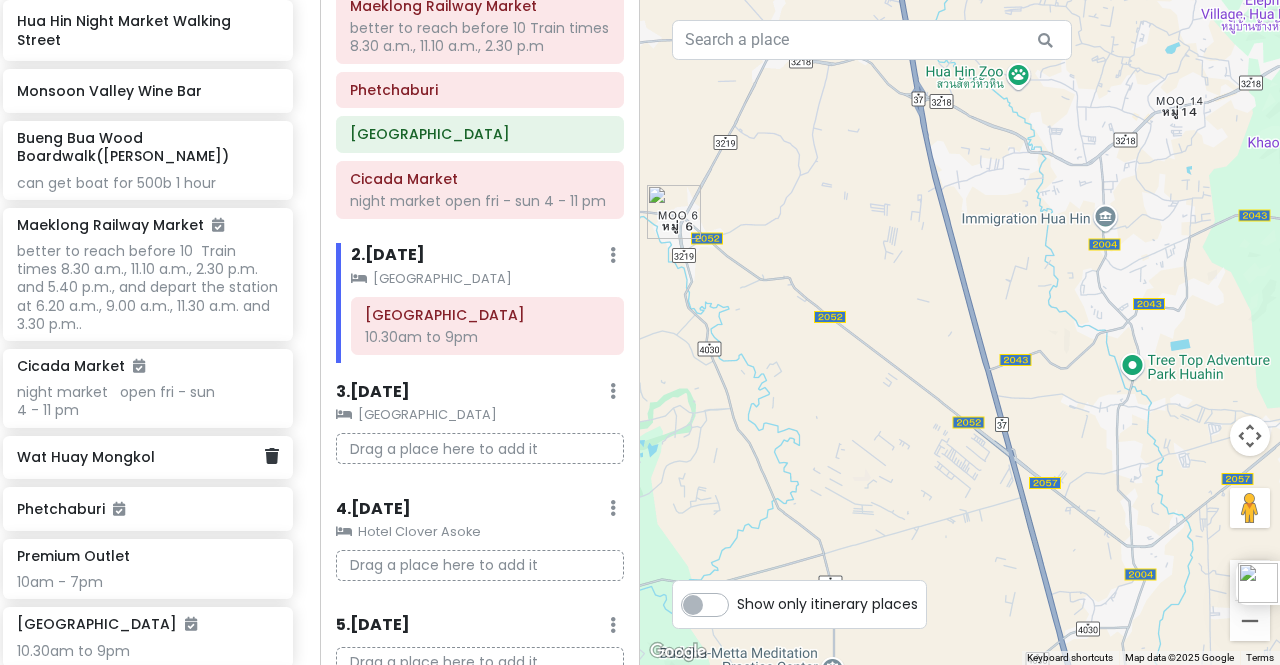 click on "Wat Huay Mongkol" at bounding box center [140, 457] 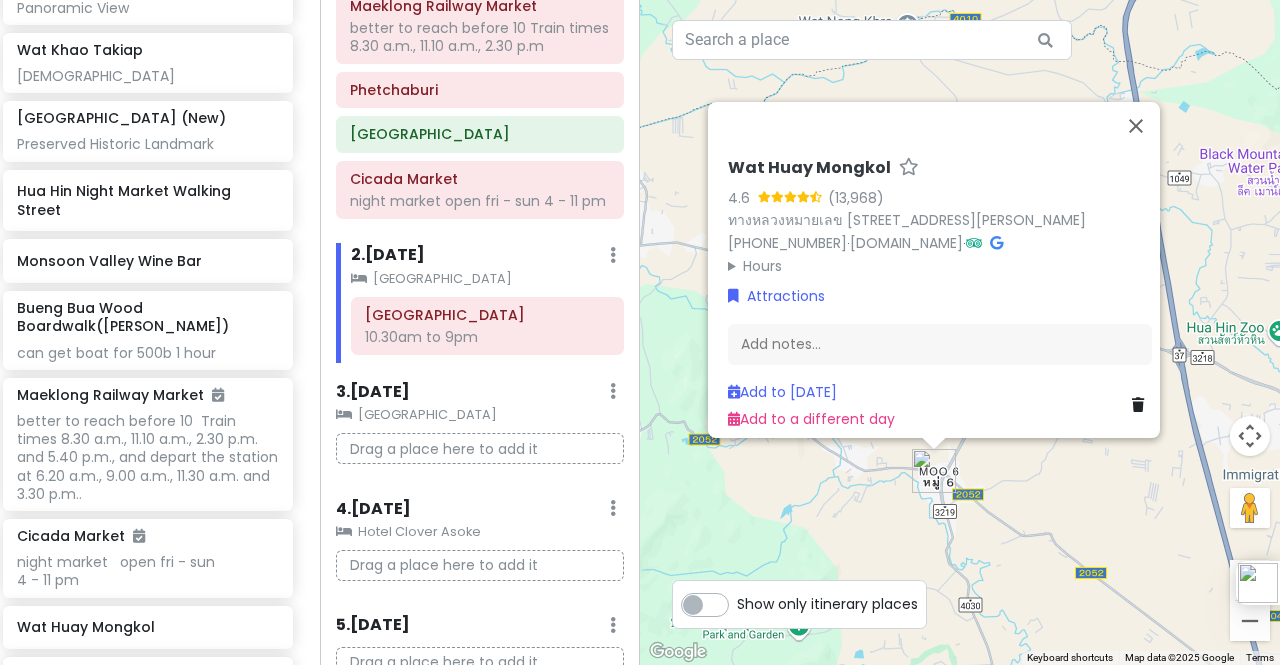 scroll, scrollTop: 588, scrollLeft: 12, axis: both 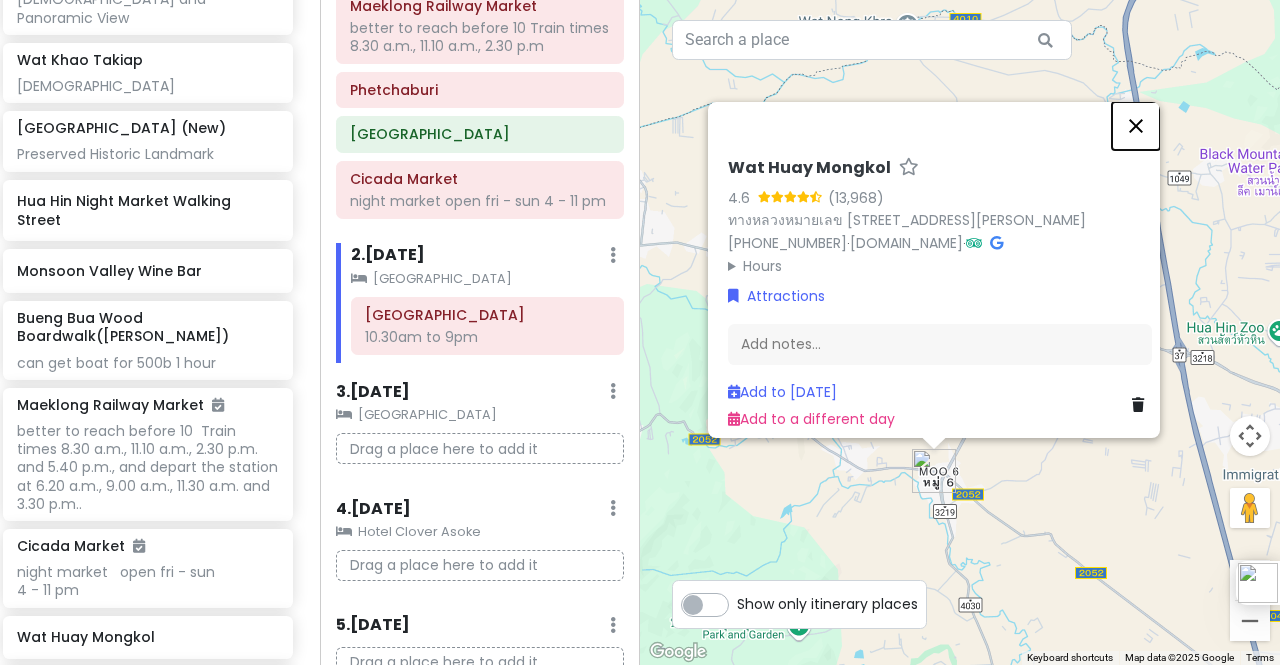 click at bounding box center (1136, 126) 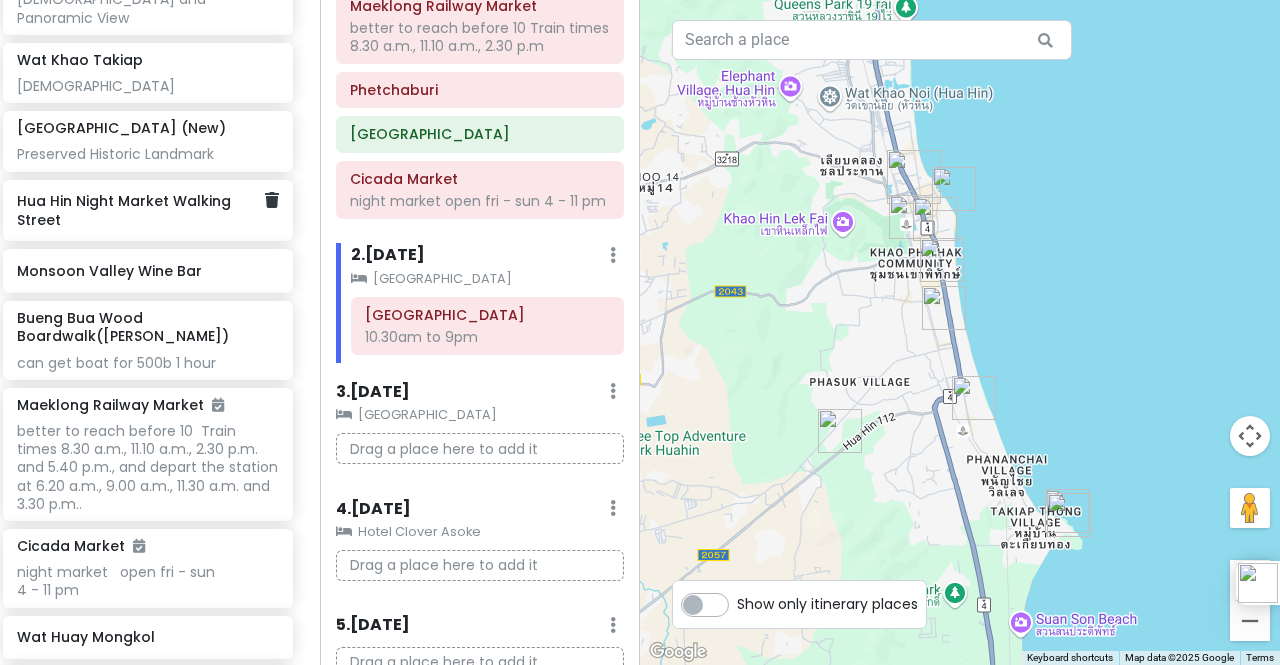 scroll, scrollTop: 588, scrollLeft: 12, axis: both 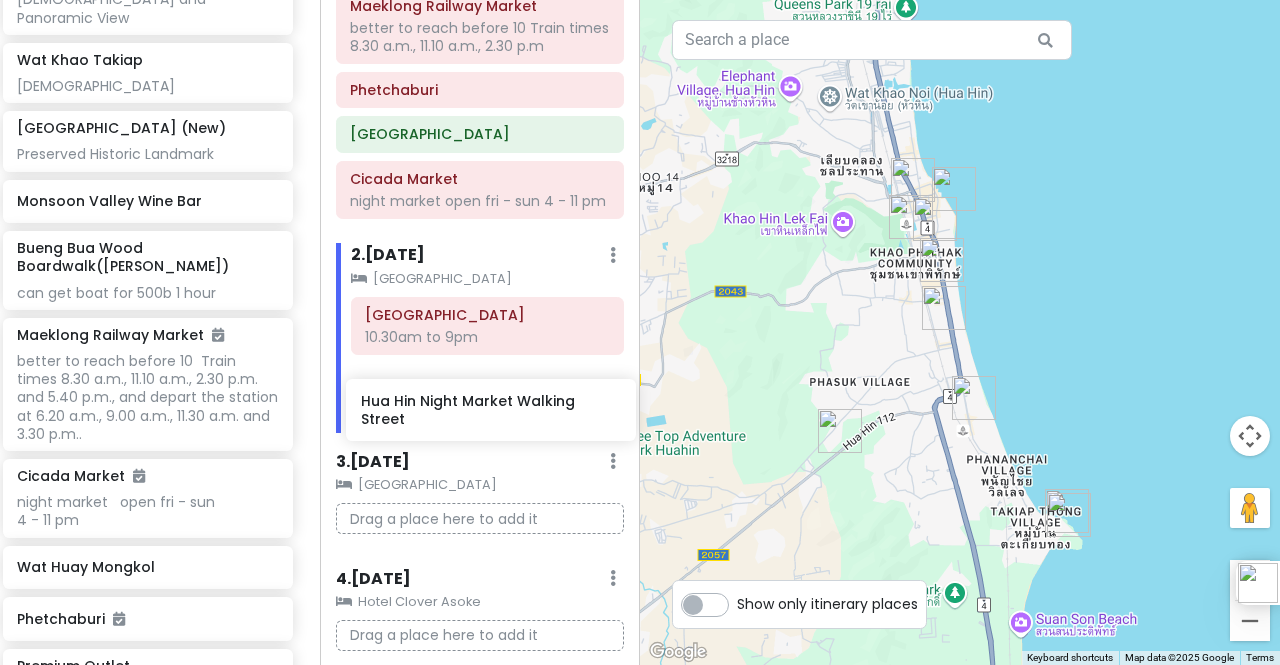 drag, startPoint x: 145, startPoint y: 149, endPoint x: 489, endPoint y: 402, distance: 427.01874 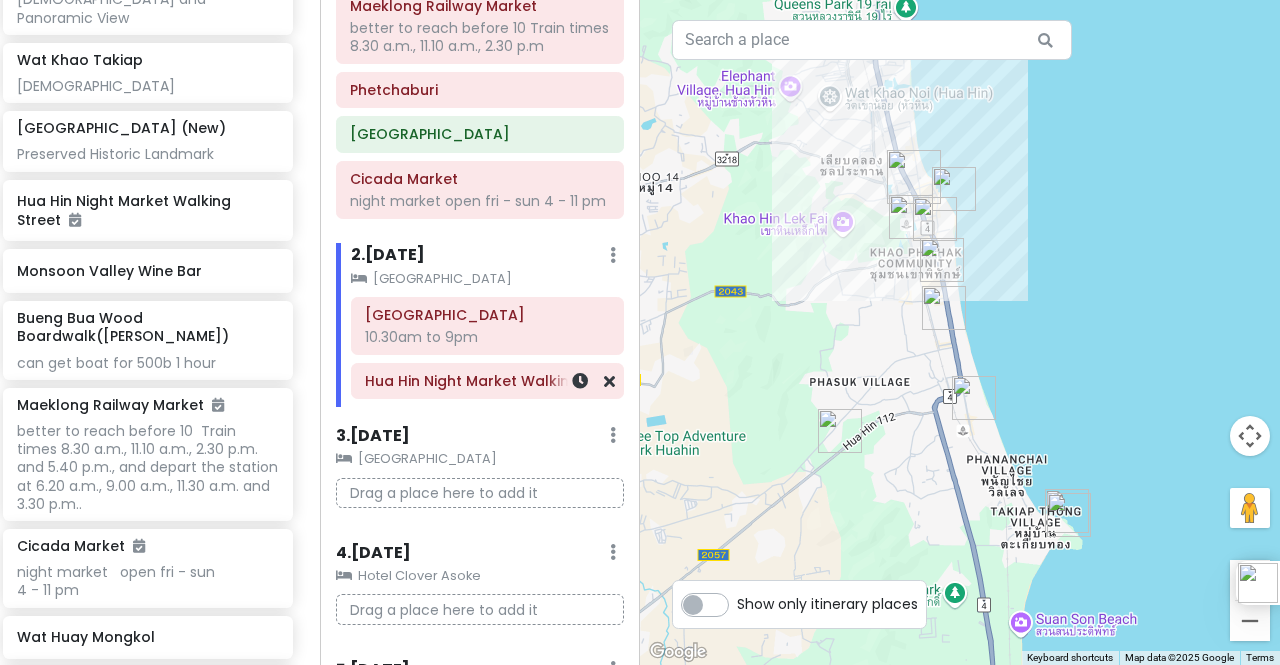 click on "Hua Hin Night Market Walking Street" at bounding box center [487, 381] 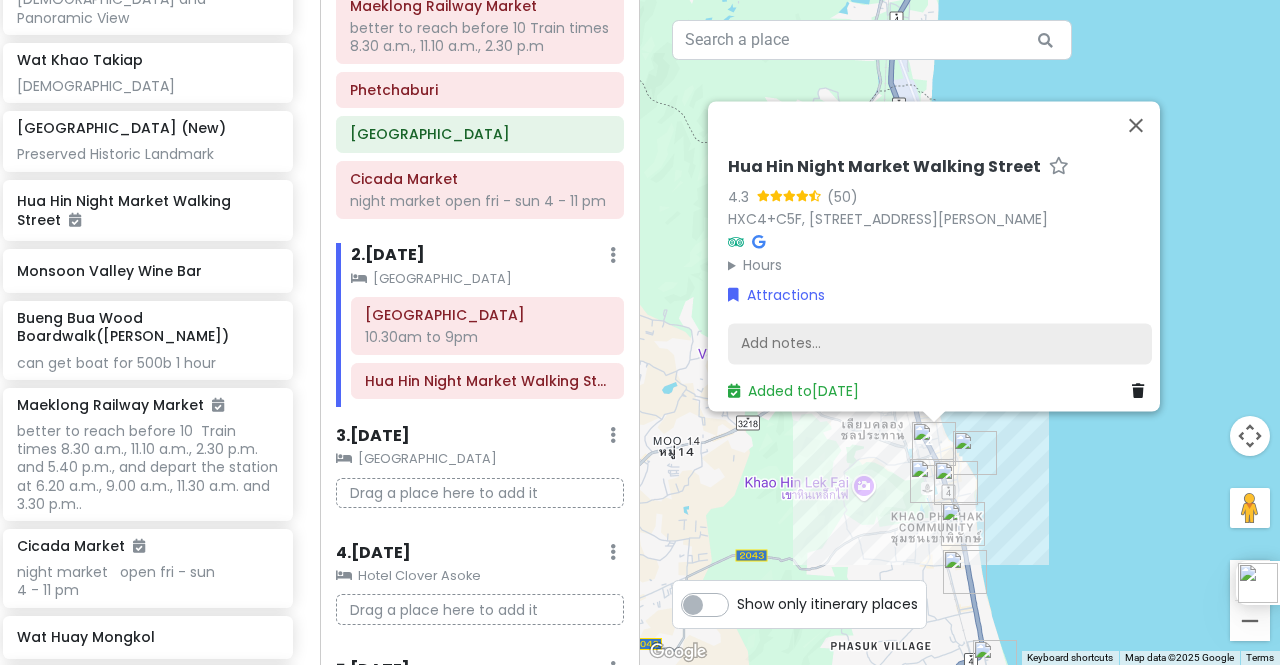 click on "Add notes..." at bounding box center (940, 344) 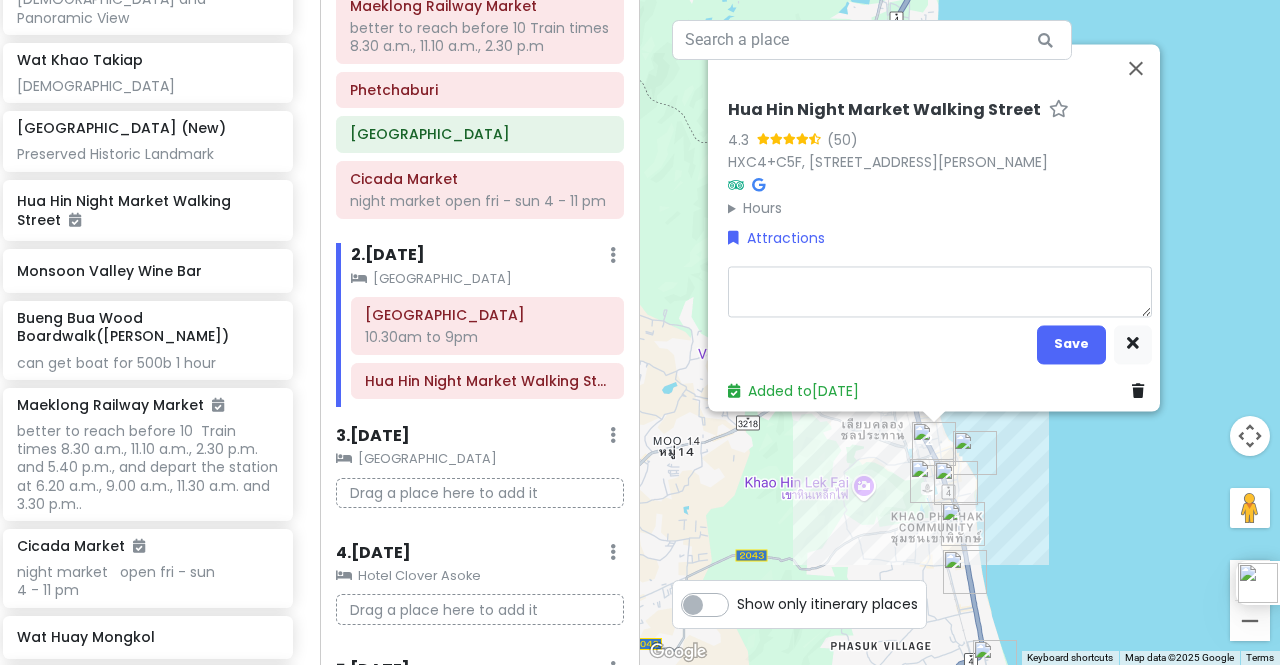 type on "x" 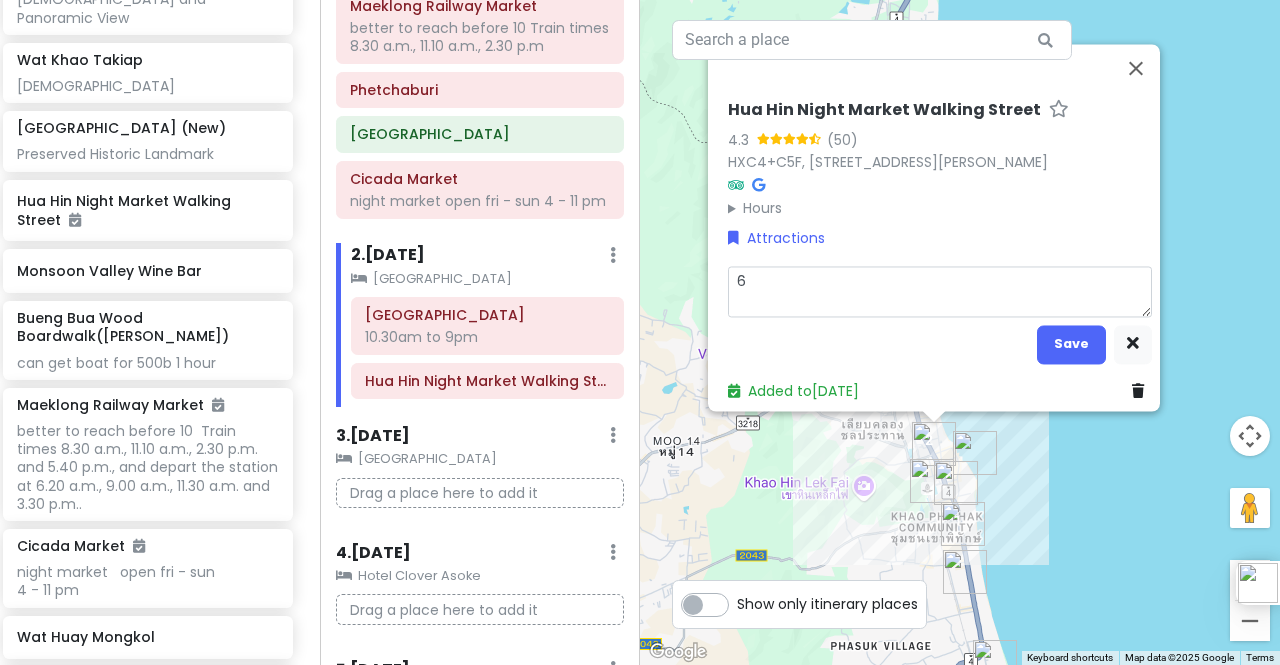 type on "x" 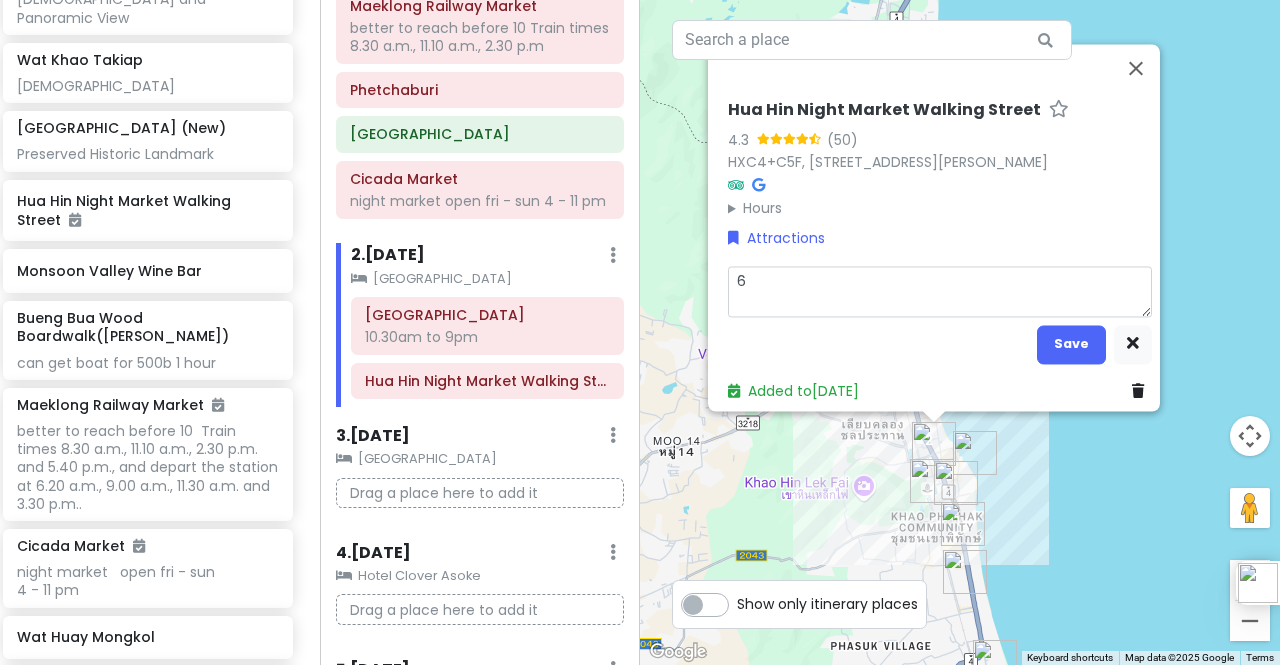 type on "6p" 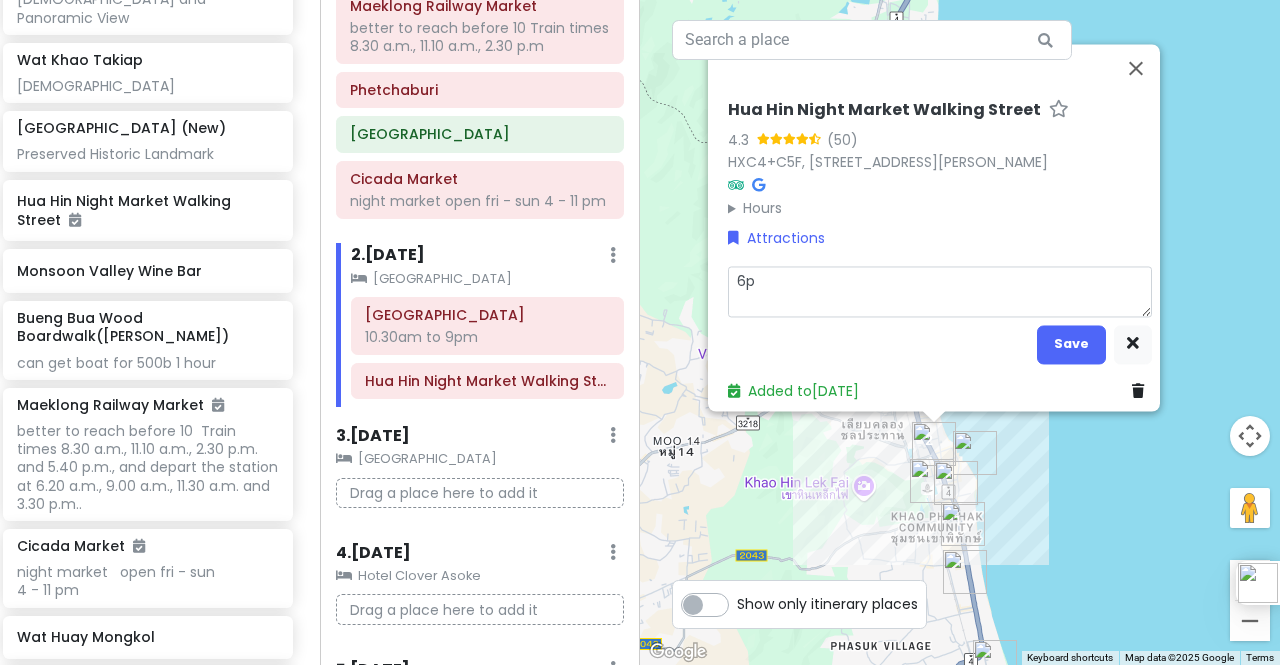 type on "x" 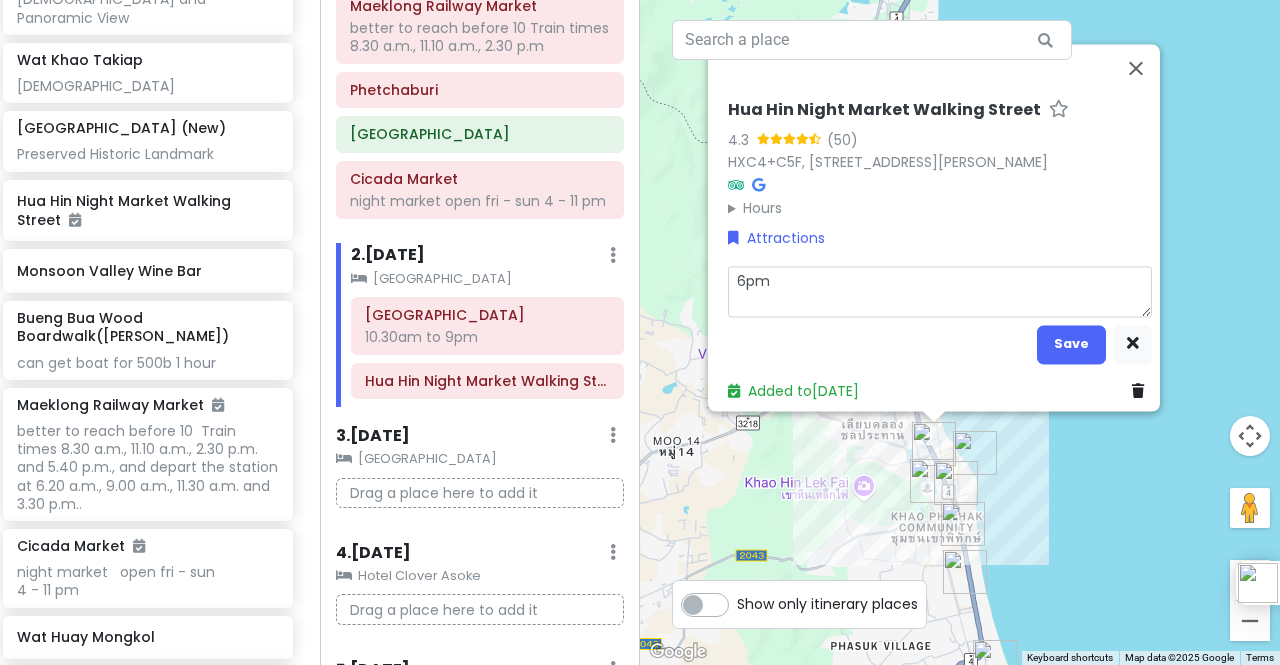 type on "x" 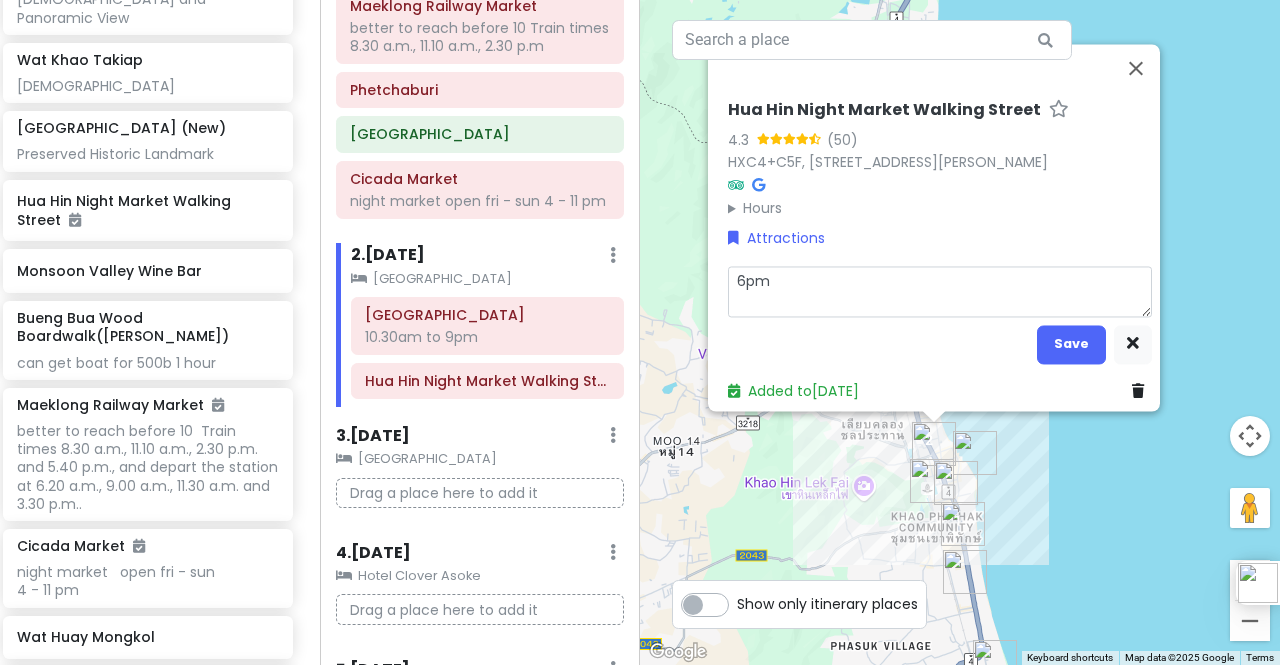 type on "x" 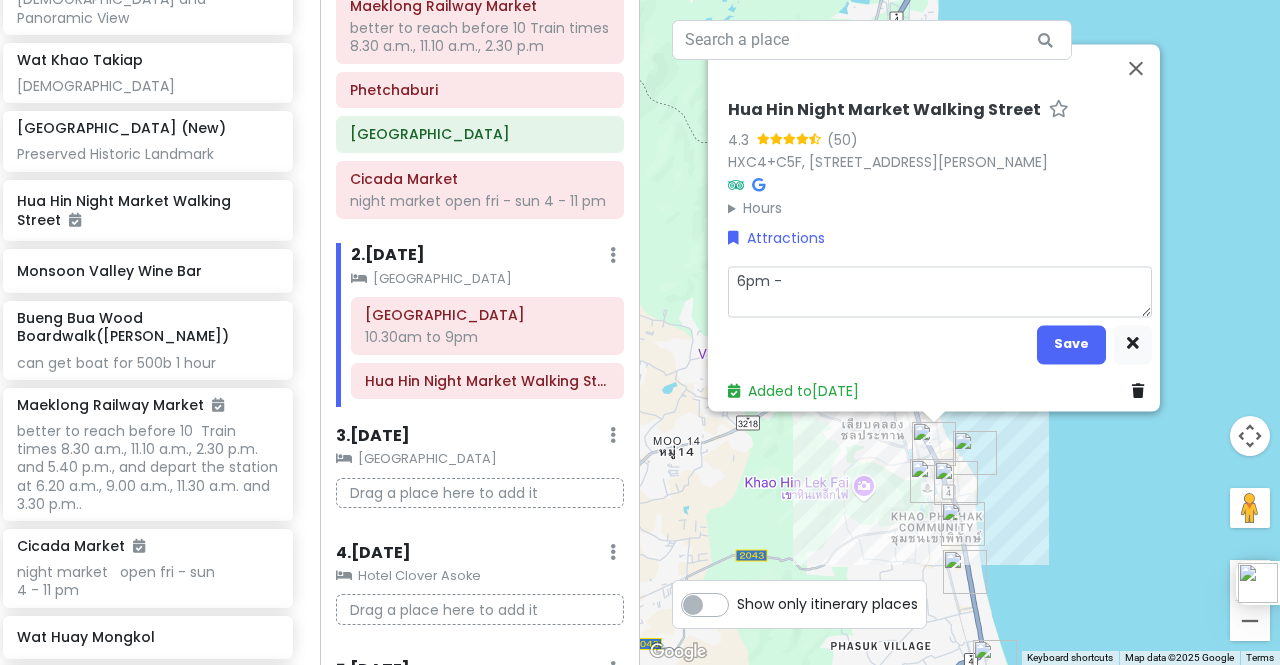 type on "x" 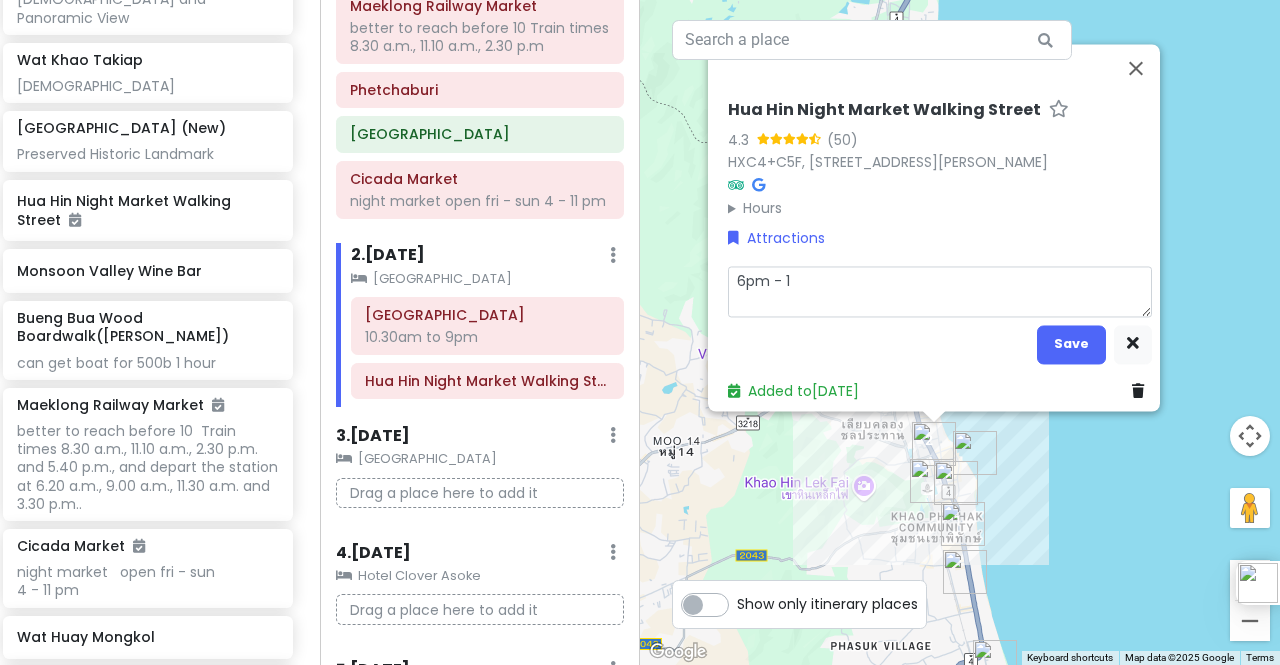 type on "x" 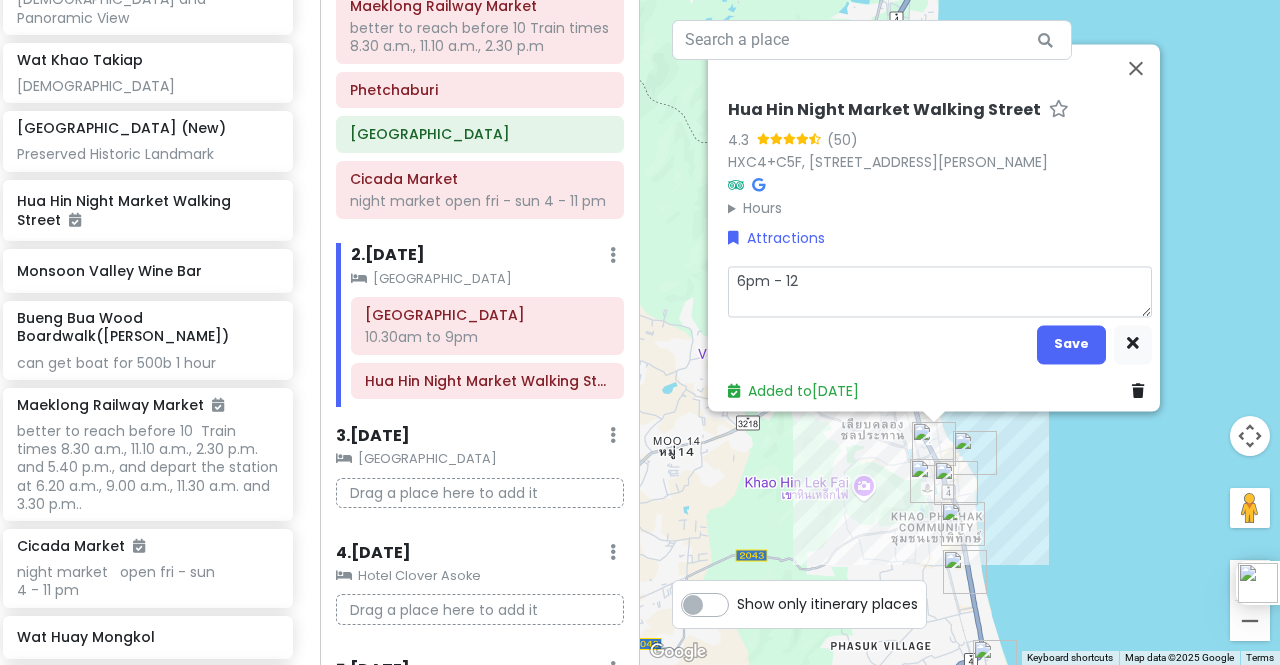 type on "x" 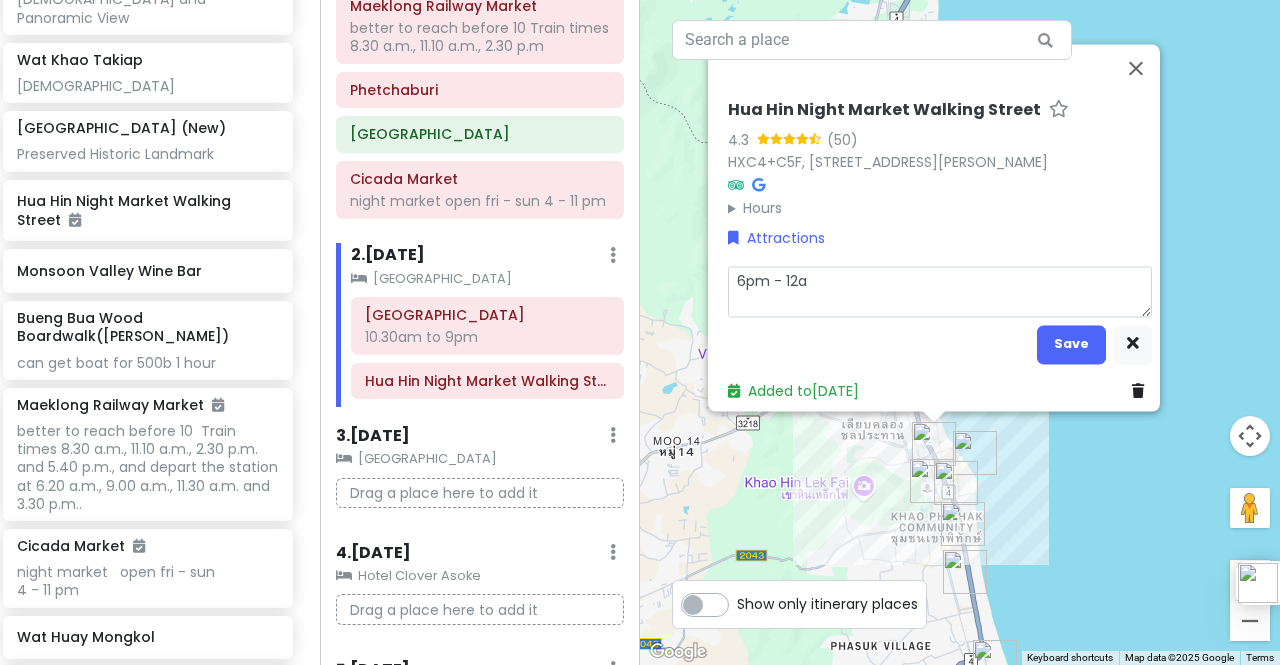 type on "x" 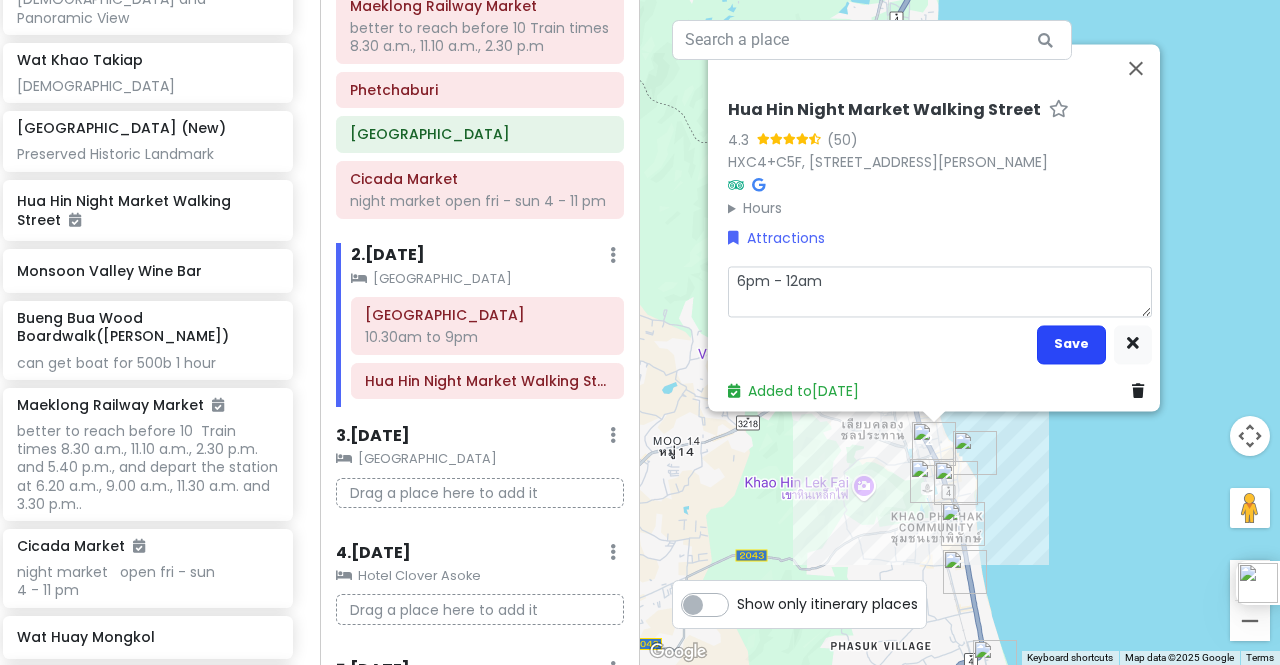 type on "6pm - 12am" 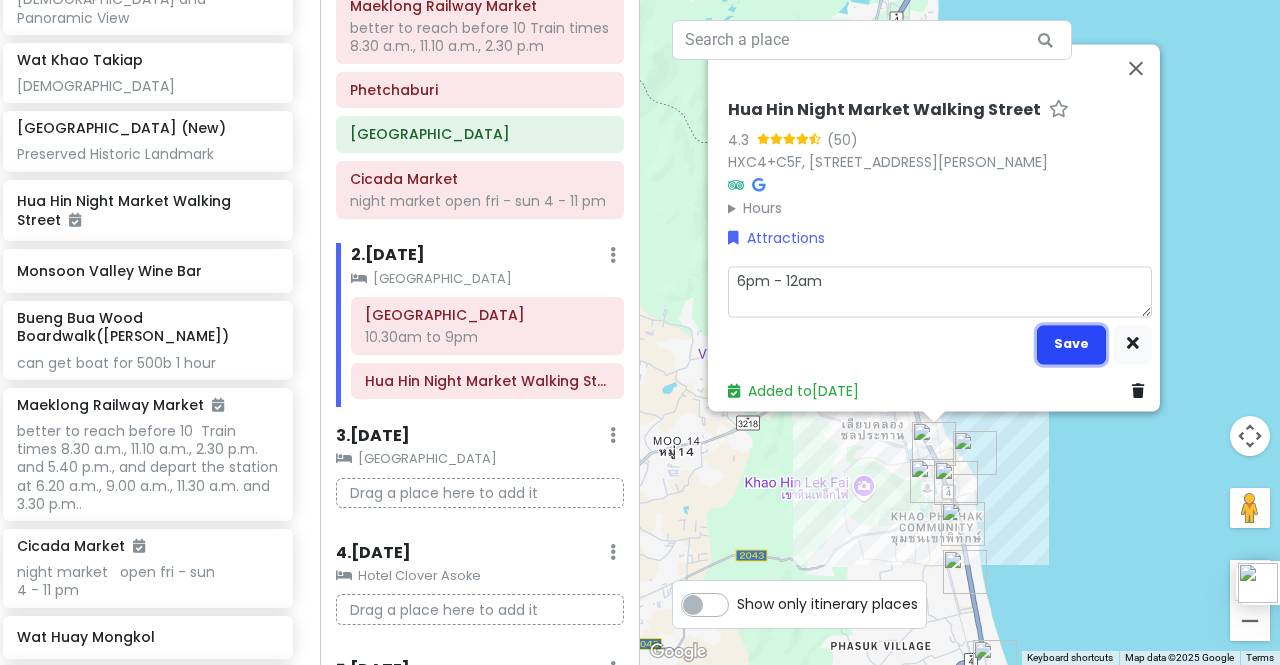 click on "Save" at bounding box center (1071, 344) 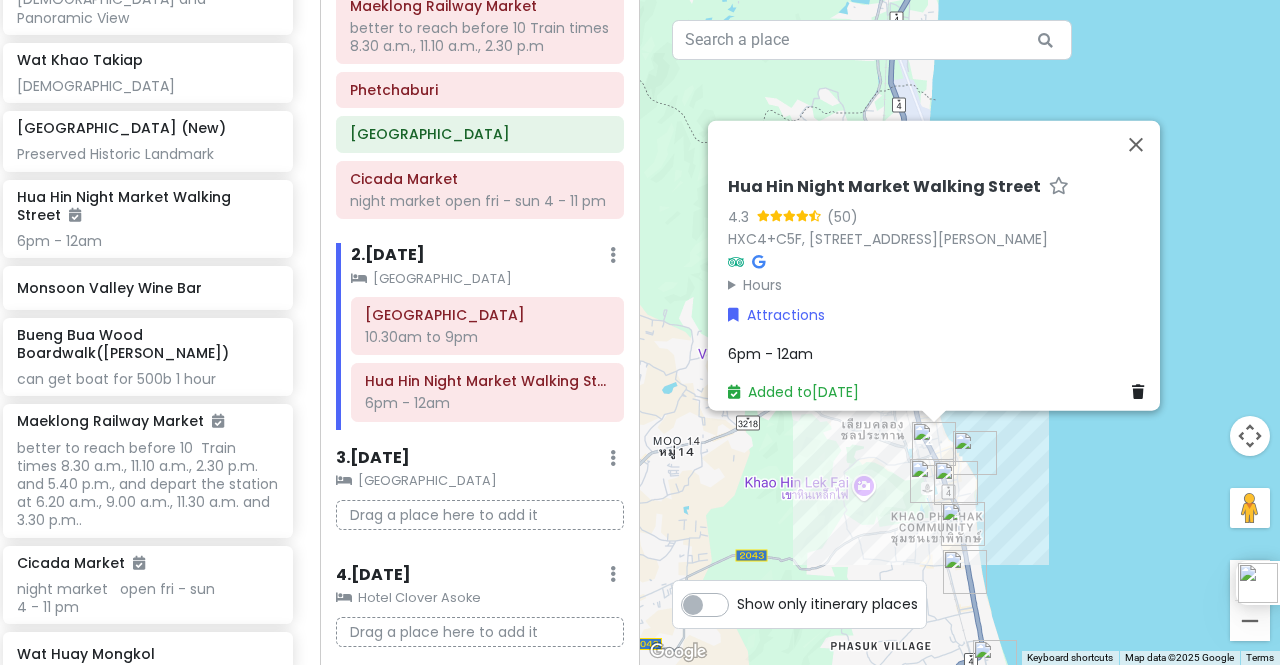 click on "Hua Hin Night Market Walking Street 4.3        (50) HXC4+C5F, [GEOGRAPHIC_DATA], [GEOGRAPHIC_DATA], [PERSON_NAME][GEOGRAPHIC_DATA], [GEOGRAPHIC_DATA] Hours [DATE]  6:00 – 10:00 pm [DATE]  6:00 – 10:00 pm [DATE]  6:00 – 10:00 pm [DATE]  6:00 – 10:00 pm [DATE]  6:00 – 11:00 pm [DATE]  6:00 – 11:00 pm [DATE]  6:00 – 11:00 pm Attractions 6pm - 12am Added to  [DATE]" at bounding box center (960, 332) 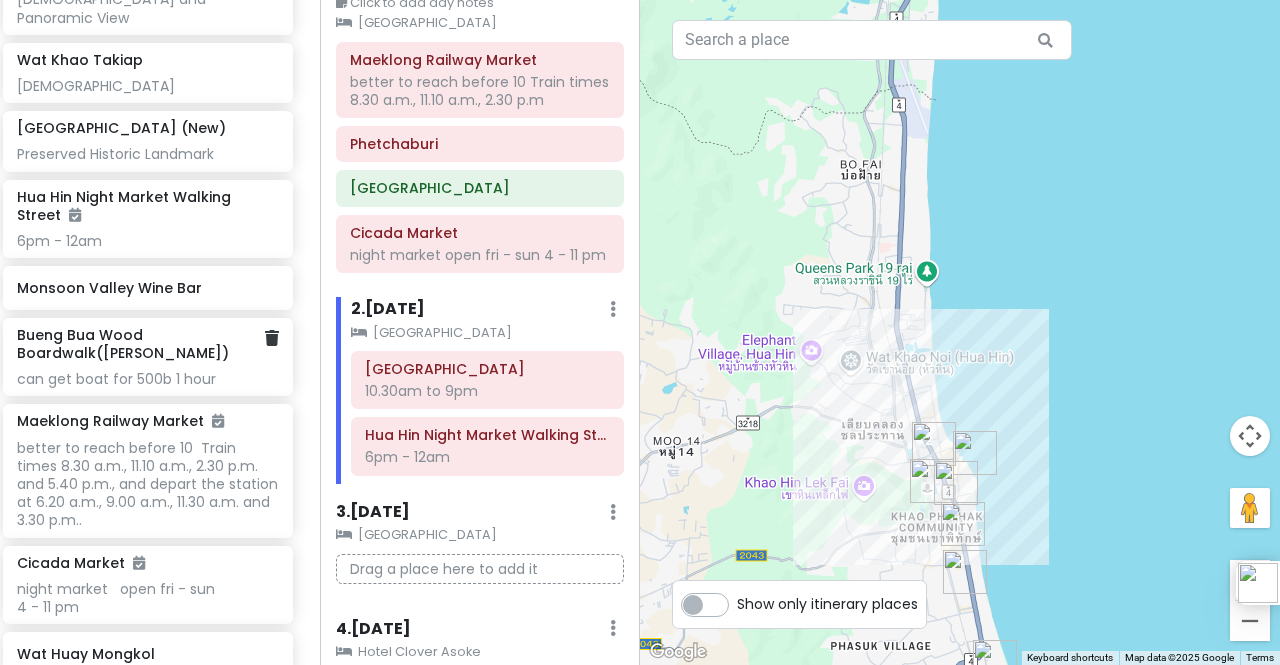 scroll, scrollTop: 108, scrollLeft: 0, axis: vertical 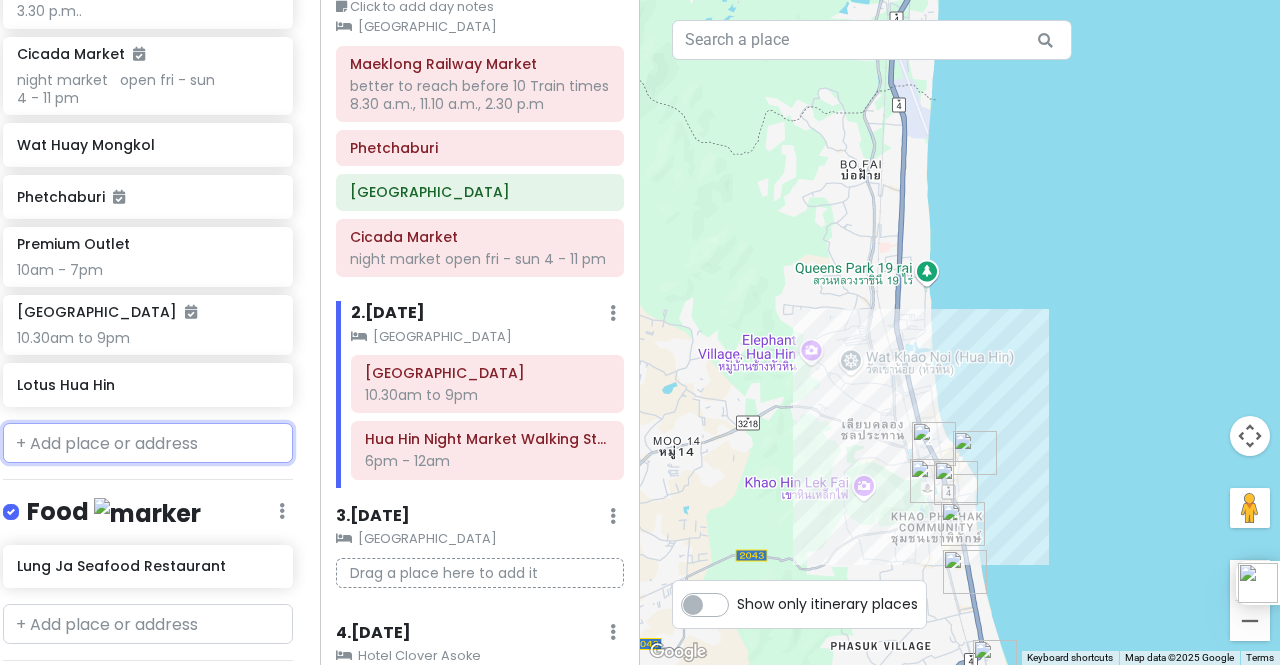 click at bounding box center (148, 443) 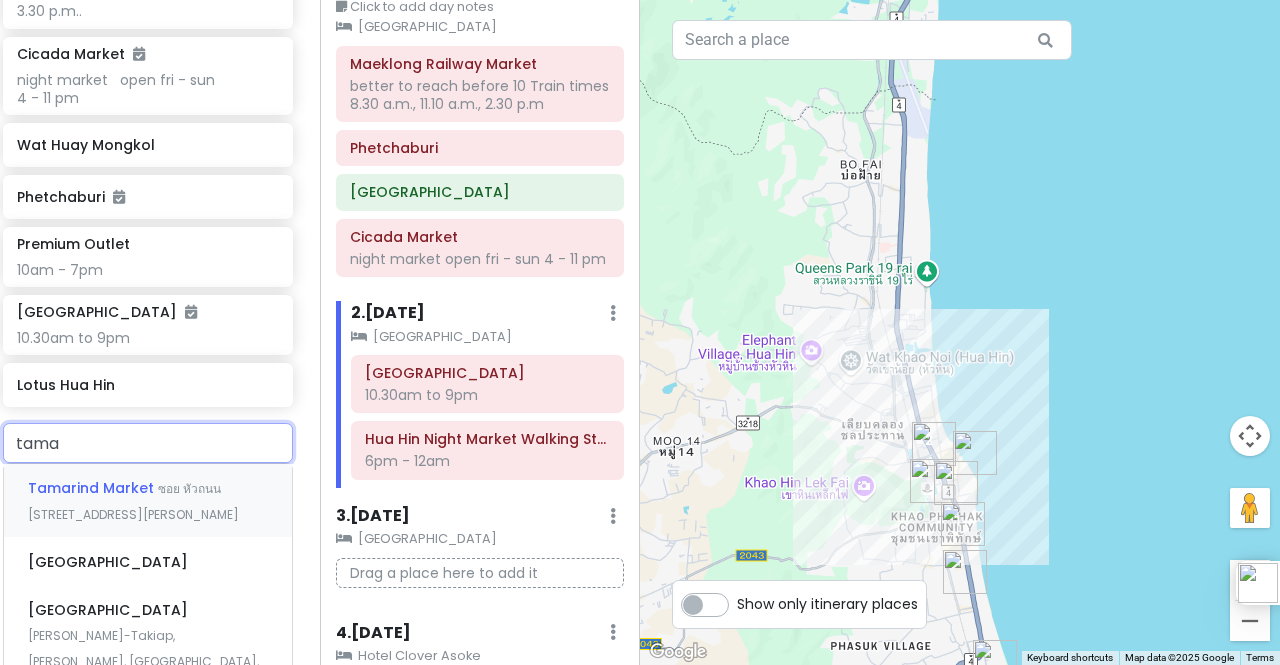 type on "tamar" 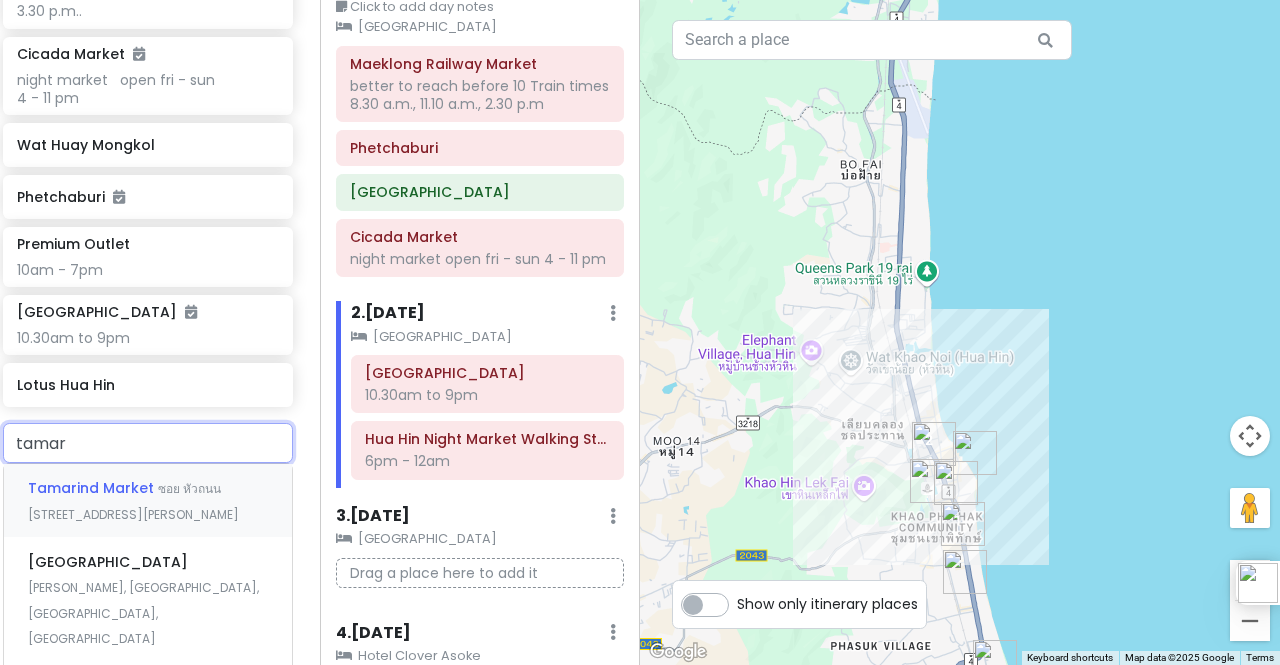 click on "Tamarind Market" at bounding box center [93, 488] 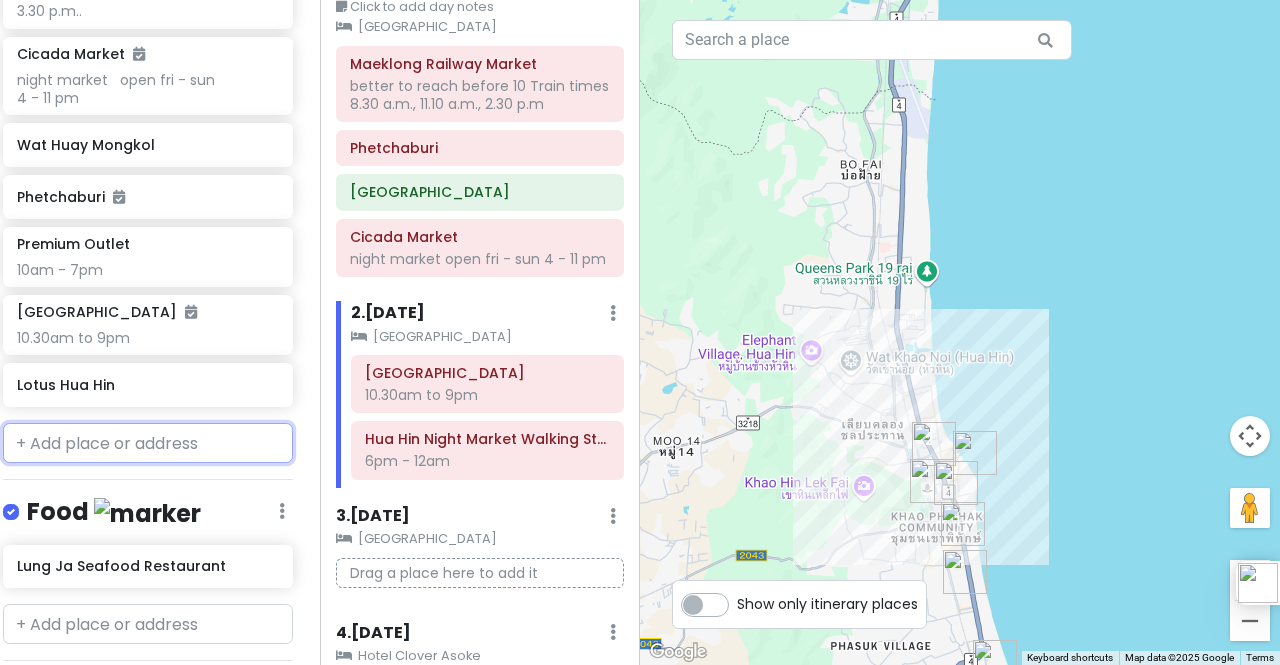 scroll, scrollTop: 1148, scrollLeft: 12, axis: both 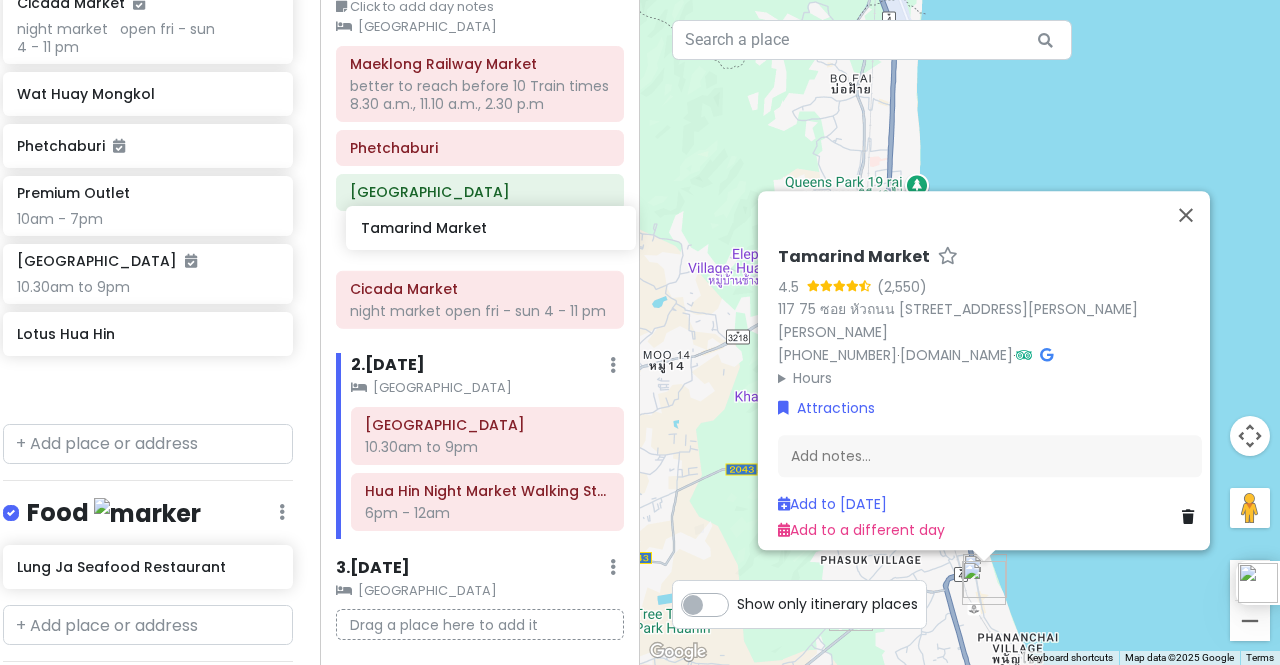 drag, startPoint x: 141, startPoint y: 322, endPoint x: 481, endPoint y: 218, distance: 355.5503 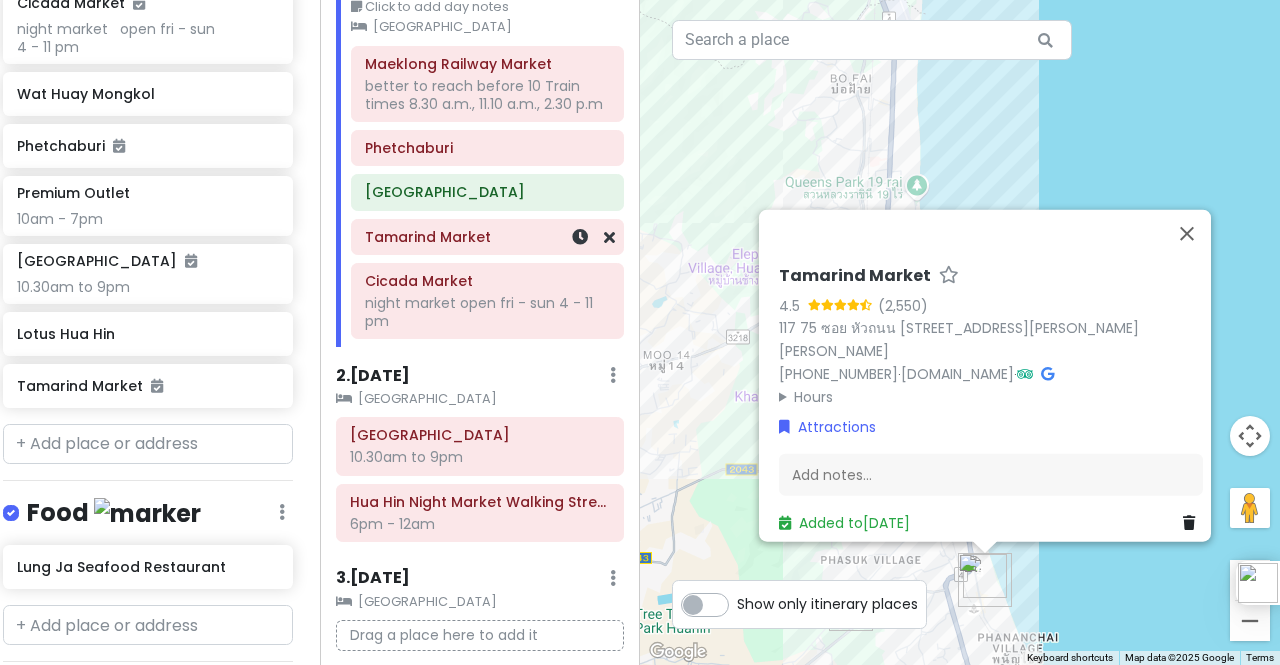 scroll, scrollTop: 1096, scrollLeft: 12, axis: both 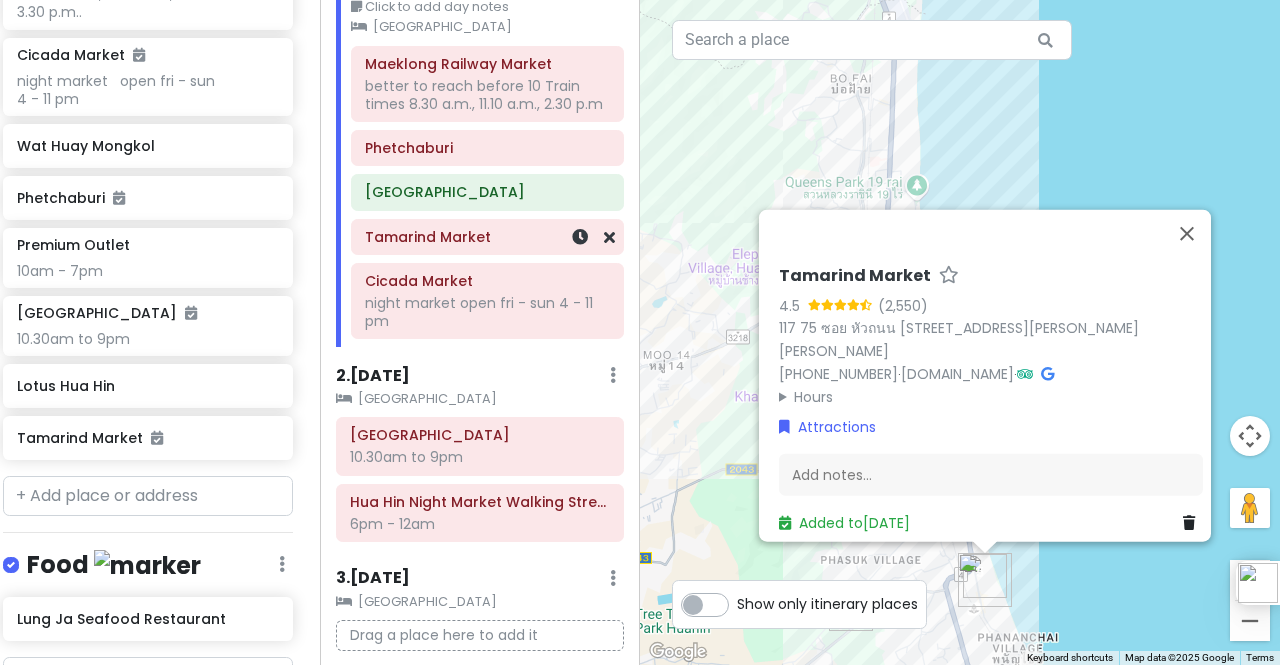 click on "Tamarind Market" at bounding box center (487, 237) 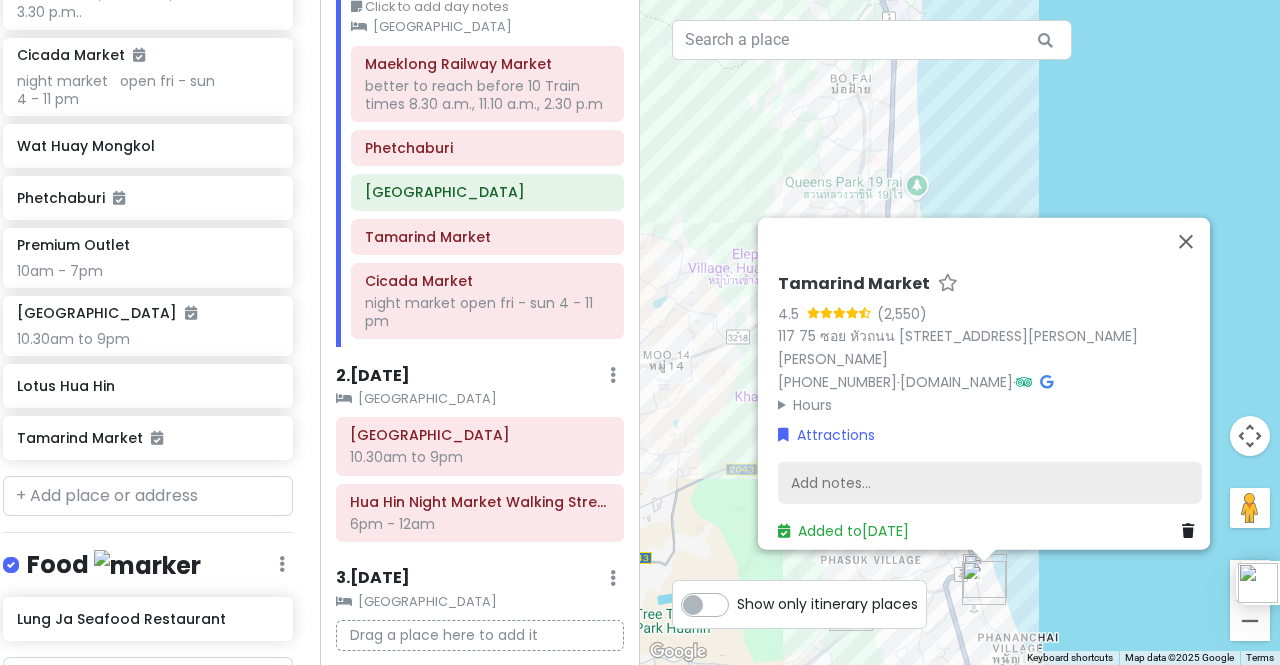 click on "Add notes..." at bounding box center [990, 483] 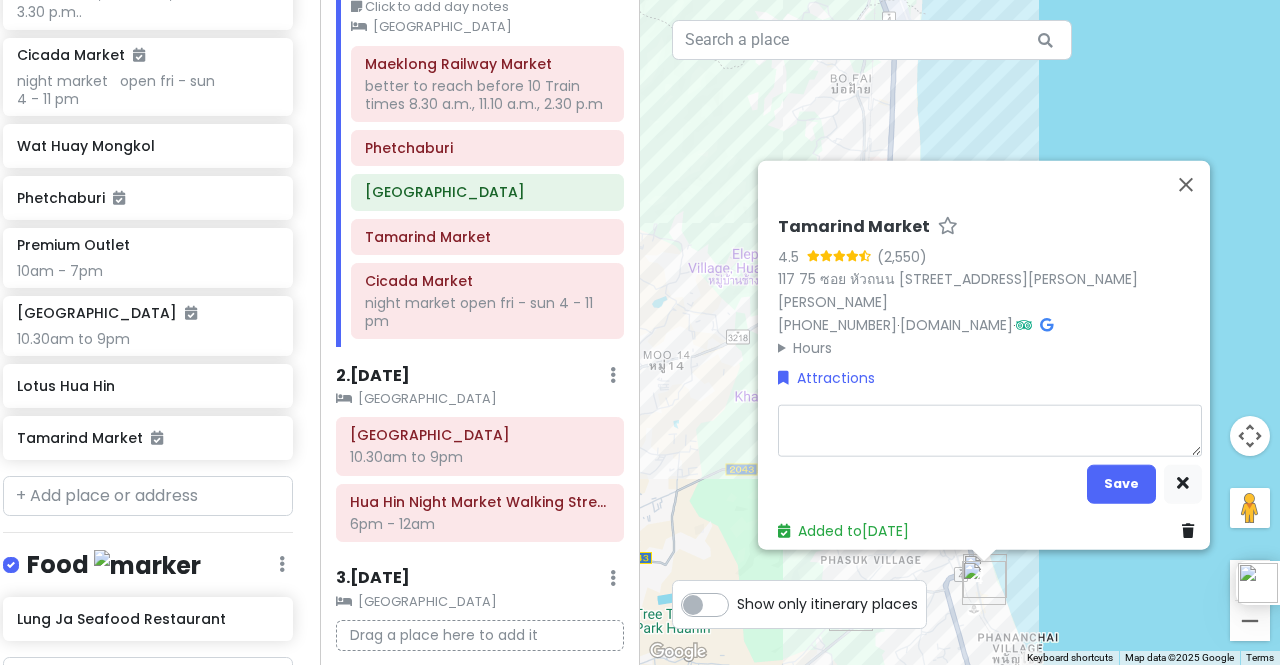 click at bounding box center [990, 430] 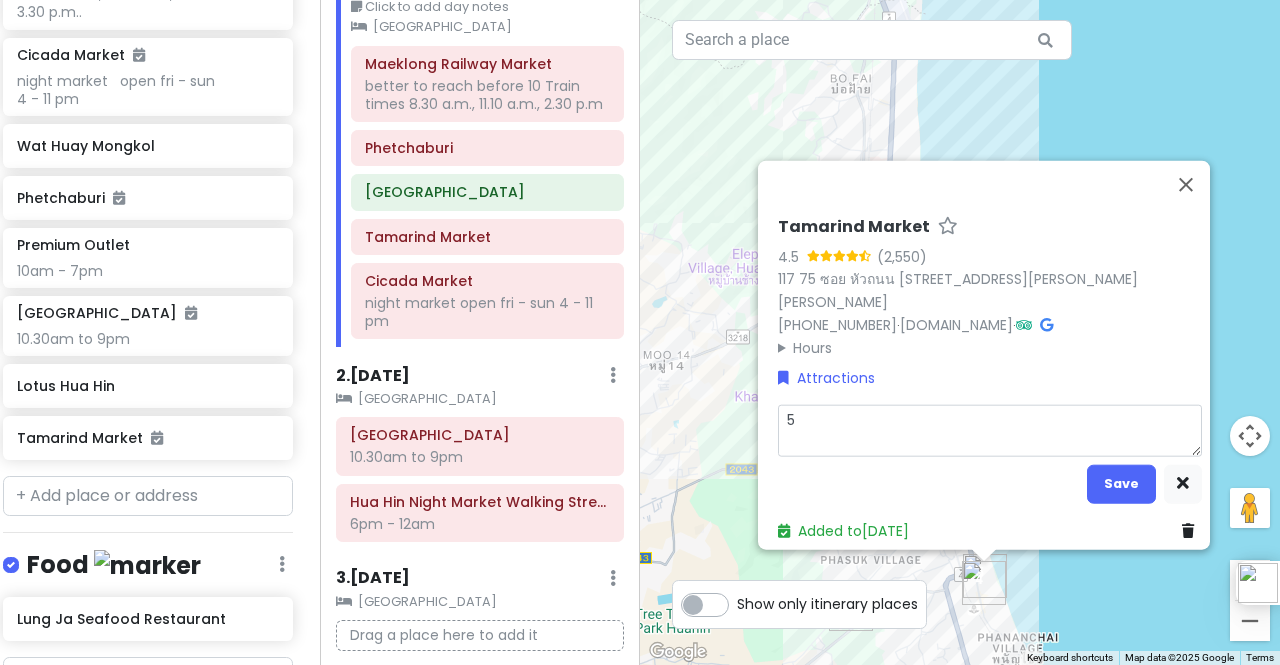 type on "x" 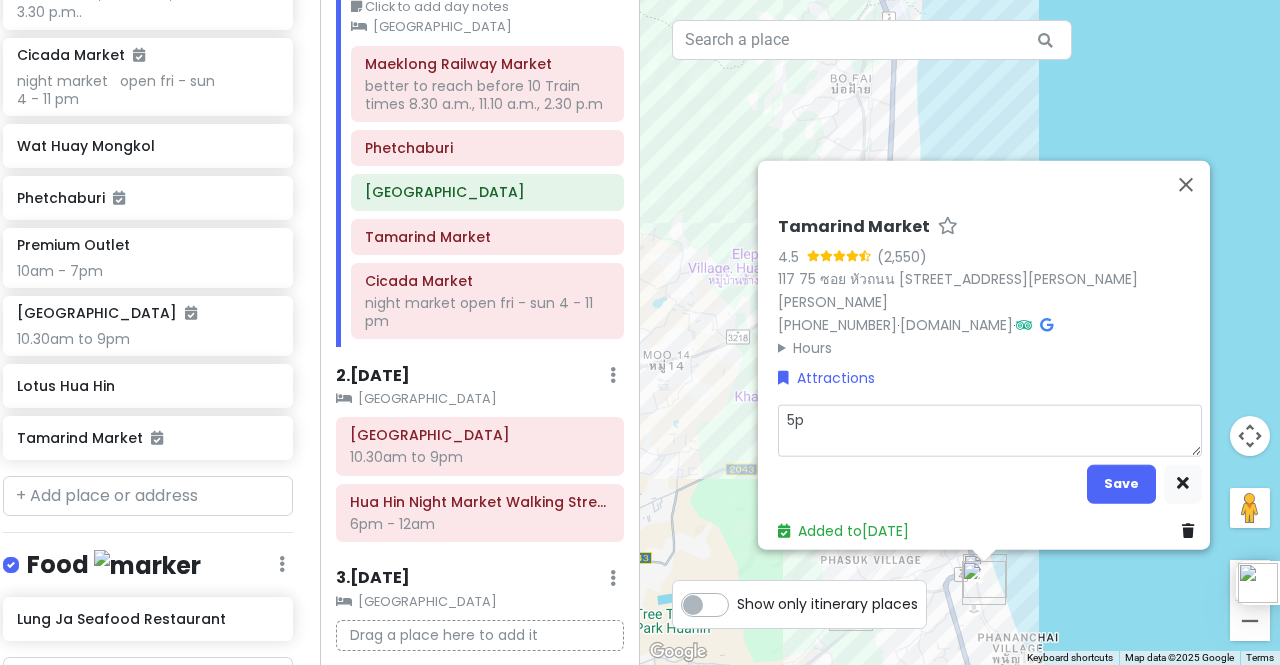 type on "x" 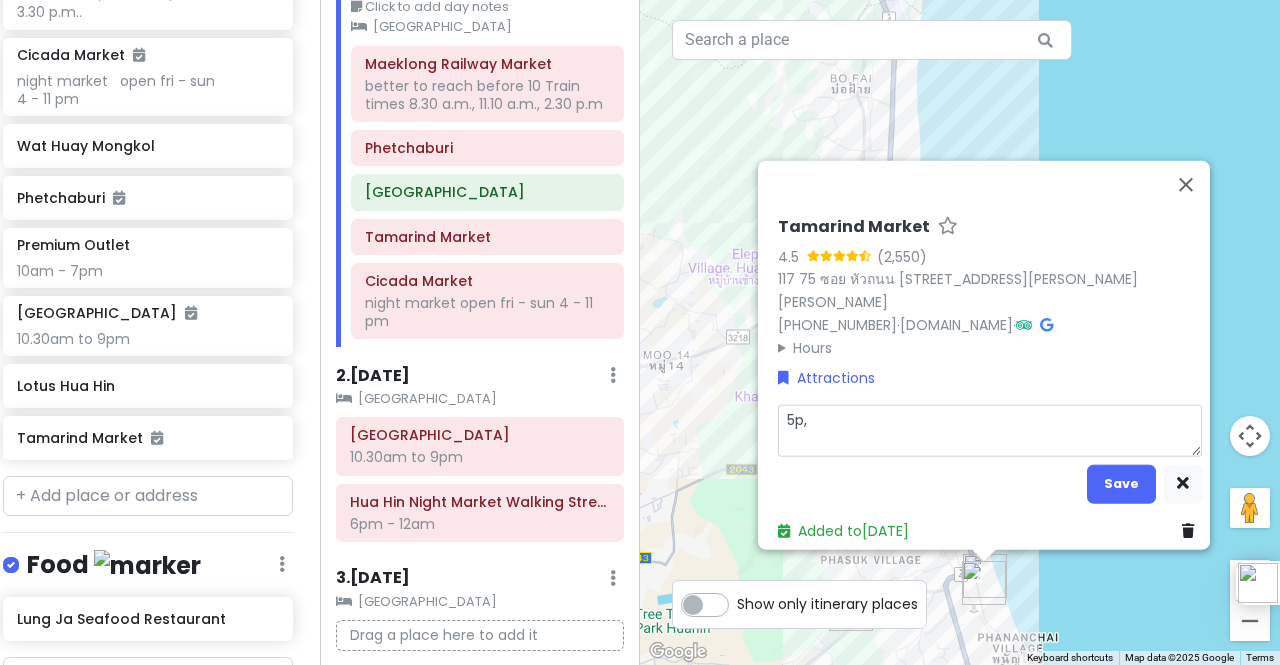 type on "x" 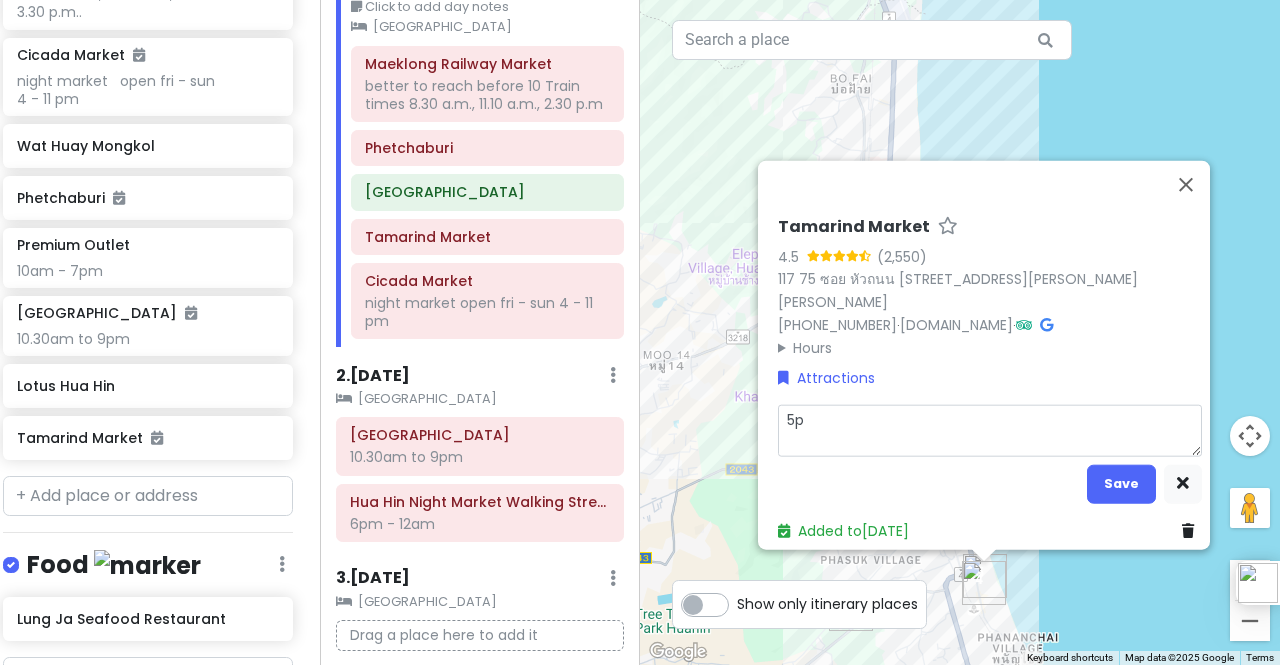 type on "x" 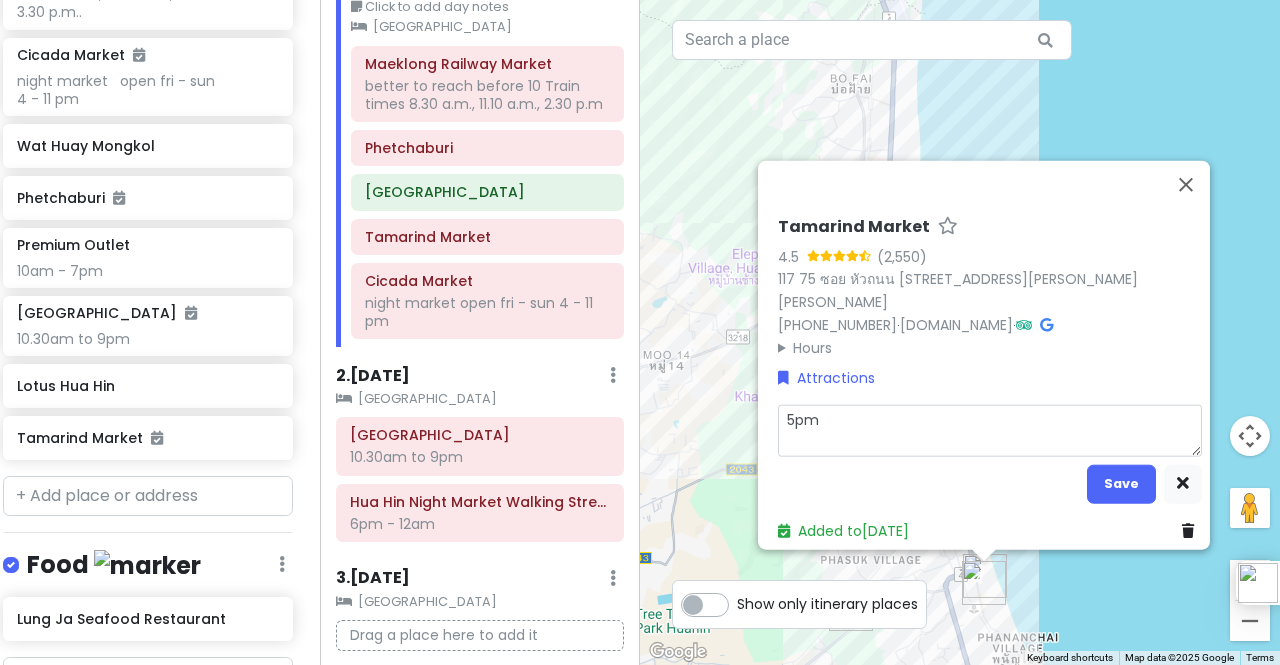type on "x" 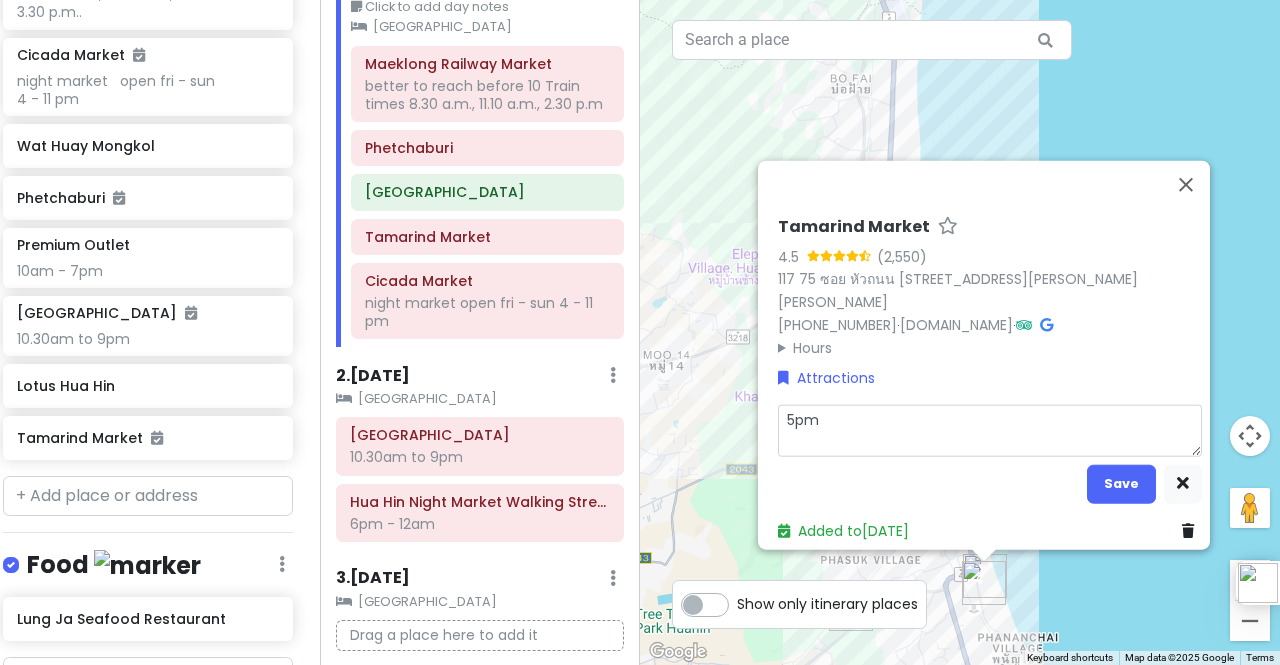 type on "x" 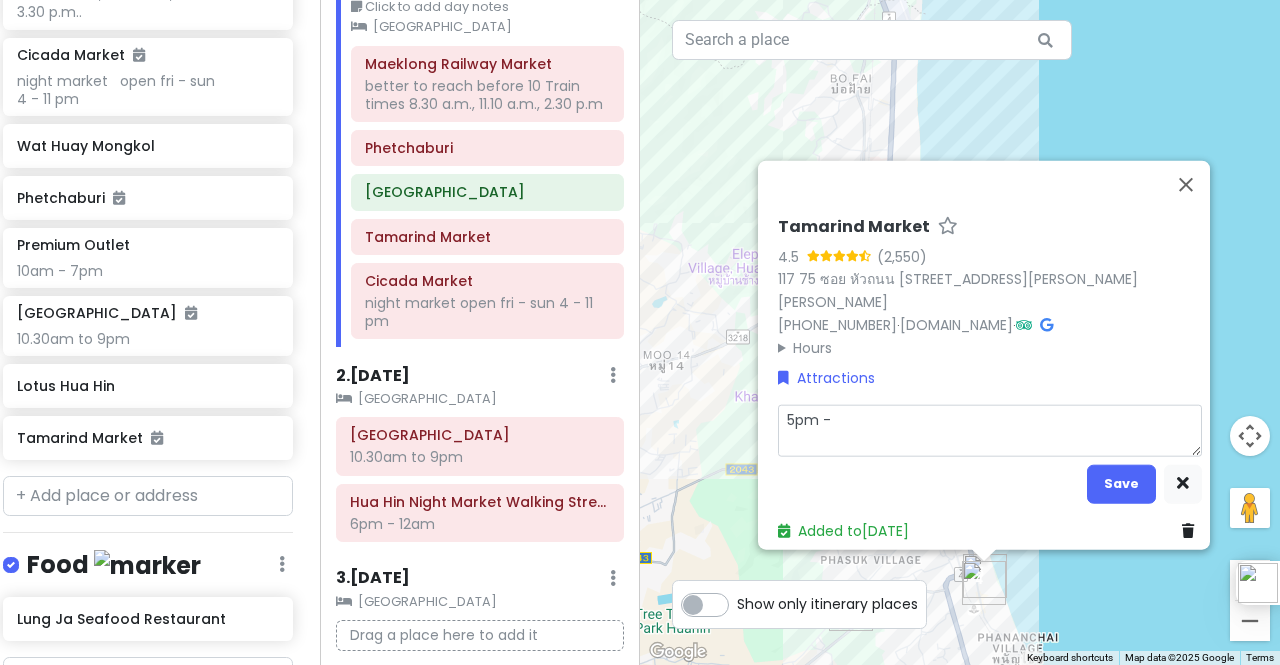 type on "x" 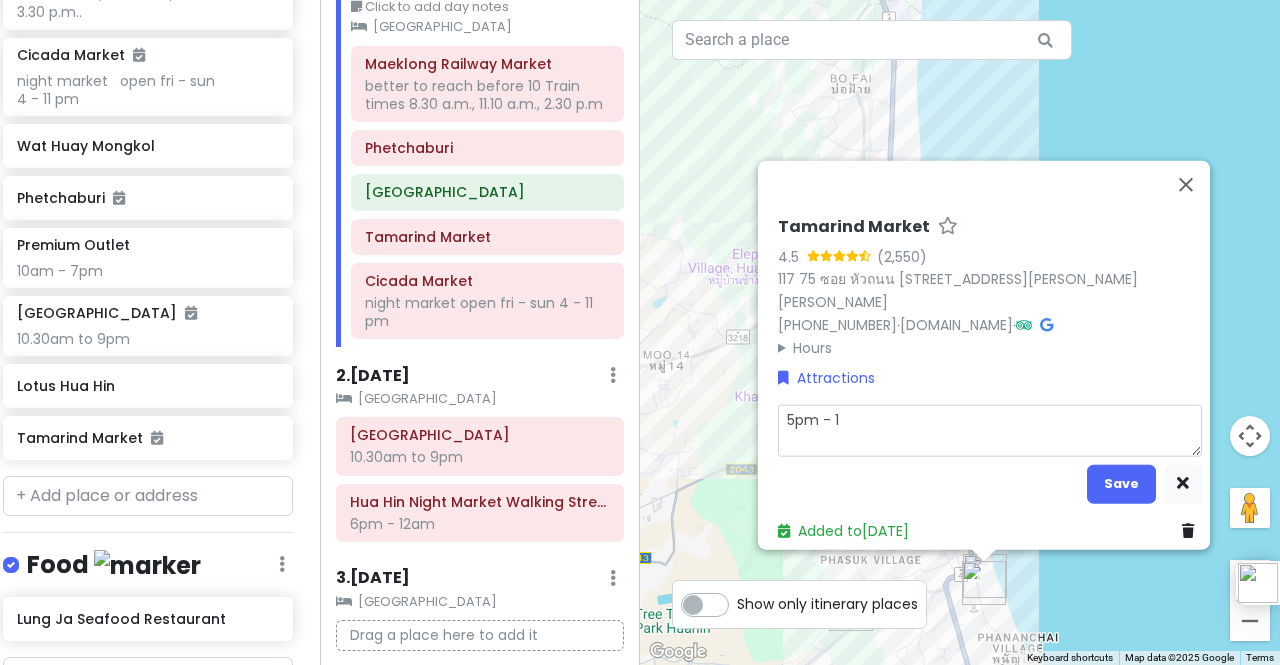 type on "x" 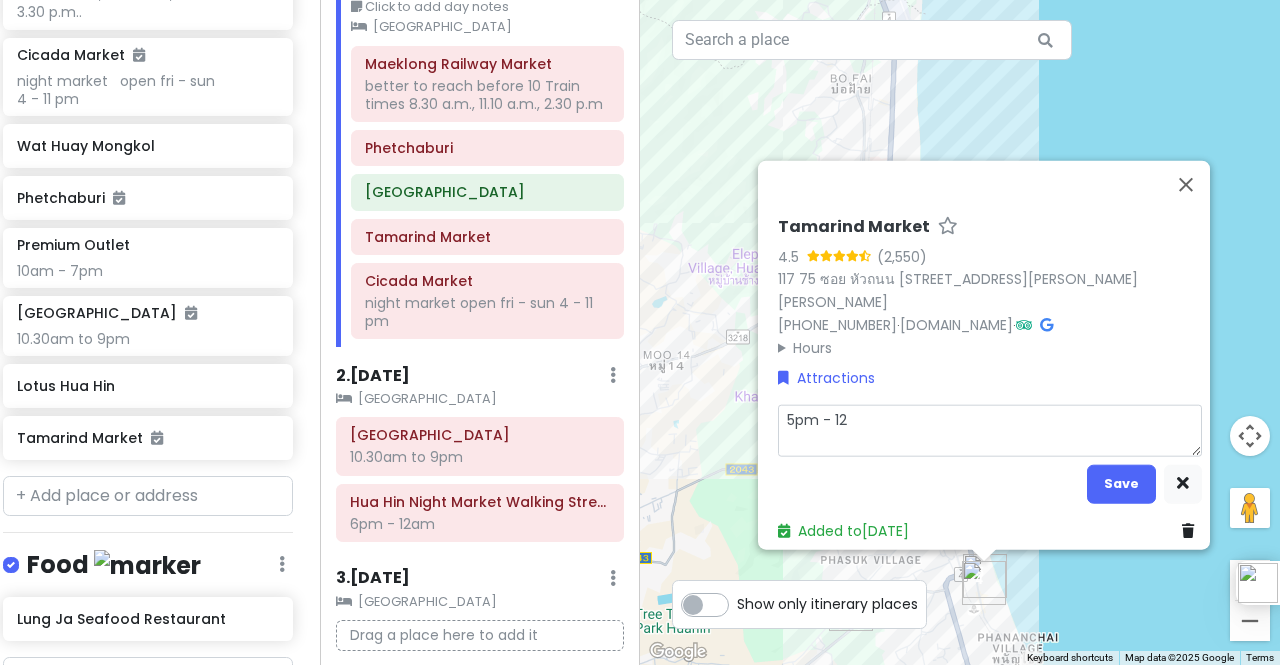 type on "x" 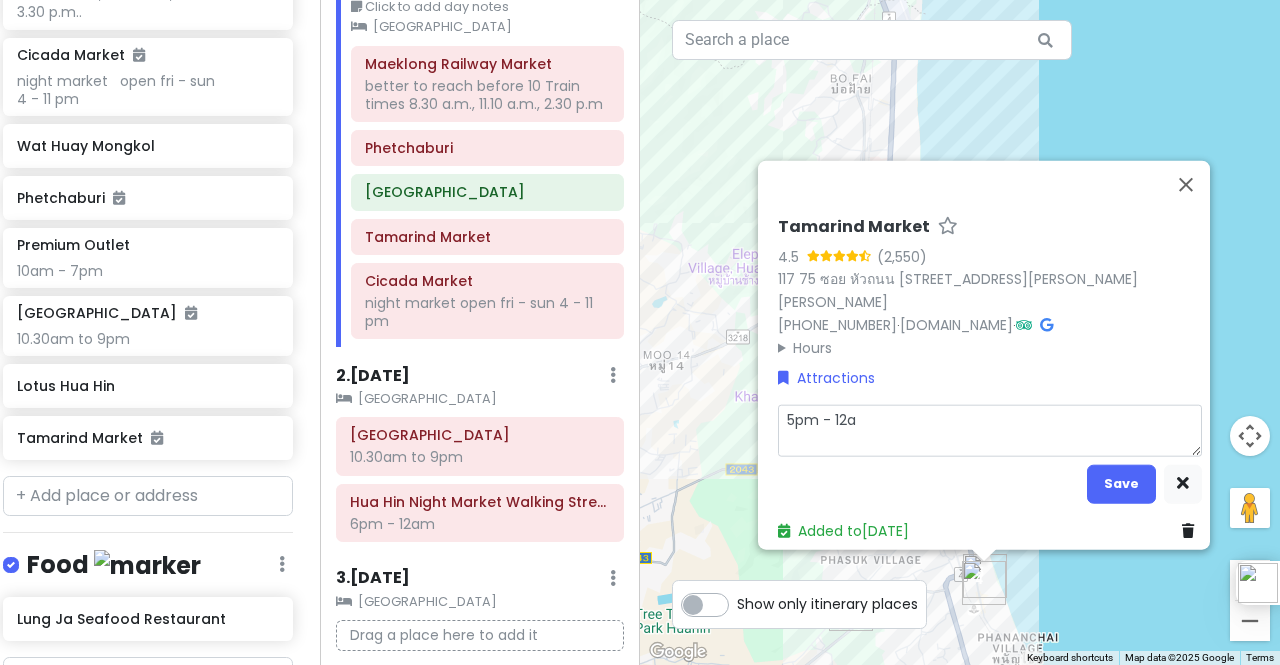 type on "x" 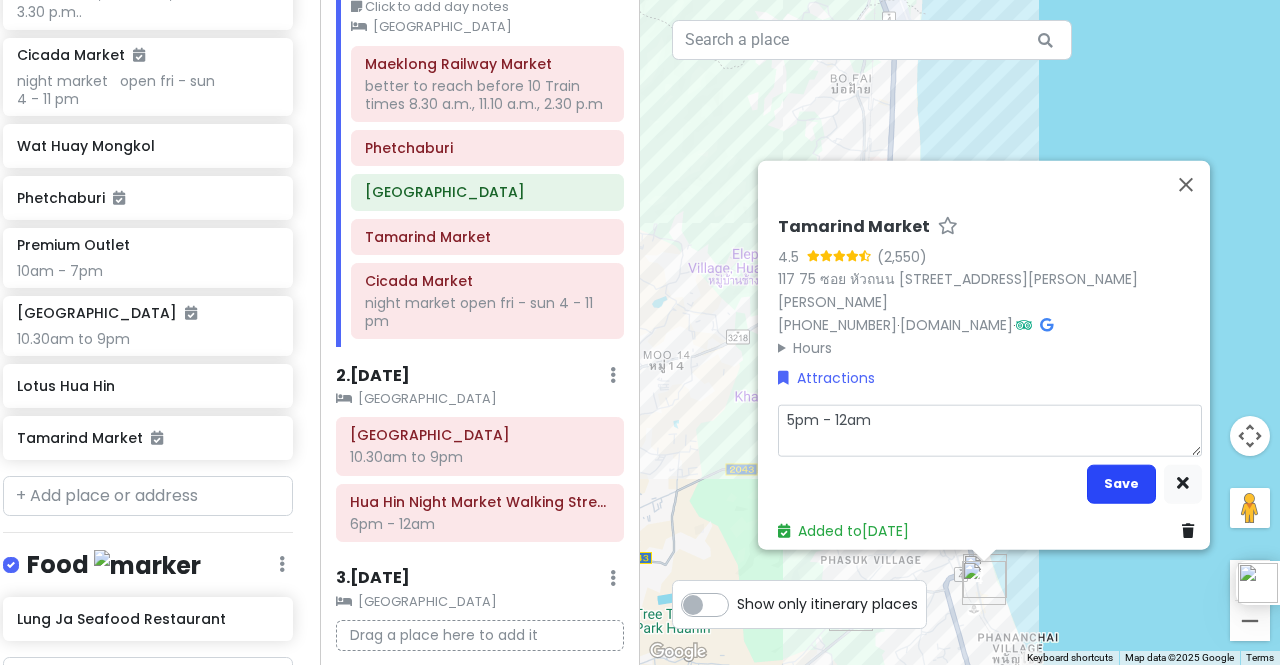 type on "5pm - 12am" 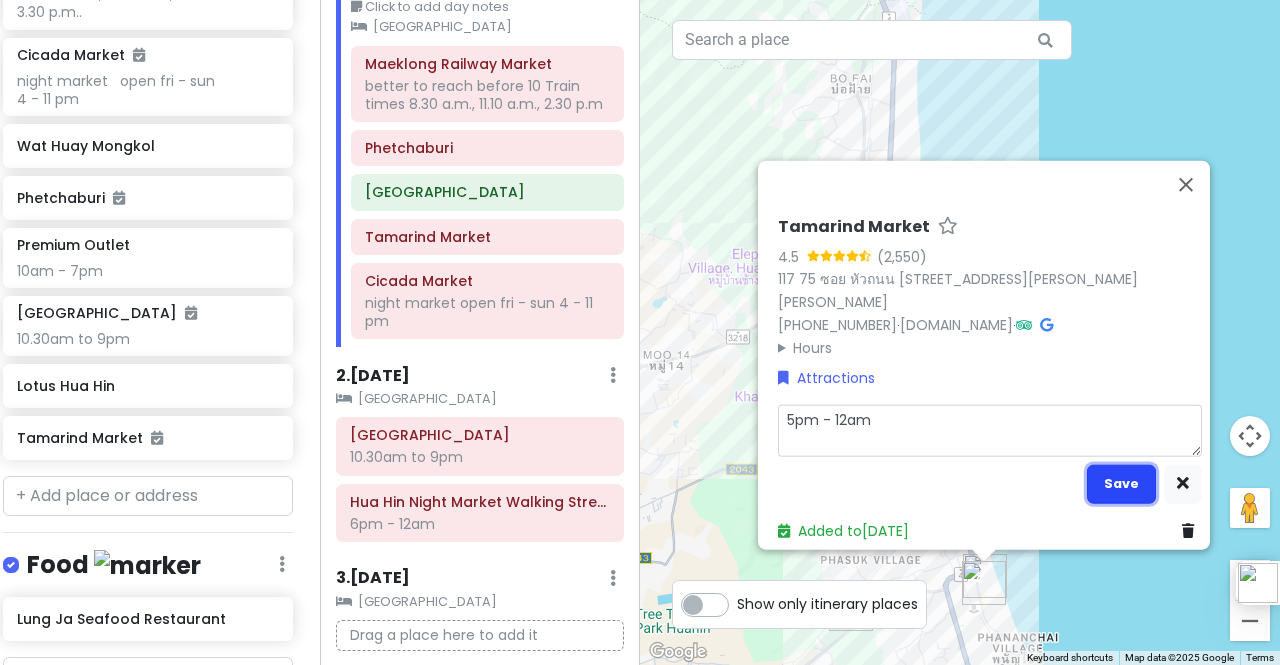 click on "Save" at bounding box center (1121, 483) 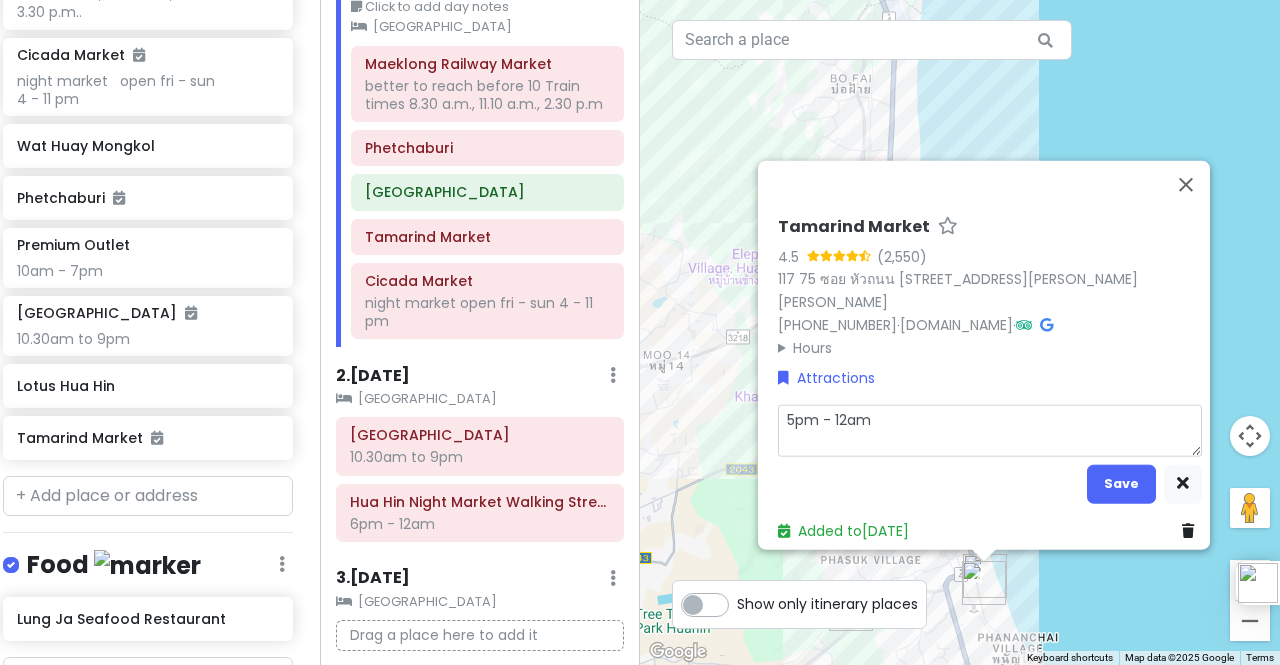 scroll, scrollTop: 1113, scrollLeft: 12, axis: both 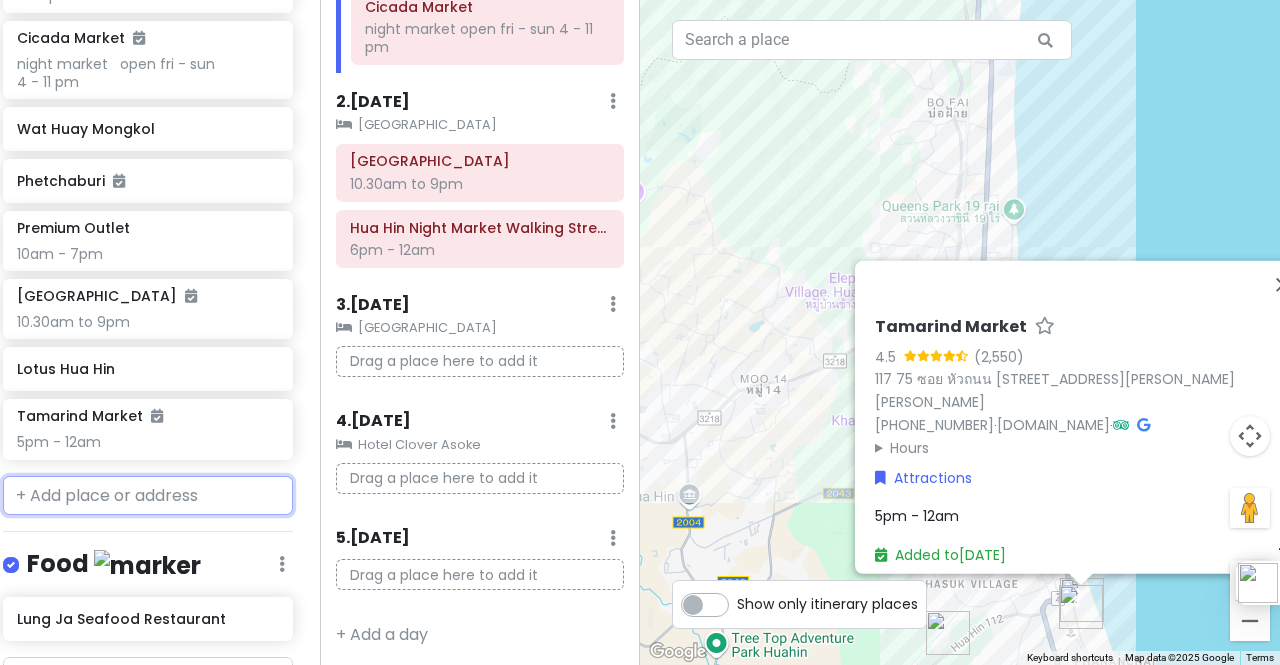 drag, startPoint x: 78, startPoint y: 437, endPoint x: 90, endPoint y: 432, distance: 13 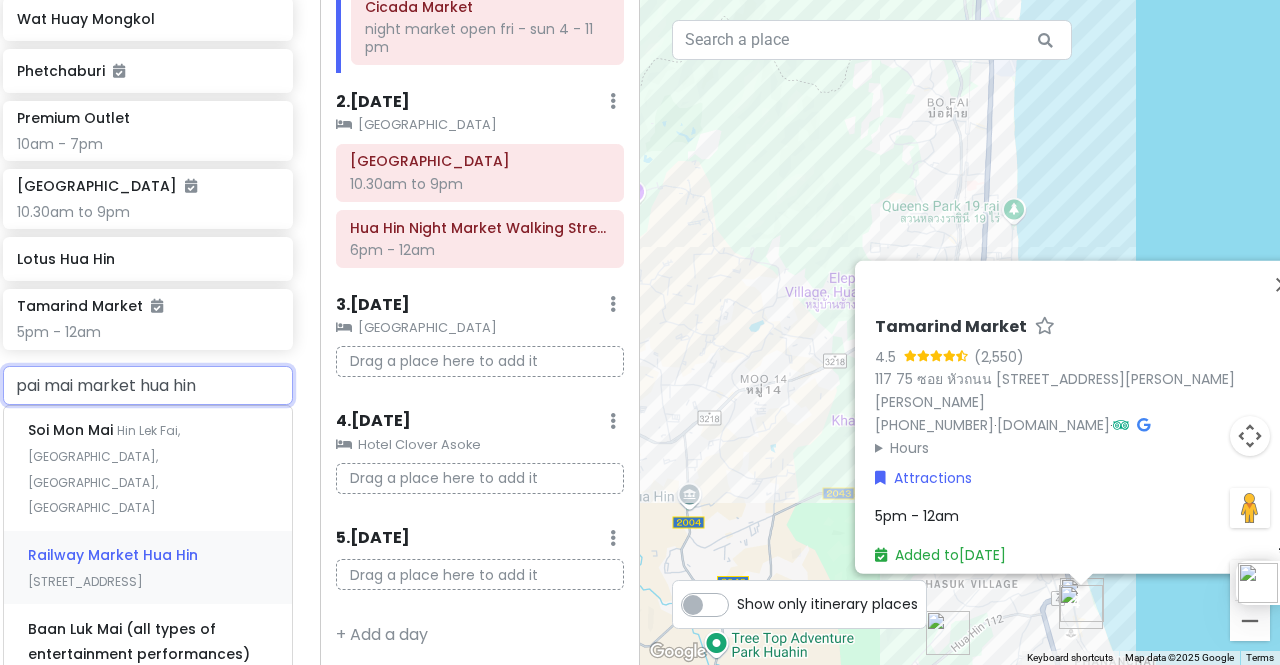 scroll, scrollTop: 1325, scrollLeft: 12, axis: both 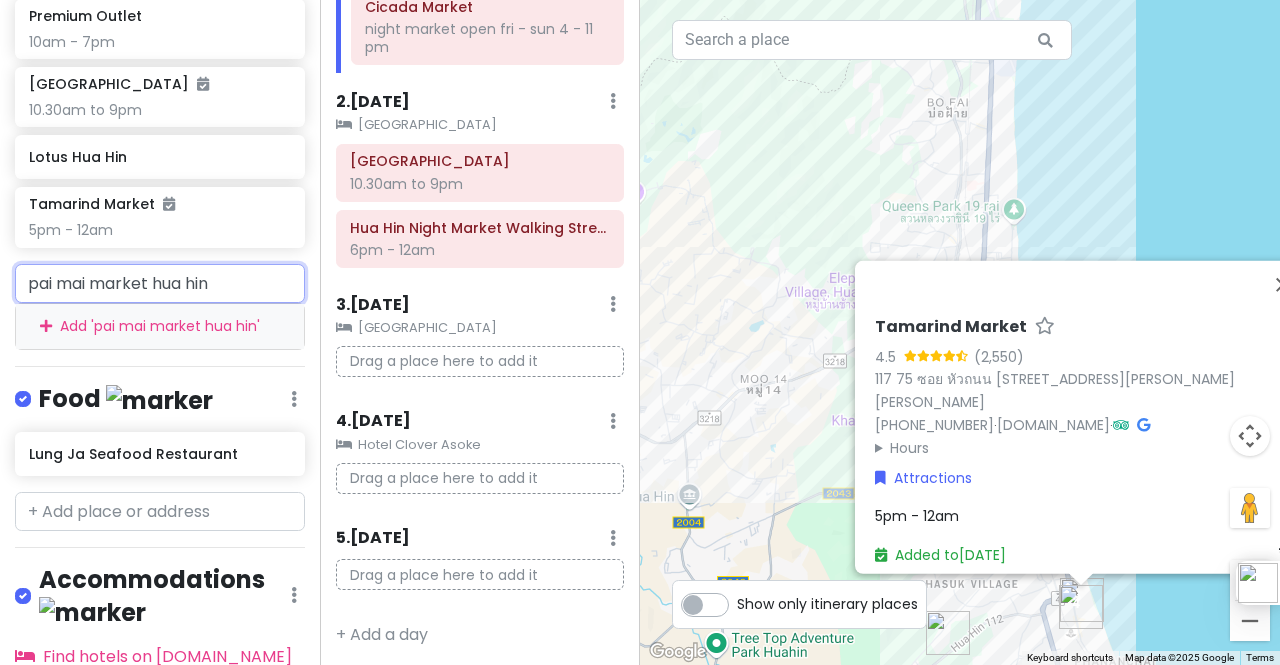 drag, startPoint x: 212, startPoint y: 224, endPoint x: 11, endPoint y: 223, distance: 201.00249 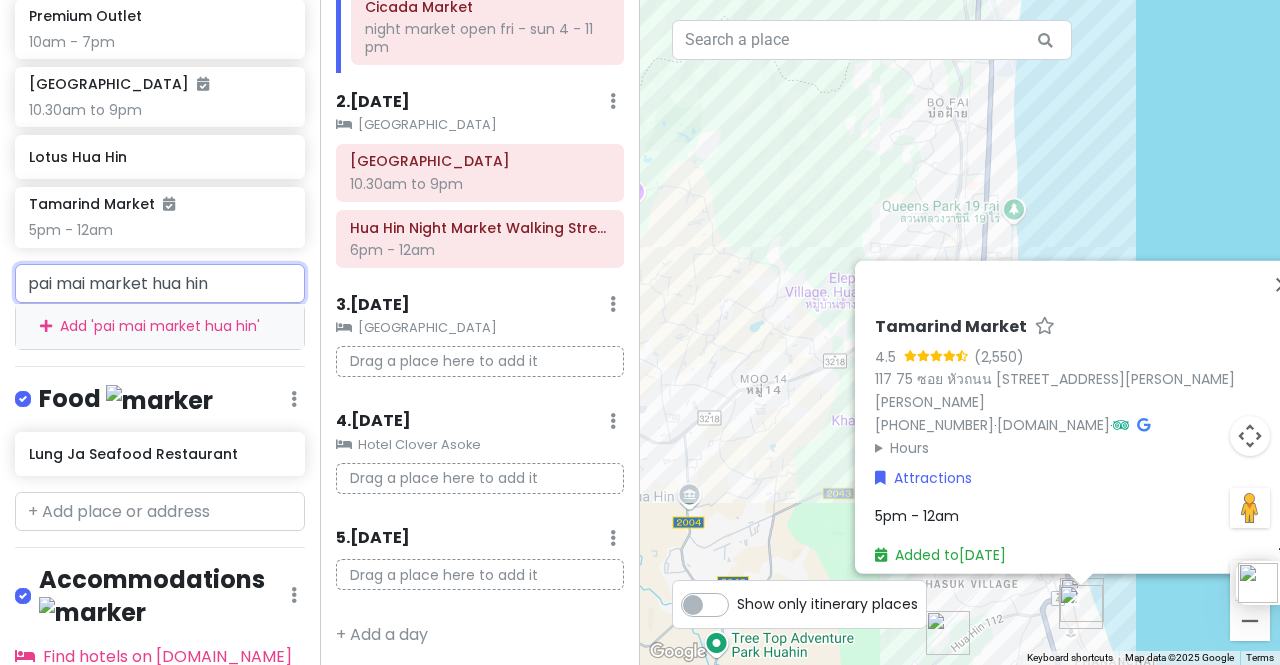 click on "pai mai market hua hin Add ' pai mai market hua hin '" at bounding box center (160, 307) 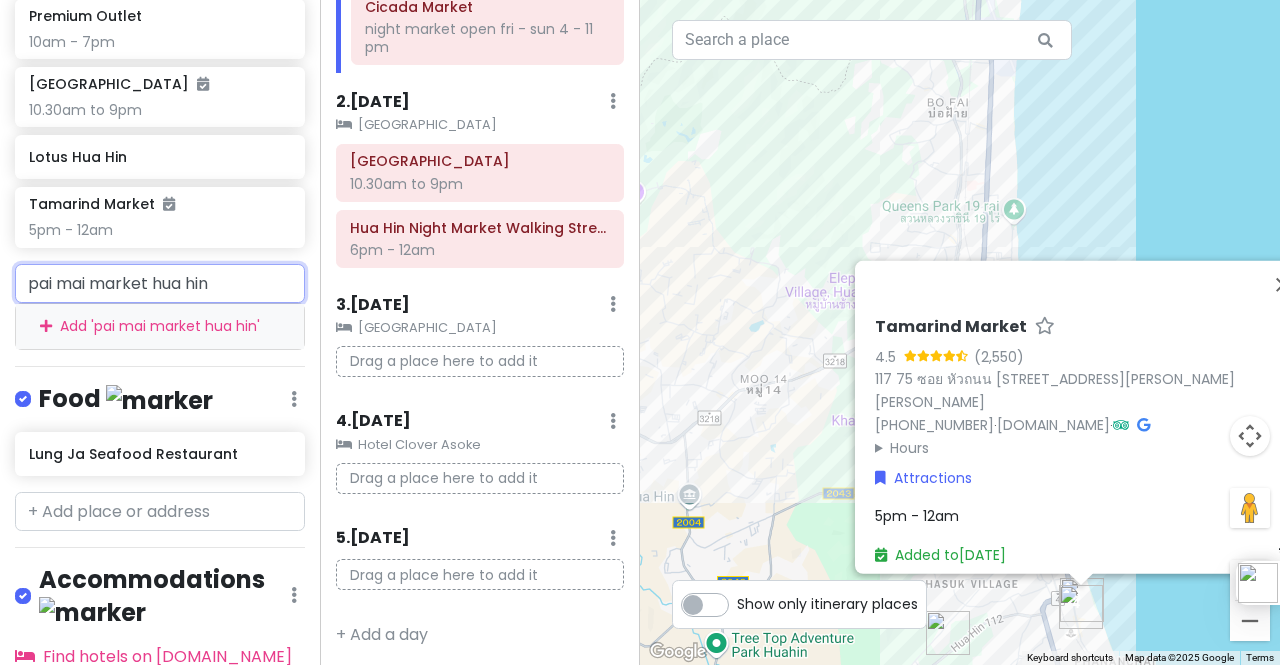 paste on "[STREET_ADDRESS]," 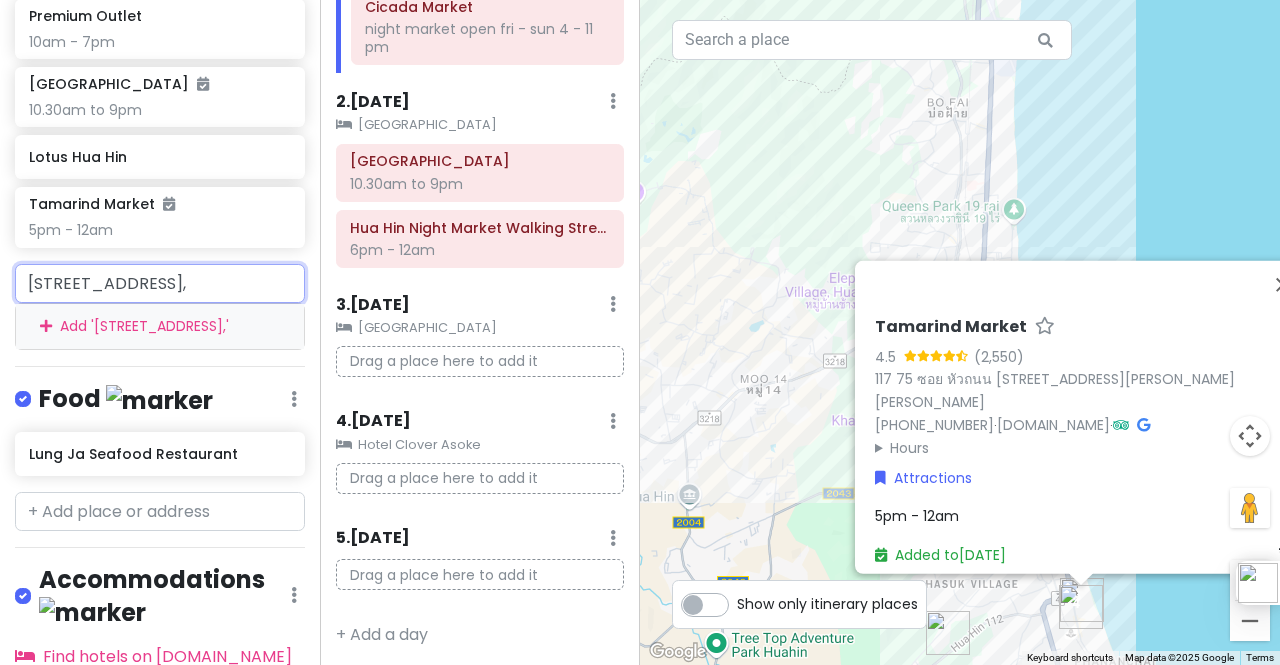 click on "[STREET_ADDRESS]," at bounding box center [160, 284] 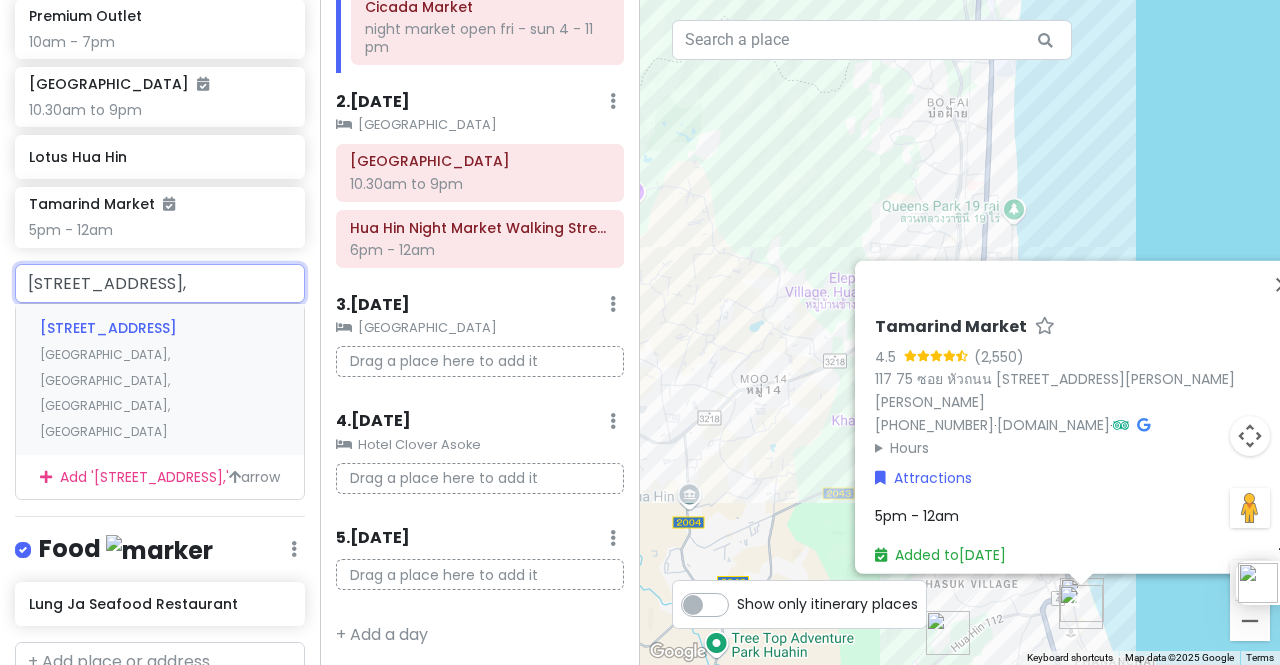 type on "[STREET_ADDRESS]," 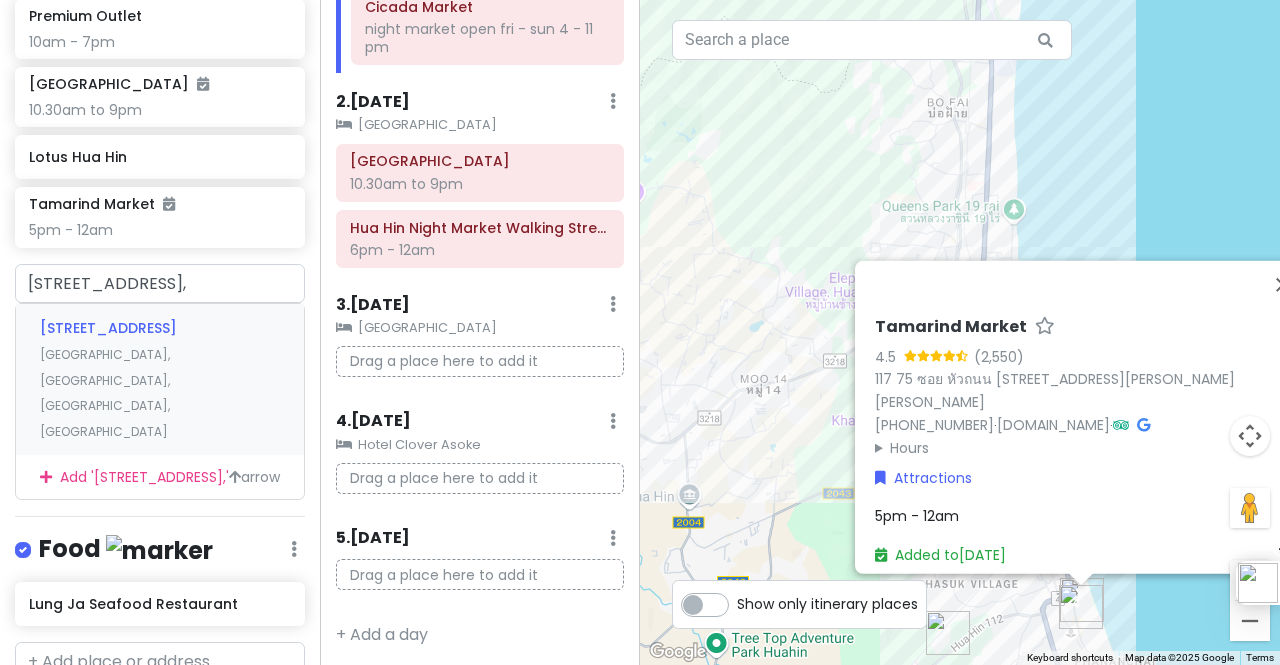 click on "[GEOGRAPHIC_DATA] [GEOGRAPHIC_DATA] and Panoramic View [GEOGRAPHIC_DATA] [GEOGRAPHIC_DATA] (New) Preserved Historic Landmark [GEOGRAPHIC_DATA] Night Market [GEOGRAPHIC_DATA] 6pm - 12am [GEOGRAPHIC_DATA] Bueng Bua [PERSON_NAME] Boardwalk([PERSON_NAME][GEOGRAPHIC_DATA]) can get boat for 500b 1 hour Maeklong Railway Market better to reach before 10  Train times 8.30 a.m., 11.10 a.m., 2.30 p.m. and 5.40 p.m., and depart the station at 6.20 a.m., 9.00 a.m., 11.30 a.m. and 3.30 p.m.. Cicada Market night market   open fri - sun
4 - 11 pm [GEOGRAPHIC_DATA] Phetchaburi Premium Outlet 10am - 7pm [GEOGRAPHIC_DATA] 10.30am to 9pm Lotus [GEOGRAPHIC_DATA] 5pm - 12am" at bounding box center [160, -314] 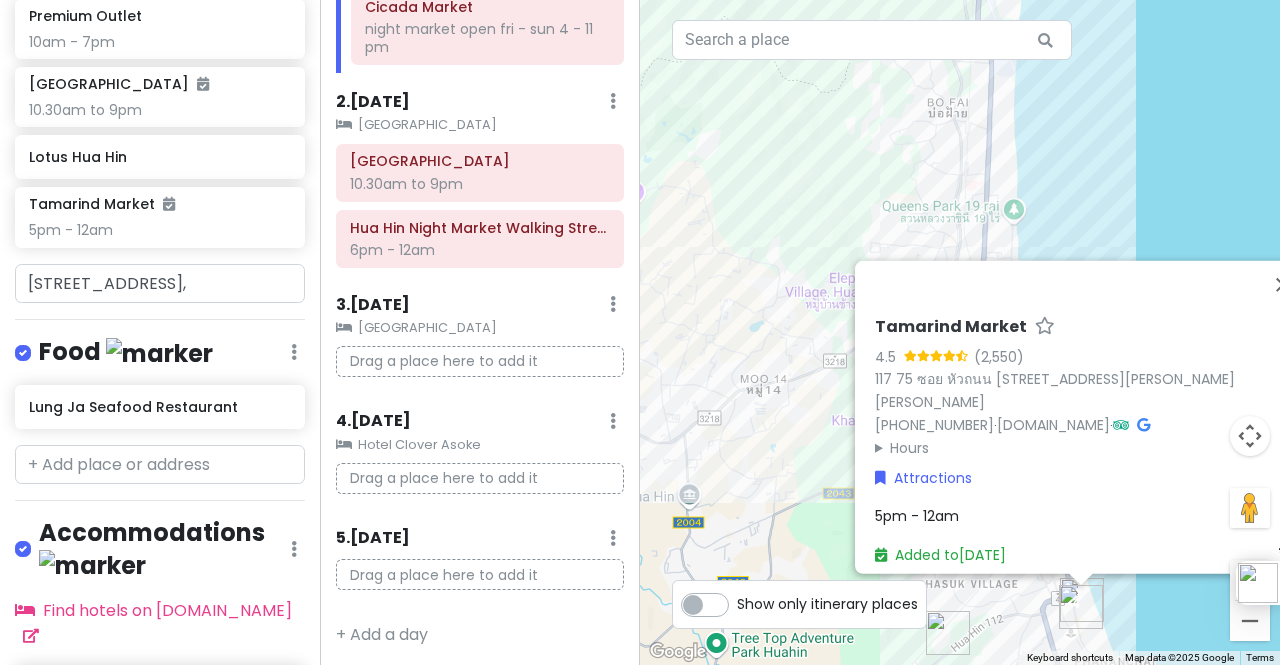 click on "Tamarind Market 4.5        (2,550) 117 75 ซอย หัวถนน 23 [GEOGRAPHIC_DATA][PERSON_NAME], [GEOGRAPHIC_DATA], [PERSON_NAME][GEOGRAPHIC_DATA][PERSON_NAME], [GEOGRAPHIC_DATA] [PHONE_NUMBER]   ·   [DOMAIN_NAME]   ·   Hours [DATE]  Closed [DATE]  Closed [DATE]  Closed [DATE]  5:00 – 11:00 pm [DATE]  5:00 – 11:00 pm [DATE]  5:00 – 11:00 pm [DATE]  5:00 – 11:00 pm Attractions 5pm - 12am Added to  [DATE]" at bounding box center (960, 332) 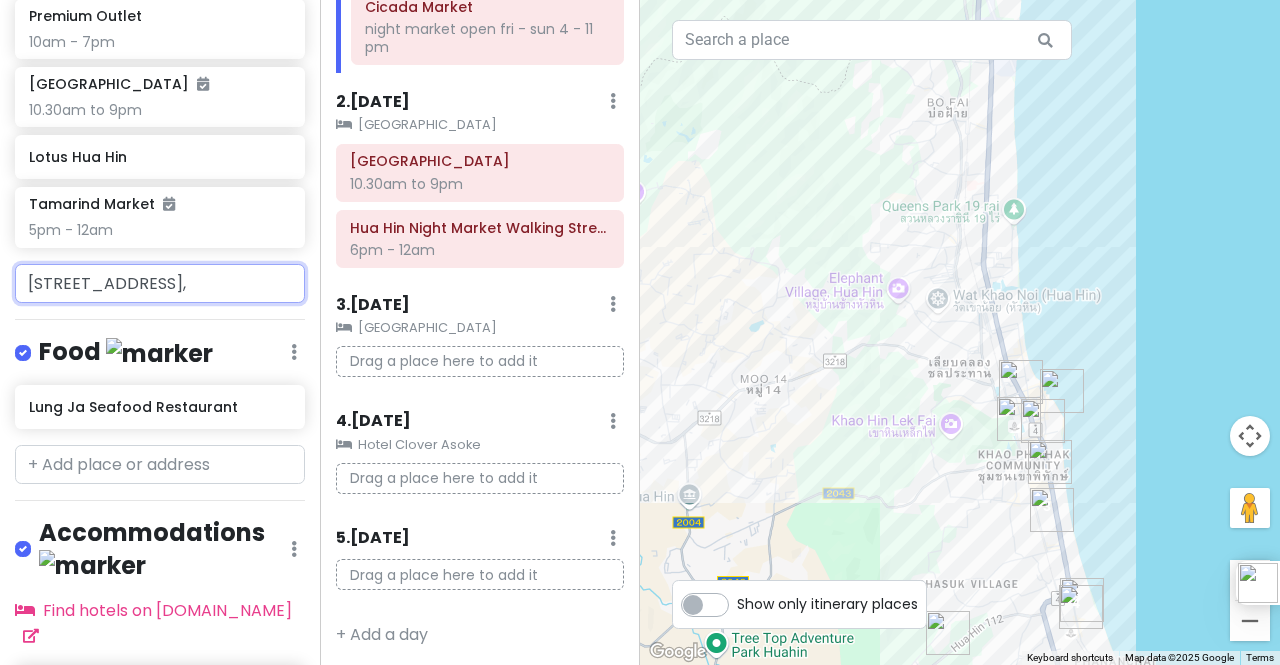 click on "[STREET_ADDRESS]," at bounding box center (160, 284) 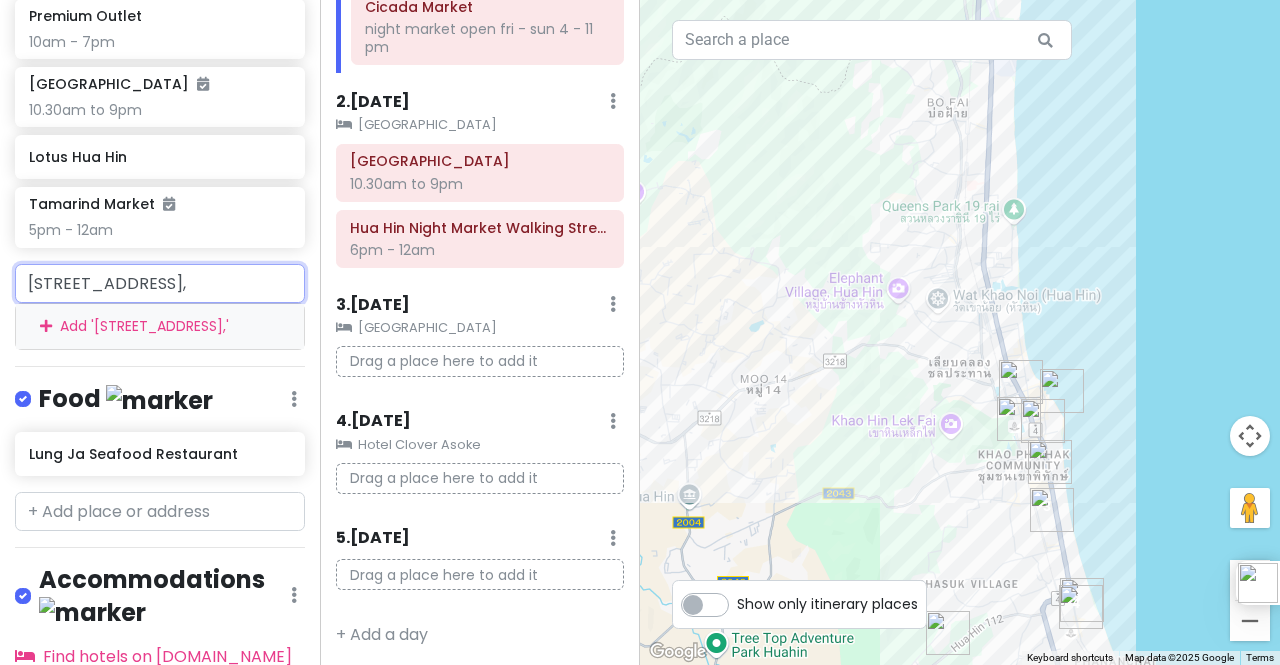 click on "Add ' [STREET_ADDRESS]" at bounding box center (160, 326) 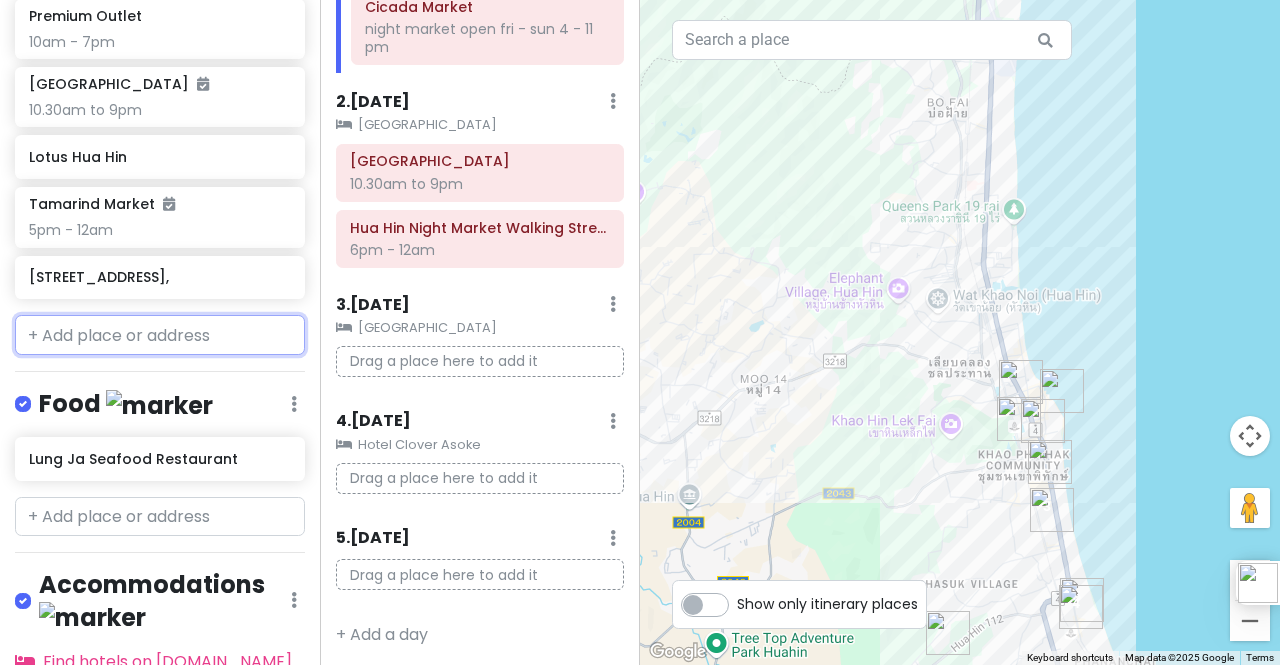scroll, scrollTop: 1377, scrollLeft: 0, axis: vertical 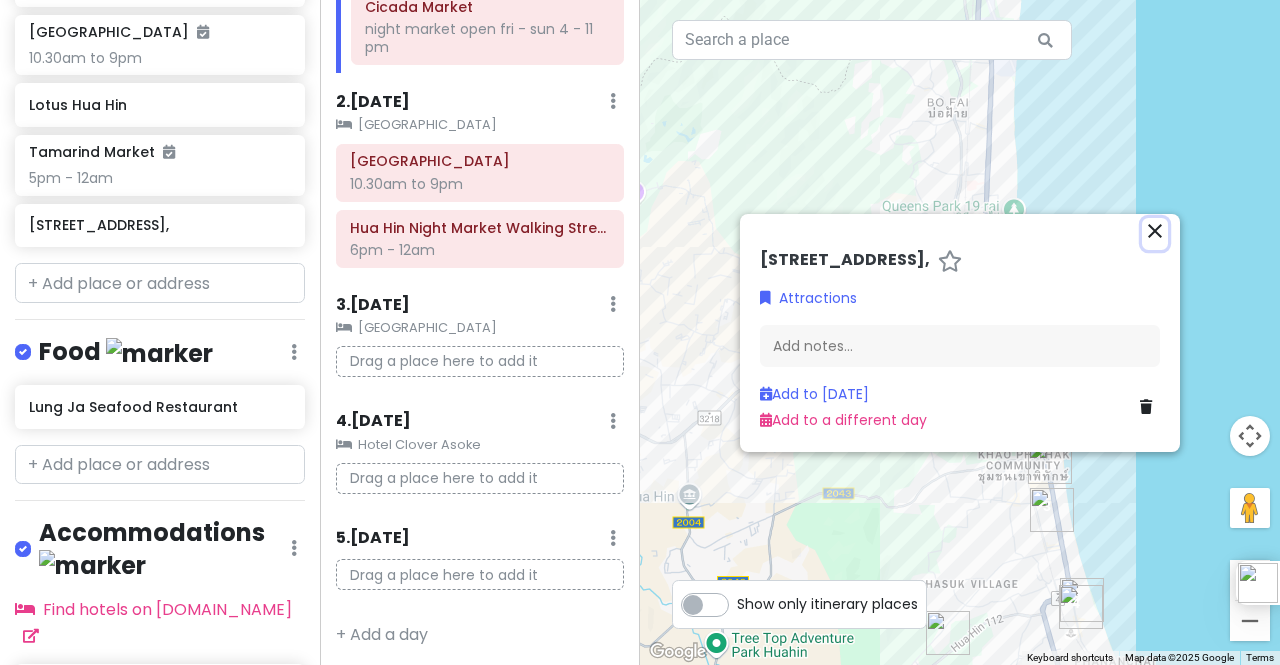 click on "close" at bounding box center (1155, 230) 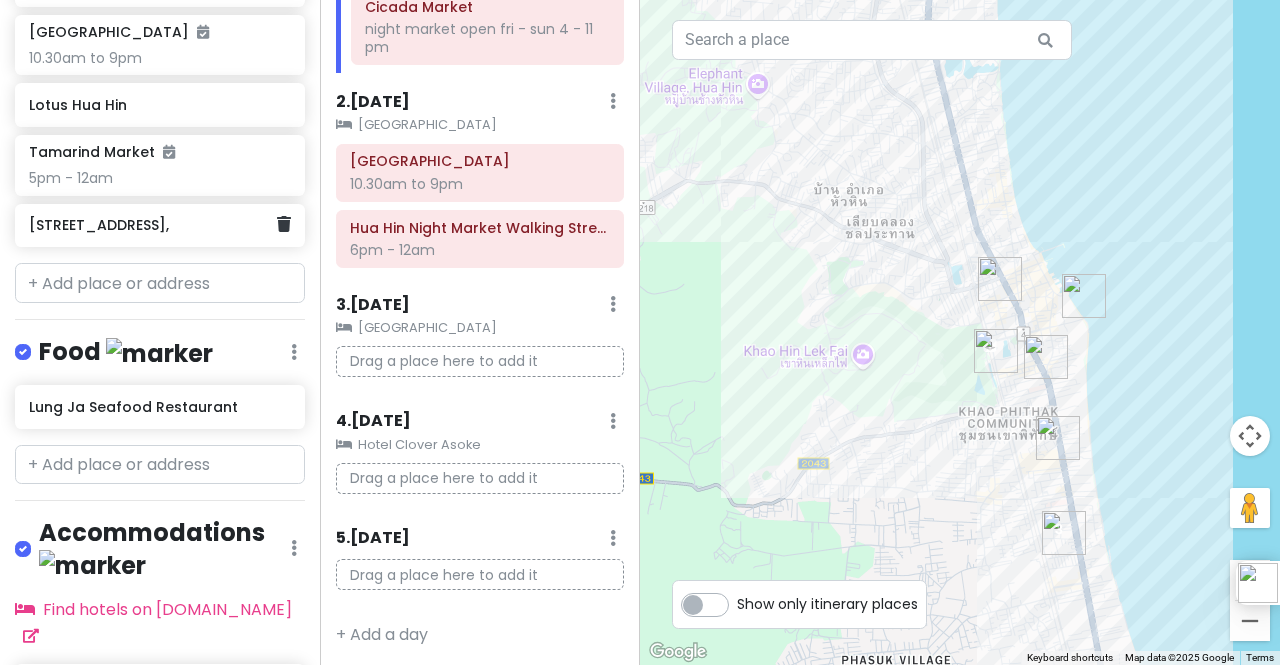 click on "[STREET_ADDRESS]," at bounding box center (152, 225) 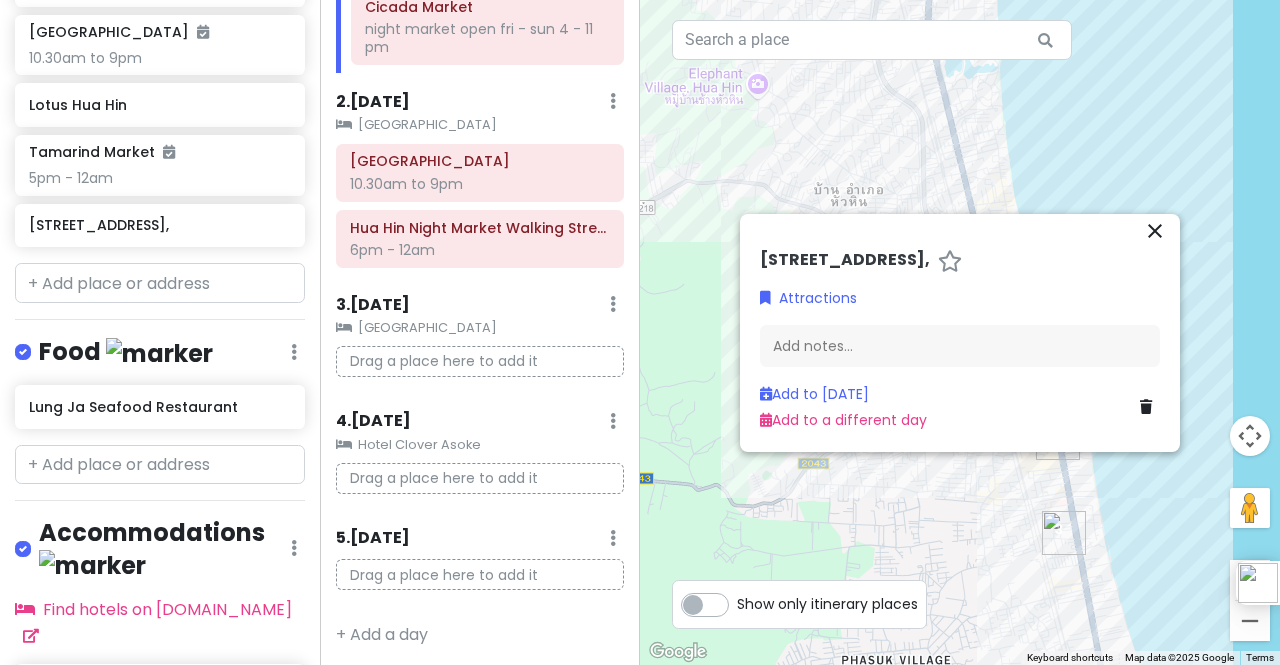click at bounding box center (960, 332) 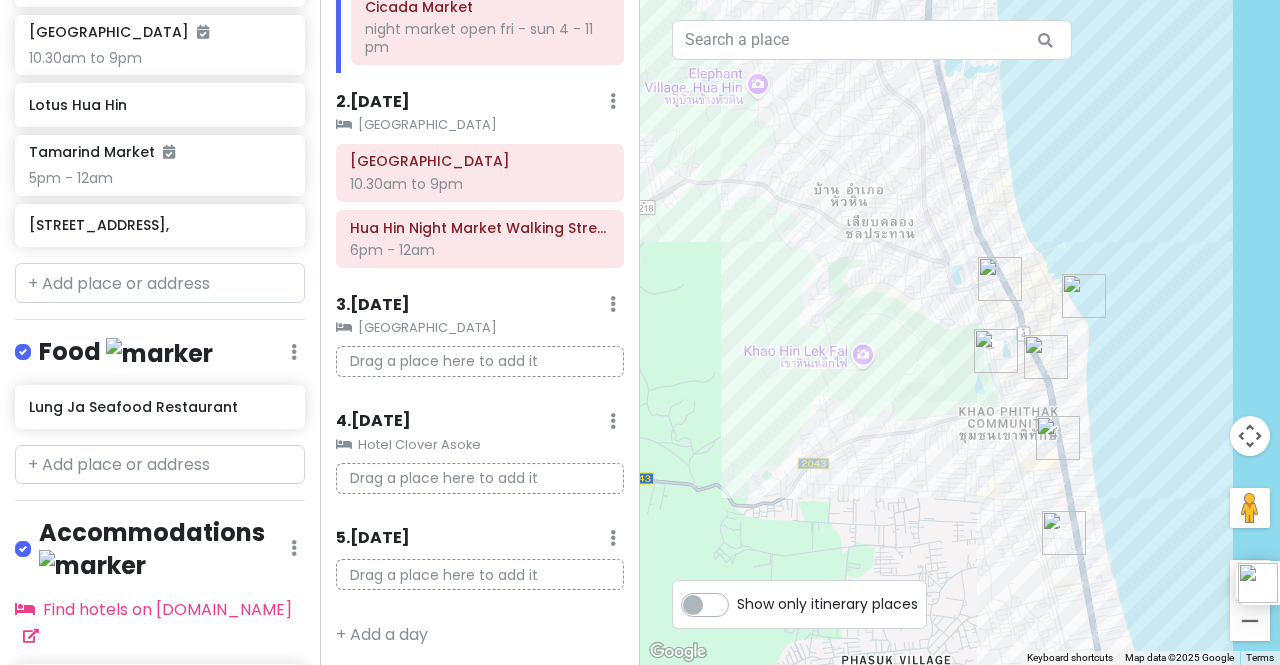 click at bounding box center [1058, 438] 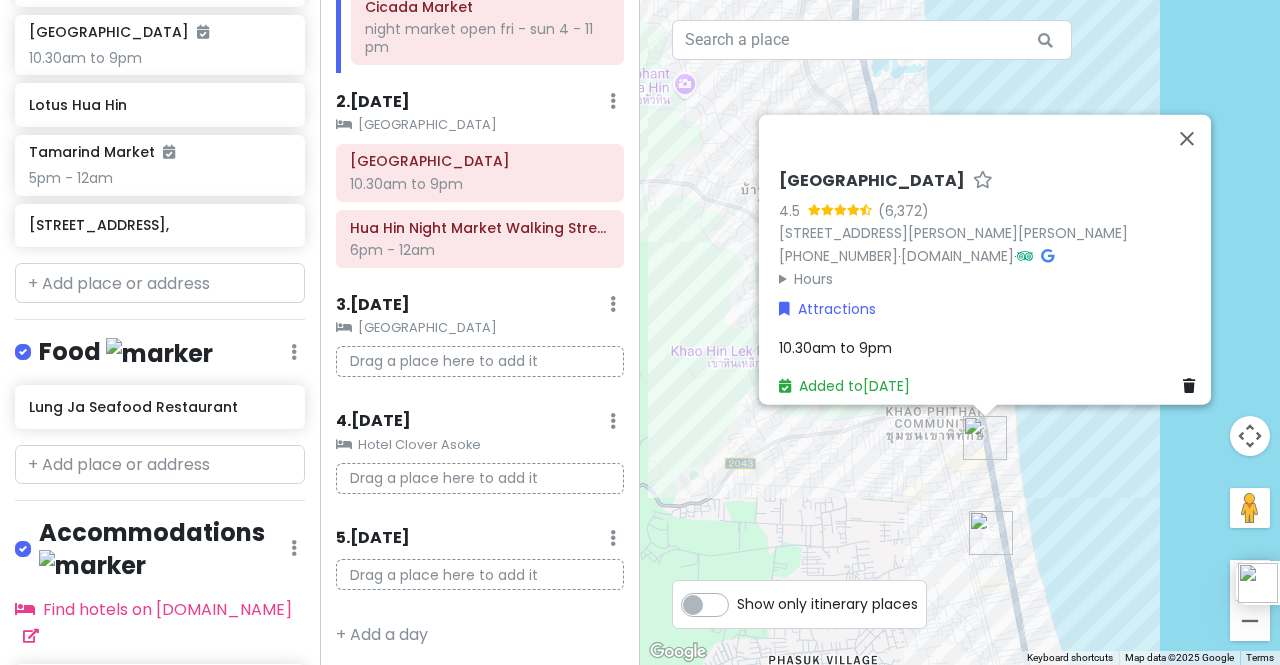 click at bounding box center (991, 533) 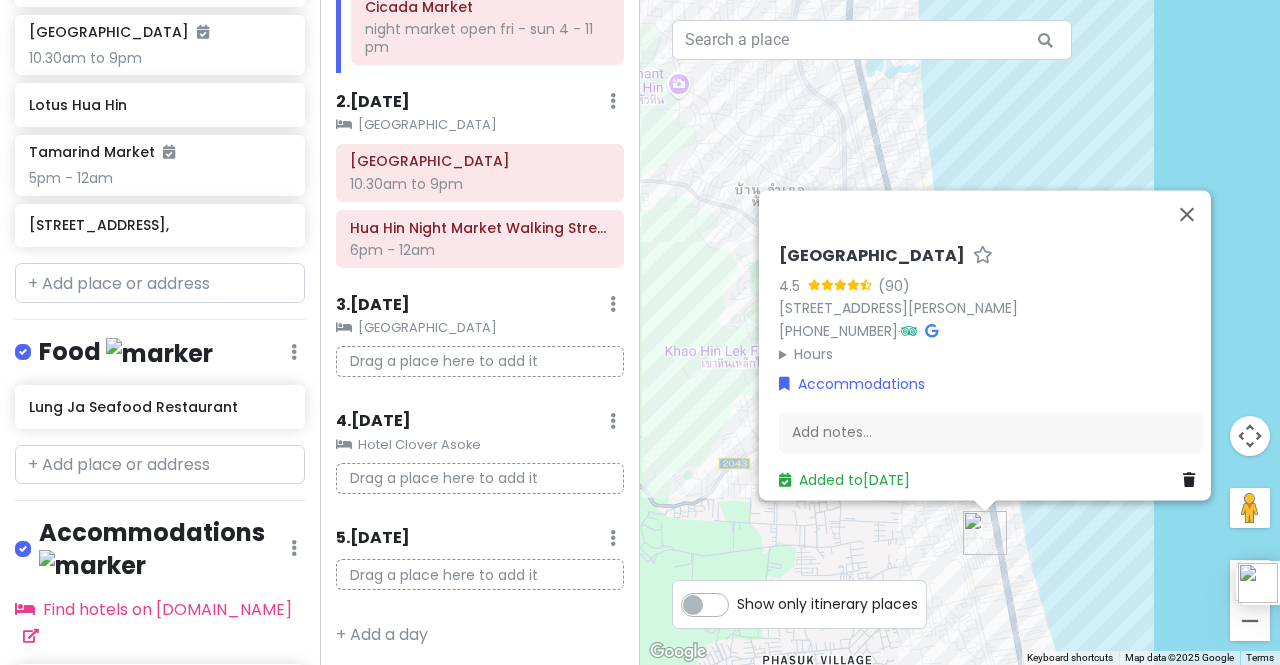 click on "Prinz Garden Villa 4.5        (90) 8, 30 [STREET_ADDRESS][PERSON_NAME] [PHONE_NUMBER]   ·   Hours [DATE]  Open 24 hours [DATE]  Open 24 hours [DATE]  Open 24 hours [DATE]  Open 24 hours [DATE]  Open 24 hours [DATE]  Open 24 hours [DATE]  Open 24 hours Accommodations Add notes... Added to  [DATE]" at bounding box center [960, 332] 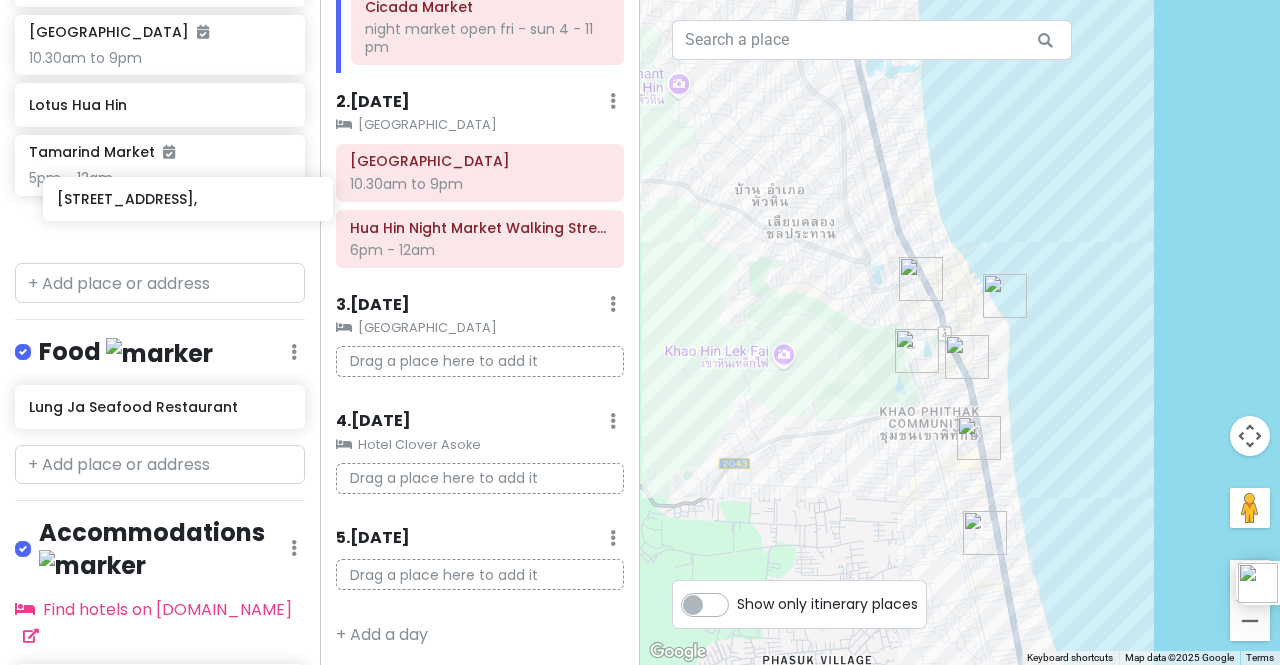 scroll, scrollTop: 1377, scrollLeft: 12, axis: both 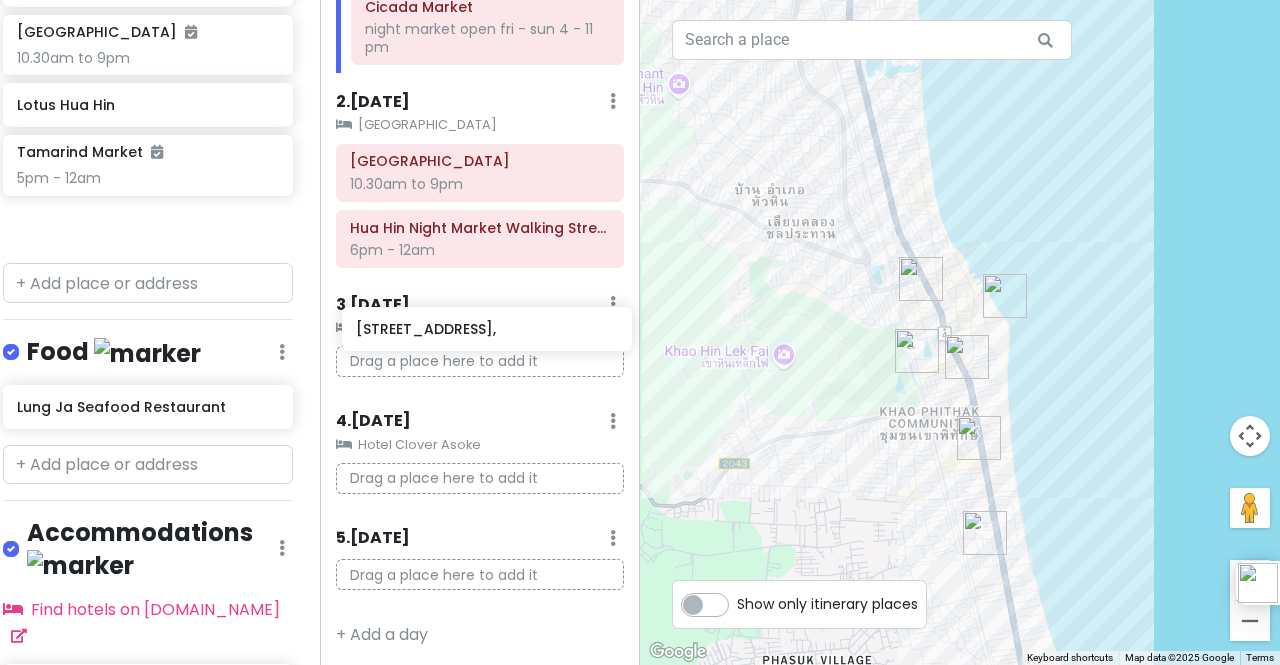 drag, startPoint x: 66, startPoint y: 174, endPoint x: 393, endPoint y: 330, distance: 362.3051 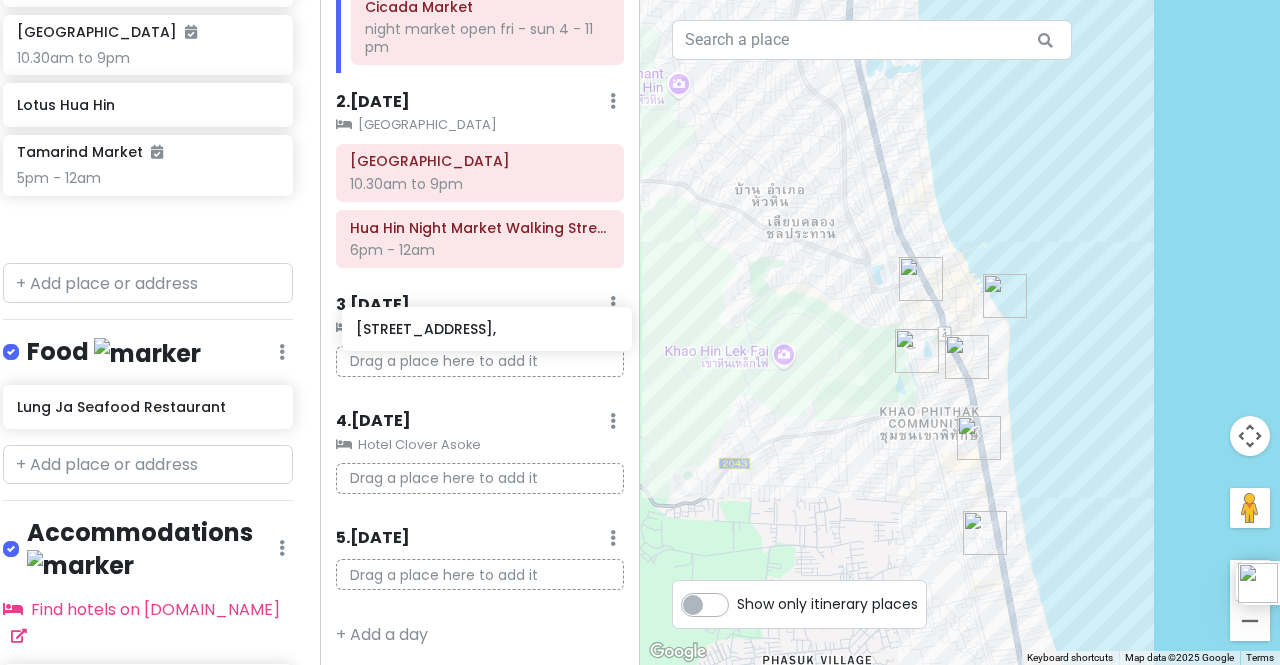 click on "Fly Drive Hua Hin Private Change Dates Make a Copy Delete Trip Go Pro ⚡️ Give Feedback 💡 Support Scout ☕️ Itinerary Share Publish Notes Add notes... Attractions   Edit Reorder Delete List [GEOGRAPHIC_DATA] [GEOGRAPHIC_DATA] and [GEOGRAPHIC_DATA] View [GEOGRAPHIC_DATA] [GEOGRAPHIC_DATA] (New) Preserved Historic Landmark [GEOGRAPHIC_DATA] Night Market [GEOGRAPHIC_DATA] 6pm - 12am [GEOGRAPHIC_DATA] Wine [PERSON_NAME] Bua [PERSON_NAME] Boardwalk([PERSON_NAME][GEOGRAPHIC_DATA]) can get boat for 500b 1 hour Maeklong Railway Market better to reach before 10  Train times 8.30 a.m., 11.10 a.m., 2.30 p.m. and 5.40 p.m., and depart the station at 6.20 a.m., 9.00 a.m., 11.30 a.m. and 3.30 p.m.. [GEOGRAPHIC_DATA] night market   open fri - sun
4 - 11 pm [GEOGRAPHIC_DATA] Premium Outlet 10am - 7pm [GEOGRAPHIC_DATA] 10.30am to 9pm [GEOGRAPHIC_DATA] 5pm - 12am [STREET_ADDRESS],  Food   Edit Reorder Delete List Lung Ja Seafood Restaurant Accommodations   Edit Reorder Delete List Find hotels on [DOMAIN_NAME] × 1" at bounding box center [640, 332] 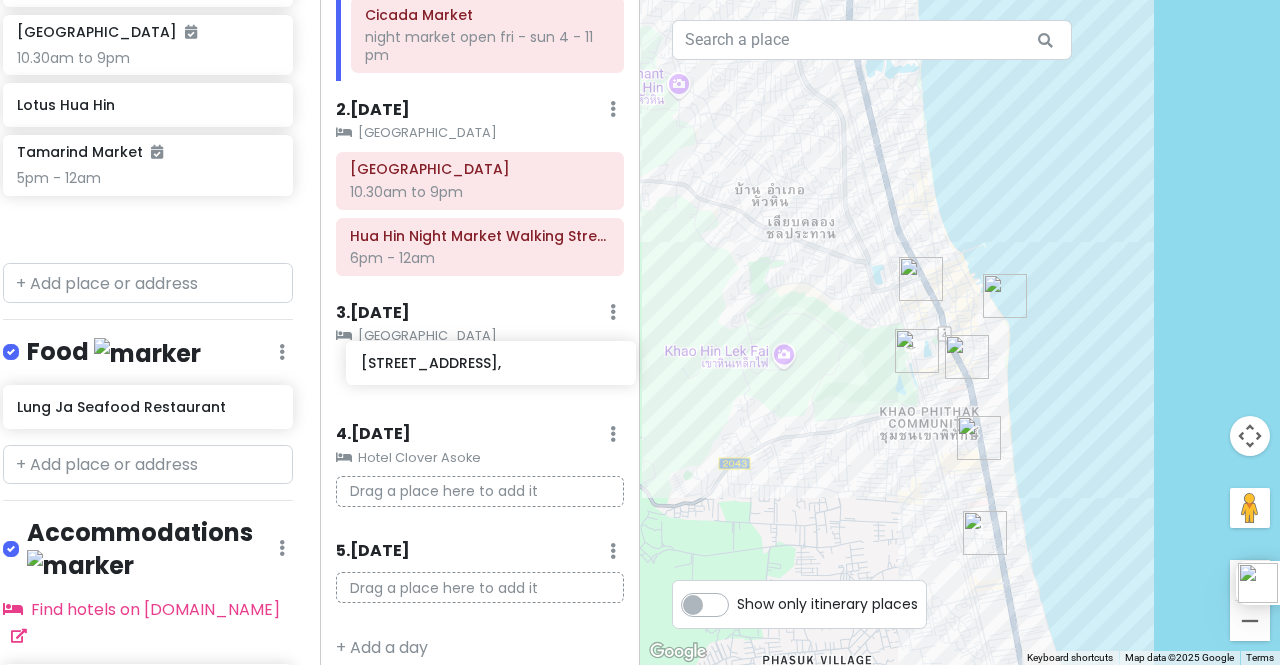scroll, scrollTop: 404, scrollLeft: 0, axis: vertical 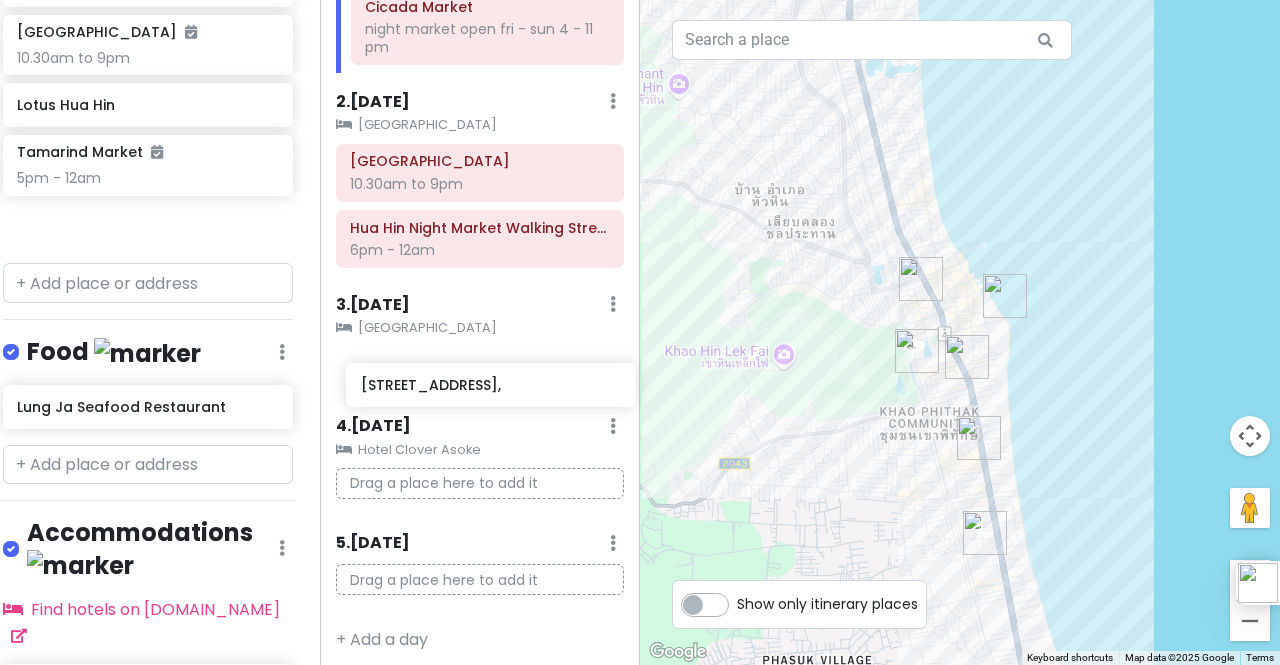 drag, startPoint x: 100, startPoint y: 179, endPoint x: 440, endPoint y: 381, distance: 395.47946 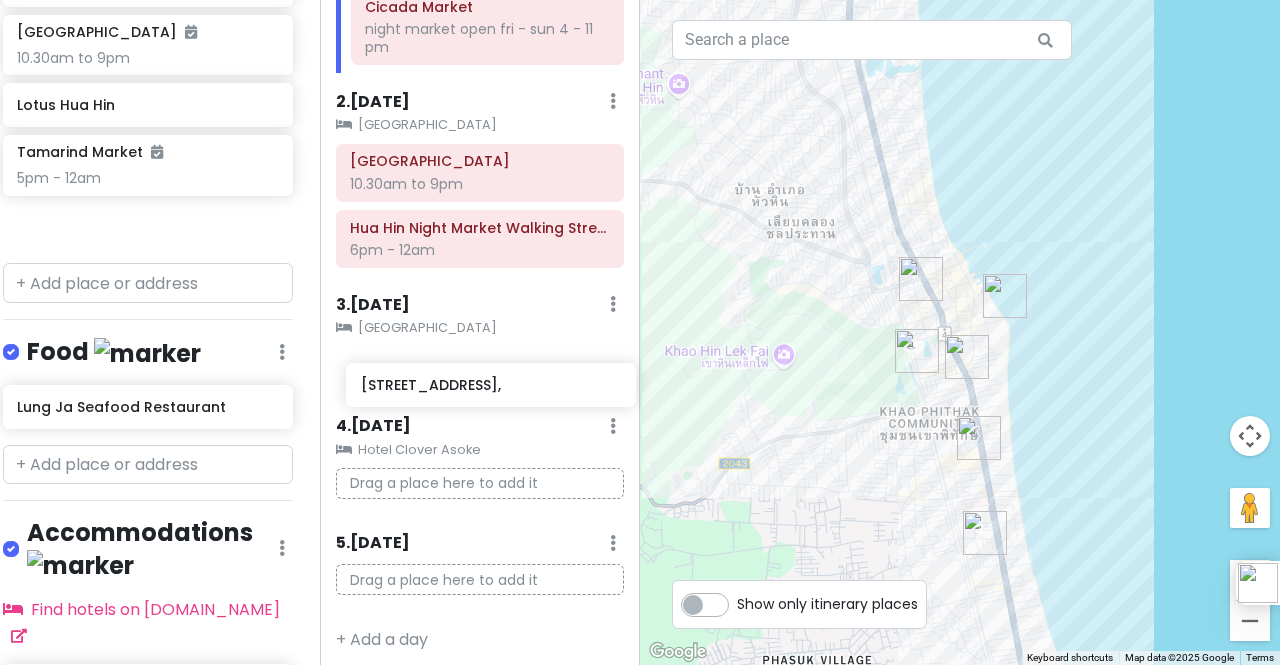 click on "Fly Drive Hua Hin Private Change Dates Make a Copy Delete Trip Go Pro ⚡️ Give Feedback 💡 Support Scout ☕️ Itinerary Share Publish Notes Add notes... Attractions   Edit Reorder Delete List [GEOGRAPHIC_DATA] [GEOGRAPHIC_DATA] and [GEOGRAPHIC_DATA] View [GEOGRAPHIC_DATA] [GEOGRAPHIC_DATA] (New) Preserved Historic Landmark [GEOGRAPHIC_DATA] Night Market [GEOGRAPHIC_DATA] 6pm - 12am [GEOGRAPHIC_DATA] Wine [PERSON_NAME] Bua [PERSON_NAME] Boardwalk([PERSON_NAME][GEOGRAPHIC_DATA]) can get boat for 500b 1 hour Maeklong Railway Market better to reach before 10  Train times 8.30 a.m., 11.10 a.m., 2.30 p.m. and 5.40 p.m., and depart the station at 6.20 a.m., 9.00 a.m., 11.30 a.m. and 3.30 p.m.. [GEOGRAPHIC_DATA] night market   open fri - sun
4 - 11 pm [GEOGRAPHIC_DATA] Premium Outlet 10am - 7pm [GEOGRAPHIC_DATA] 10.30am to 9pm [GEOGRAPHIC_DATA] 5pm - 12am [STREET_ADDRESS],  Food   Edit Reorder Delete List Lung Ja Seafood Restaurant Accommodations   Edit Reorder Delete List Find hotels on [DOMAIN_NAME] × 1" at bounding box center [640, 332] 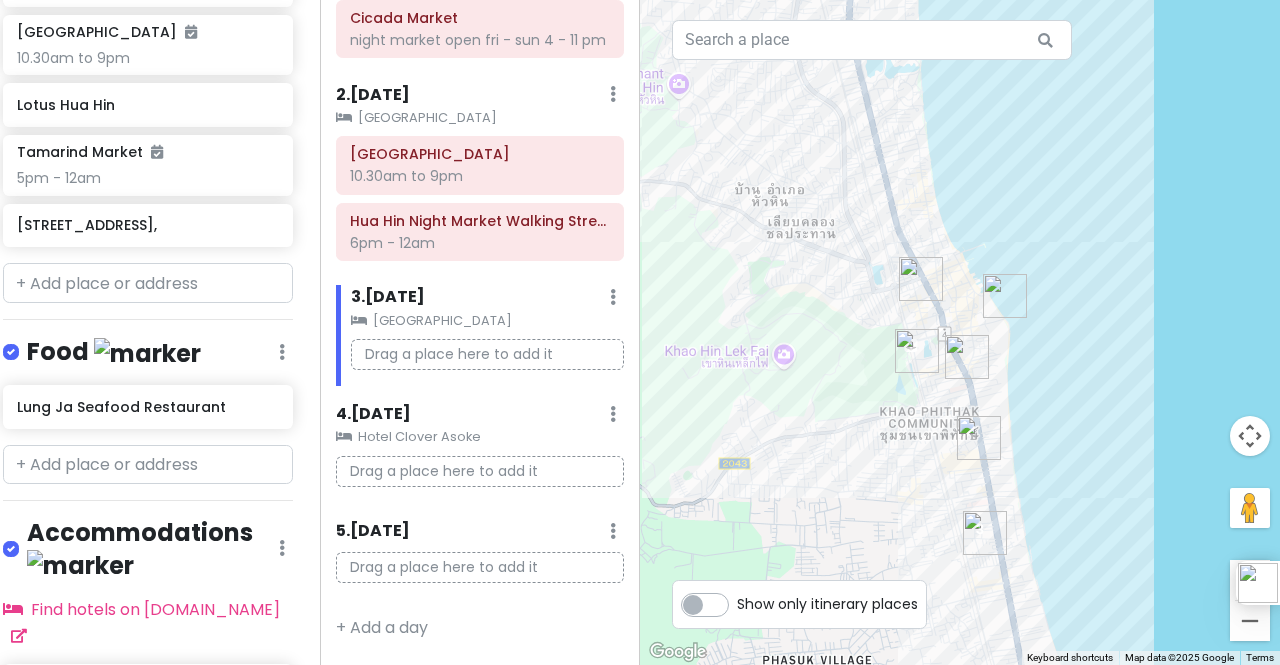 scroll, scrollTop: 383, scrollLeft: 0, axis: vertical 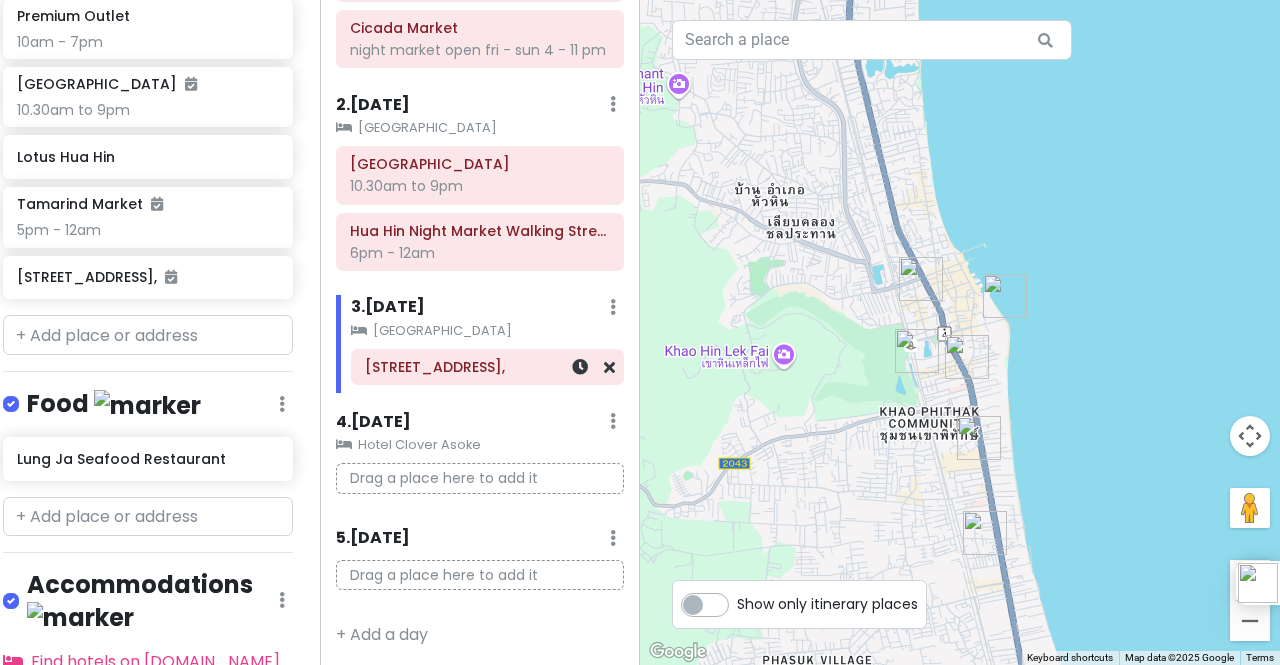 click on "[STREET_ADDRESS]," at bounding box center [487, 367] 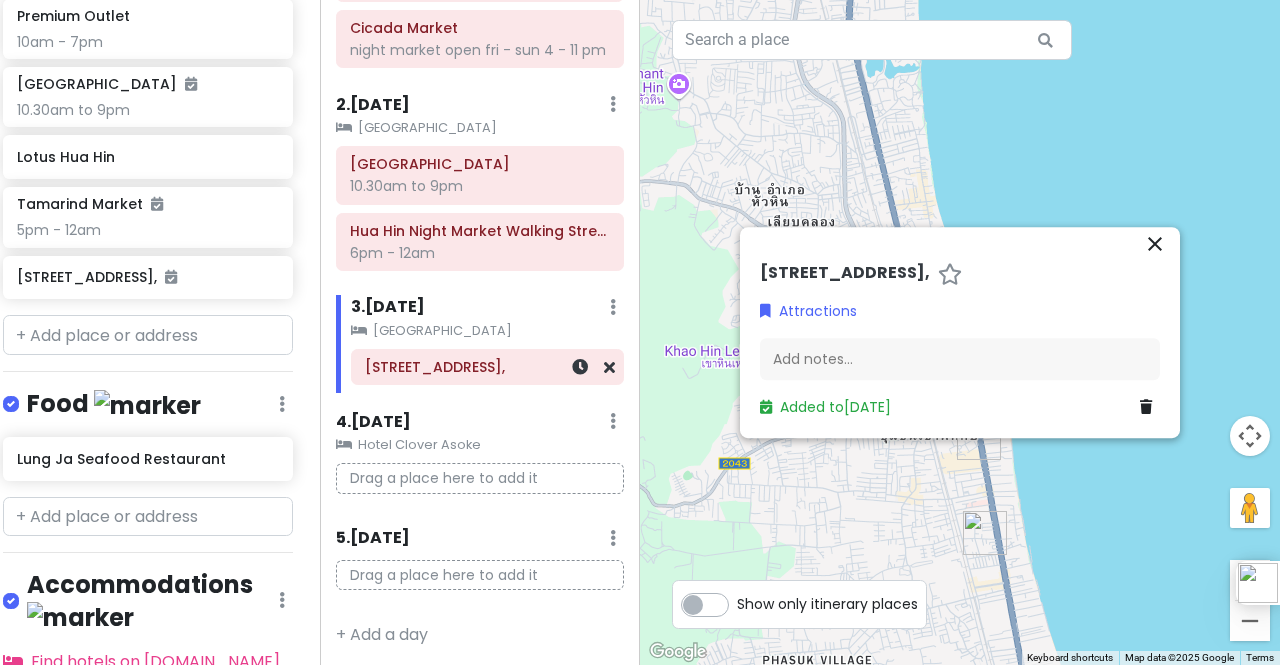 click on "[STREET_ADDRESS]," at bounding box center (487, 367) 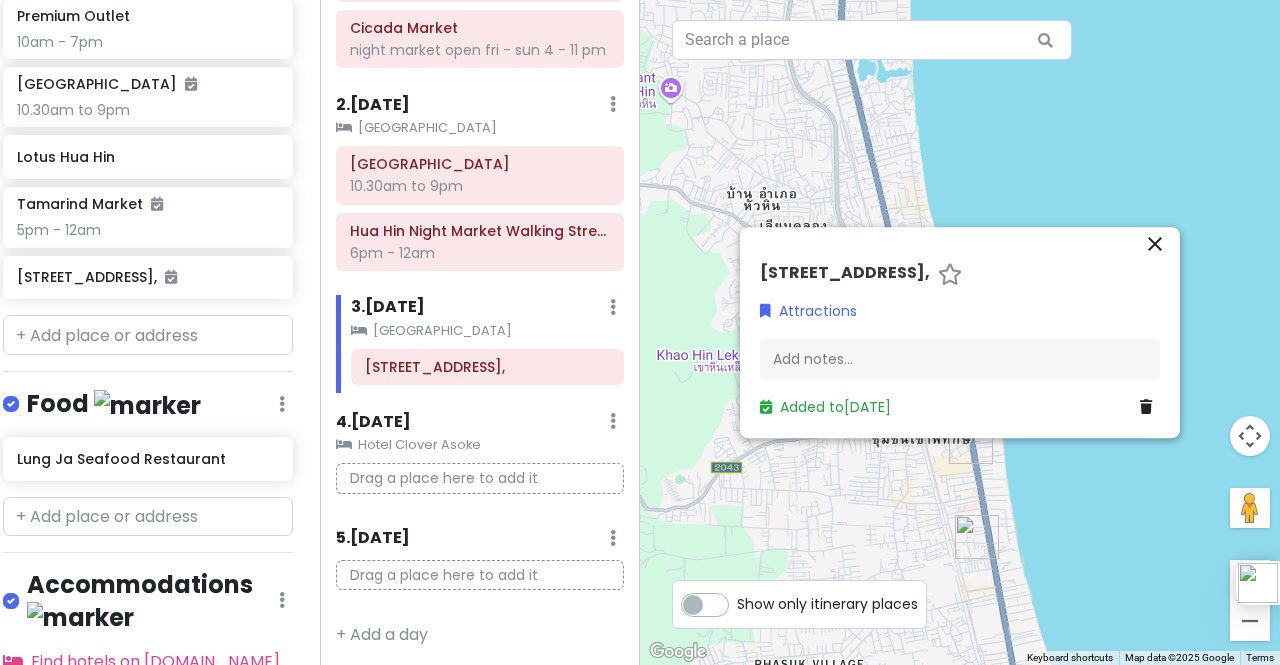 click at bounding box center [960, 332] 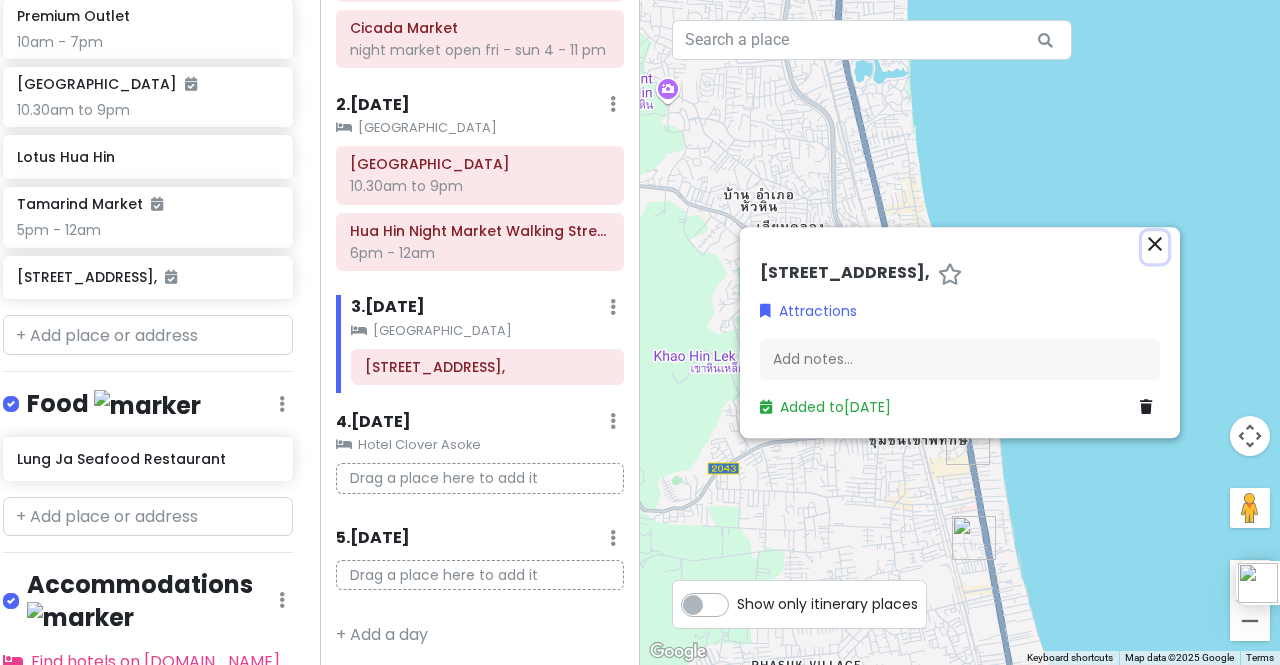 click on "close" at bounding box center (1155, 244) 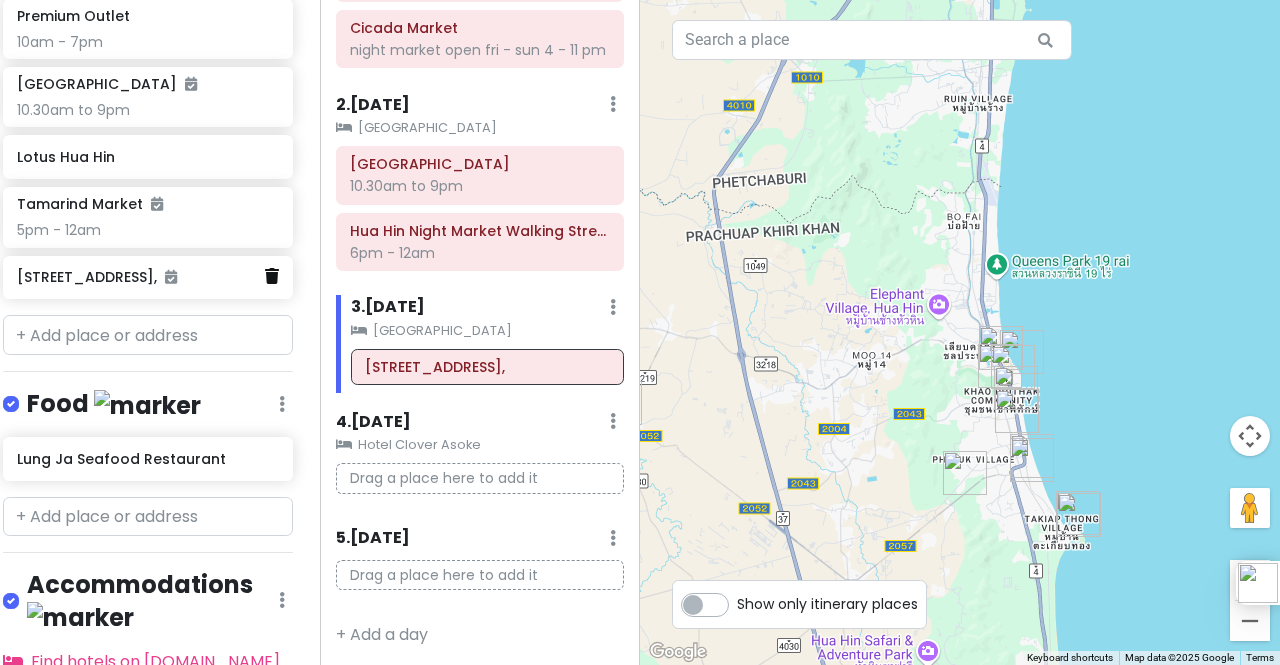 click at bounding box center [272, 276] 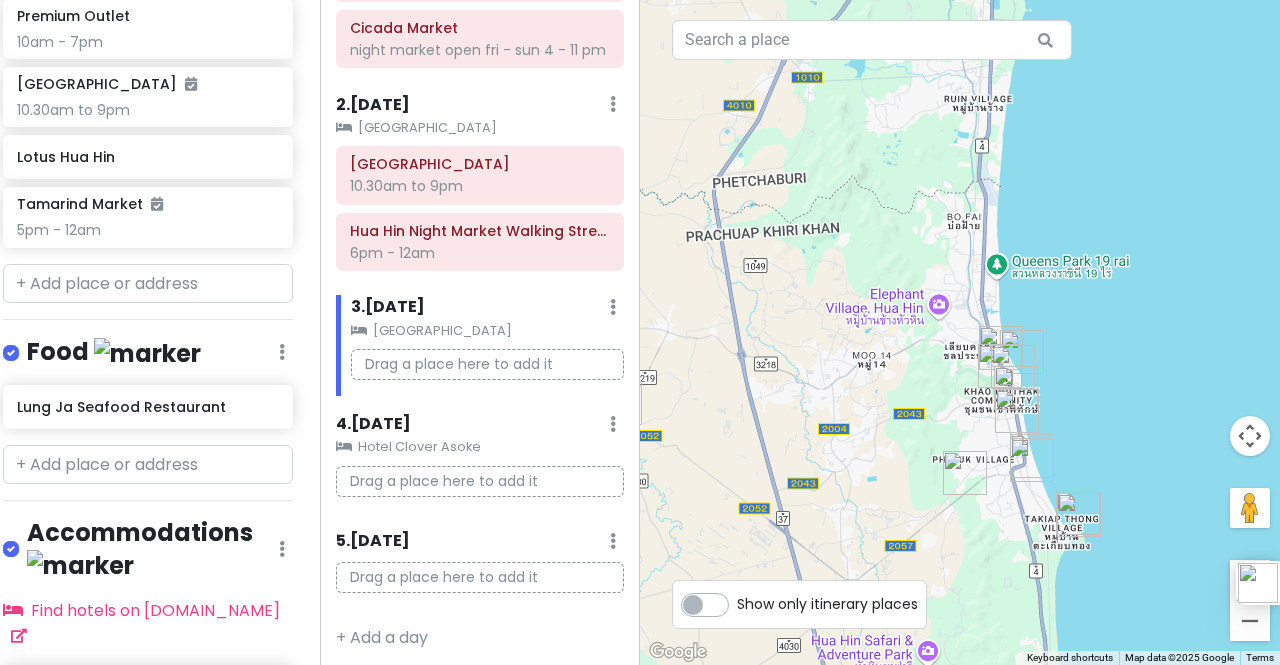 scroll, scrollTop: 1273, scrollLeft: 12, axis: both 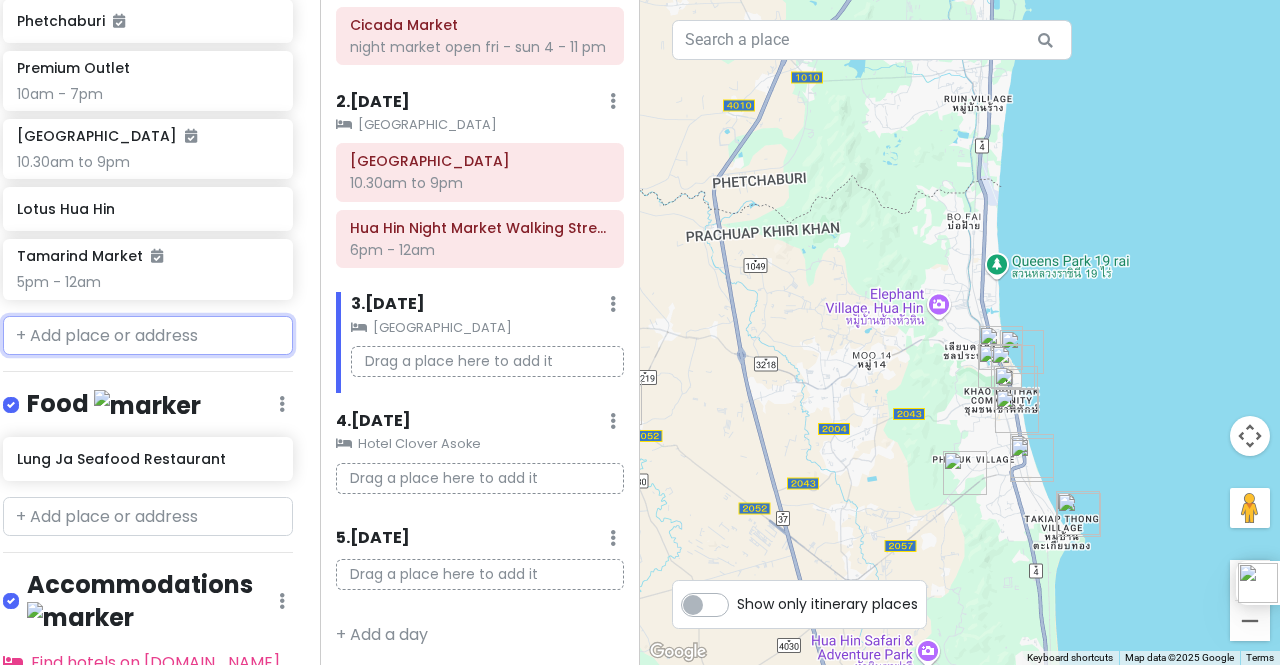 click at bounding box center [148, 336] 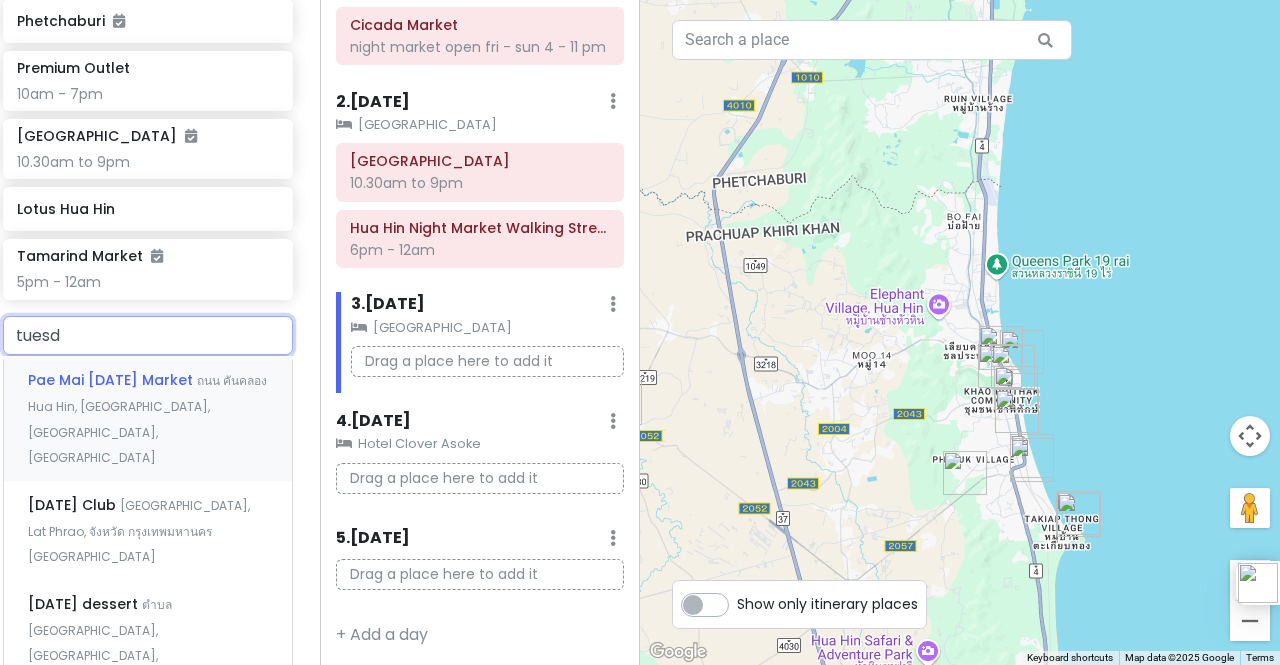 type on "tuesda" 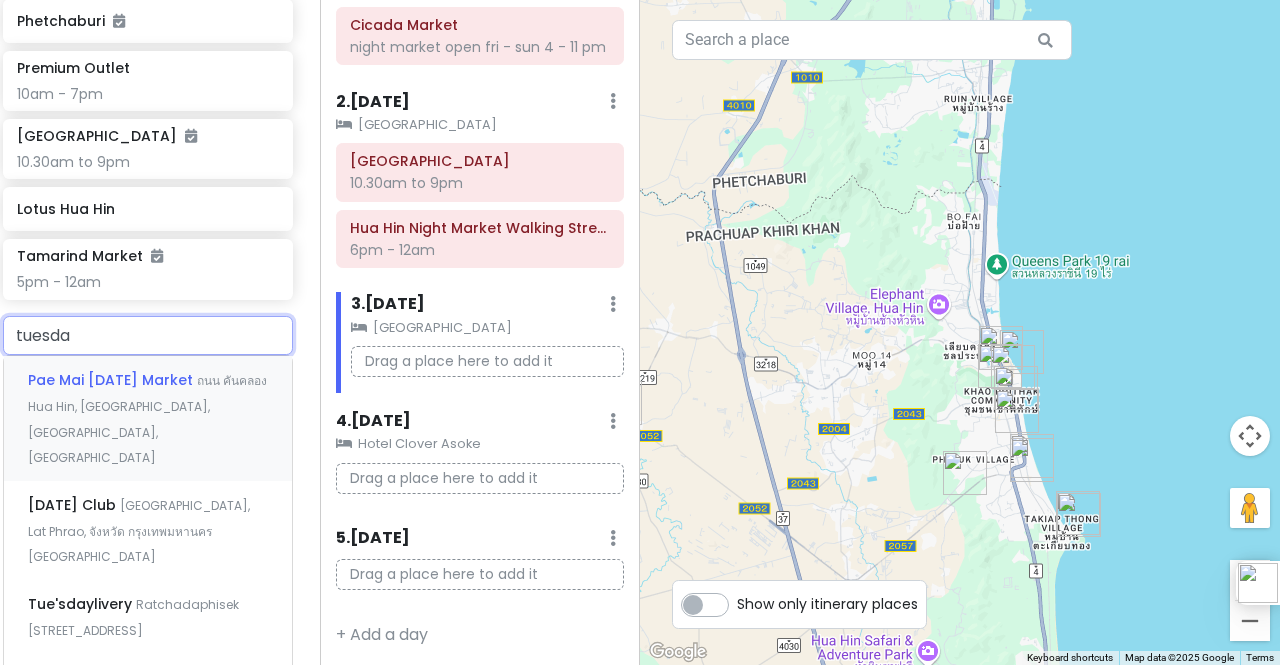 click on "Pae Mai [DATE] Market" at bounding box center (112, 380) 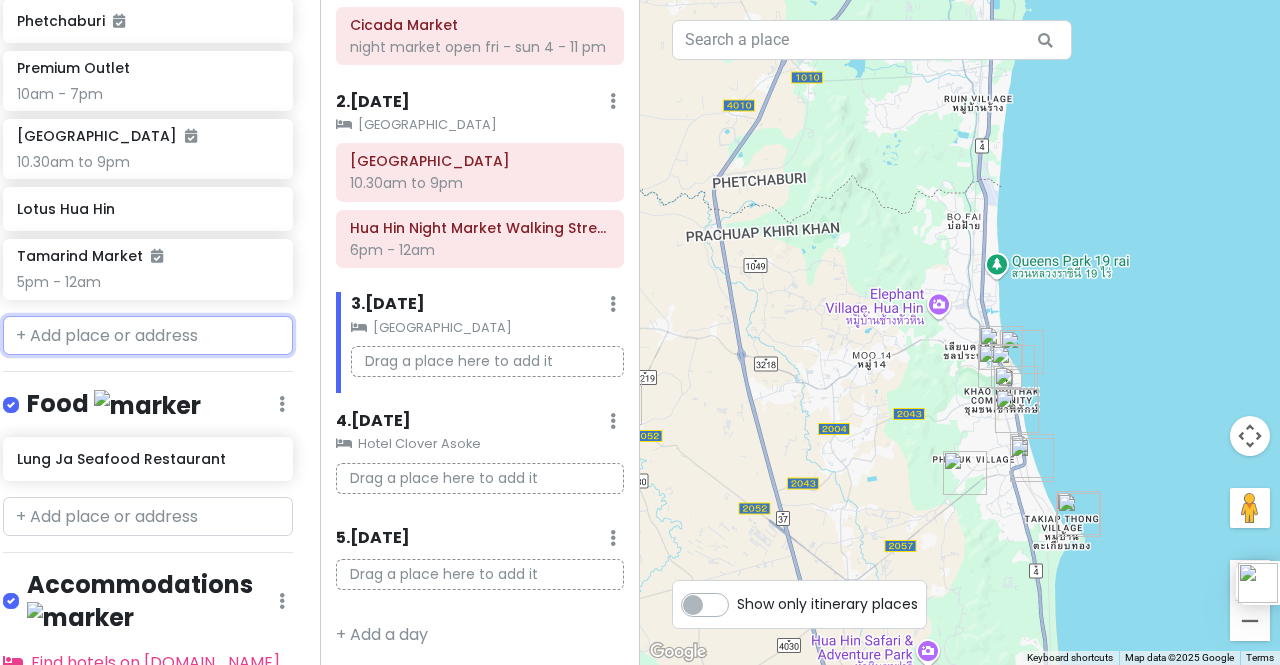 scroll, scrollTop: 1325, scrollLeft: 12, axis: both 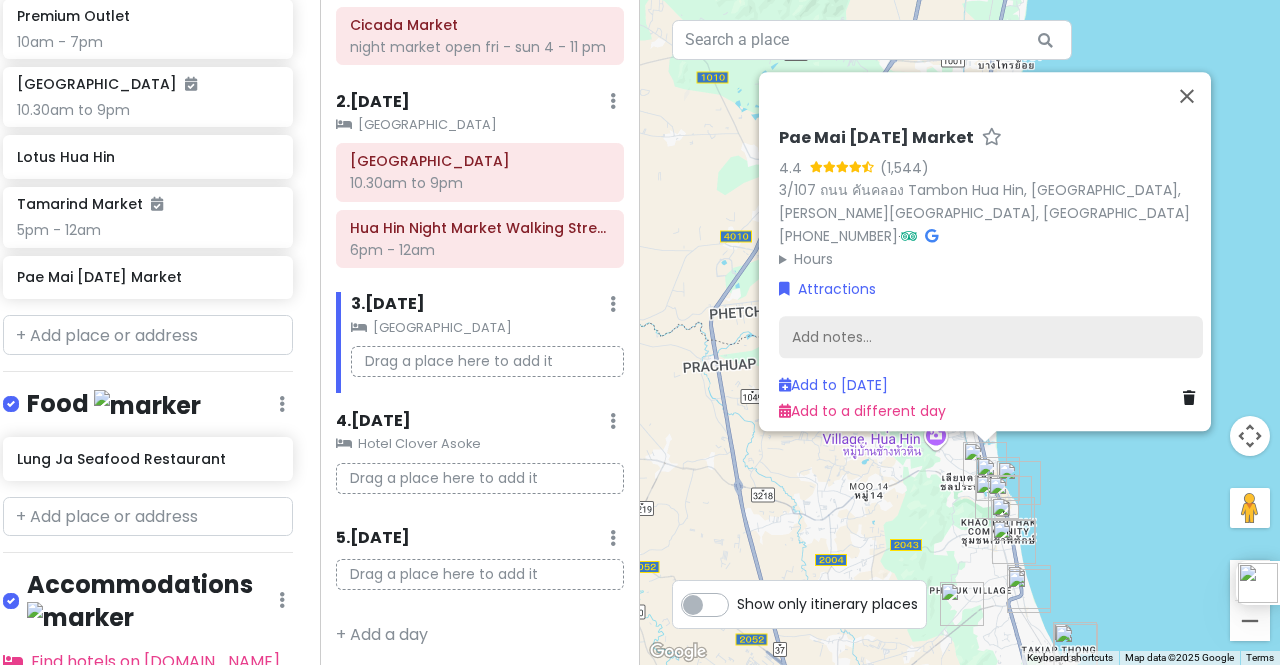 click on "Add notes..." at bounding box center [991, 337] 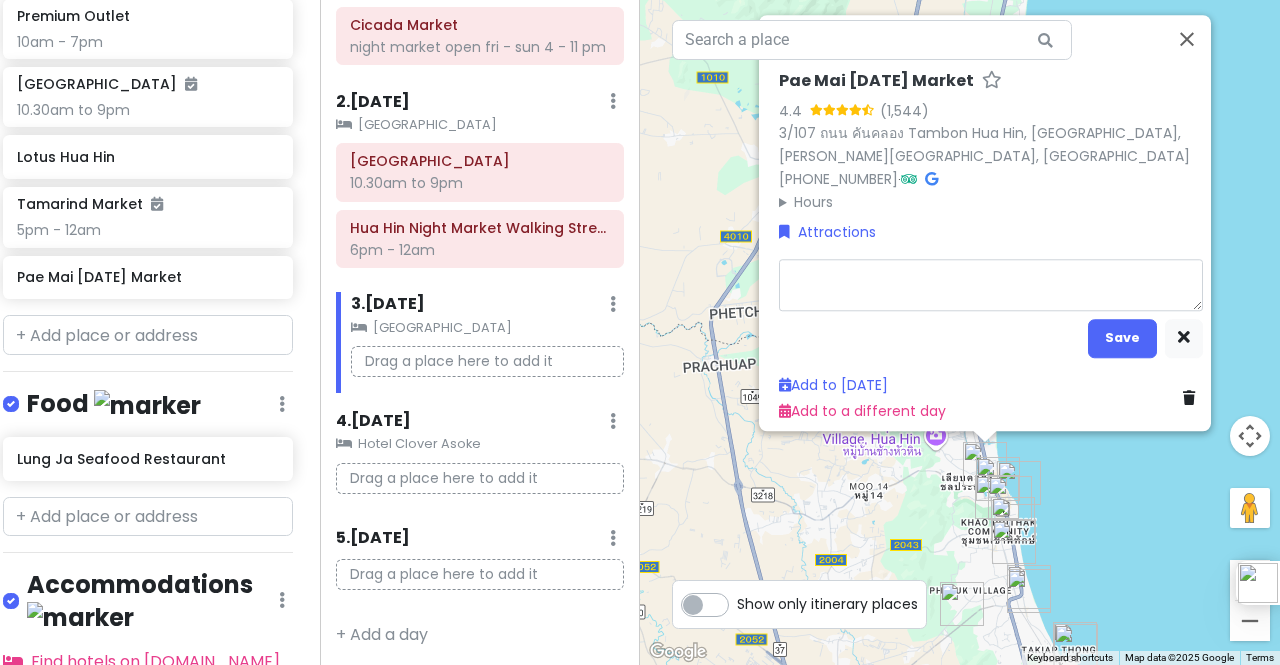 type 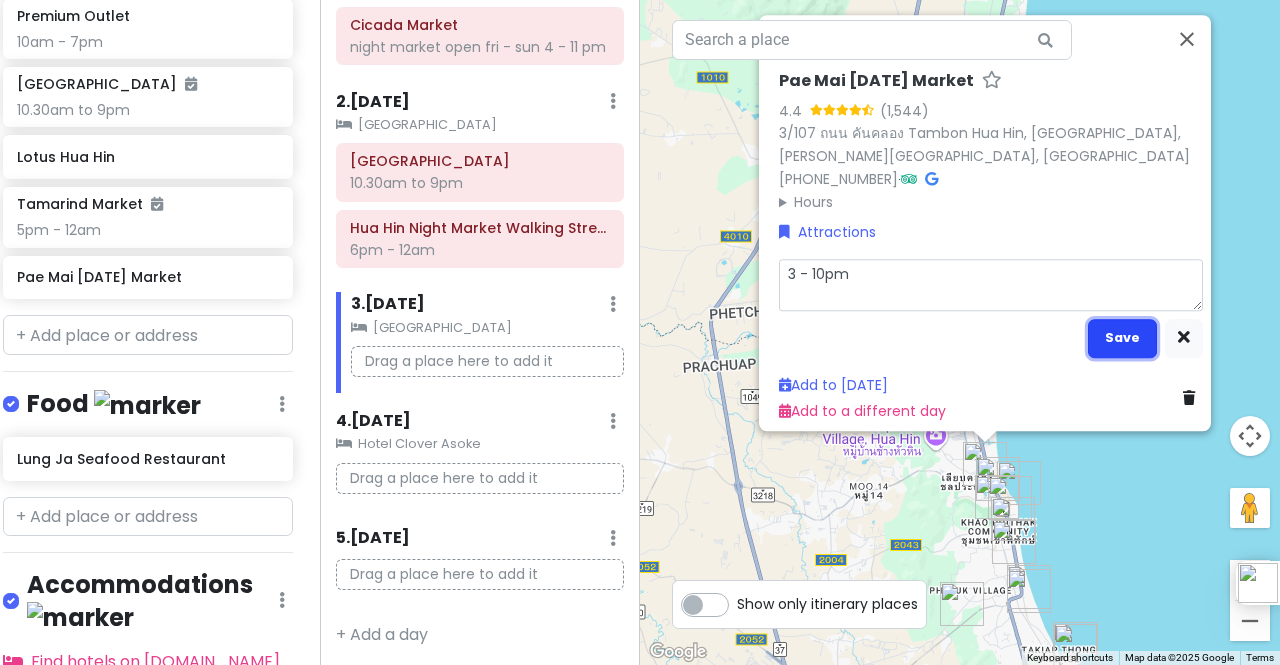 click on "Save" at bounding box center [1122, 337] 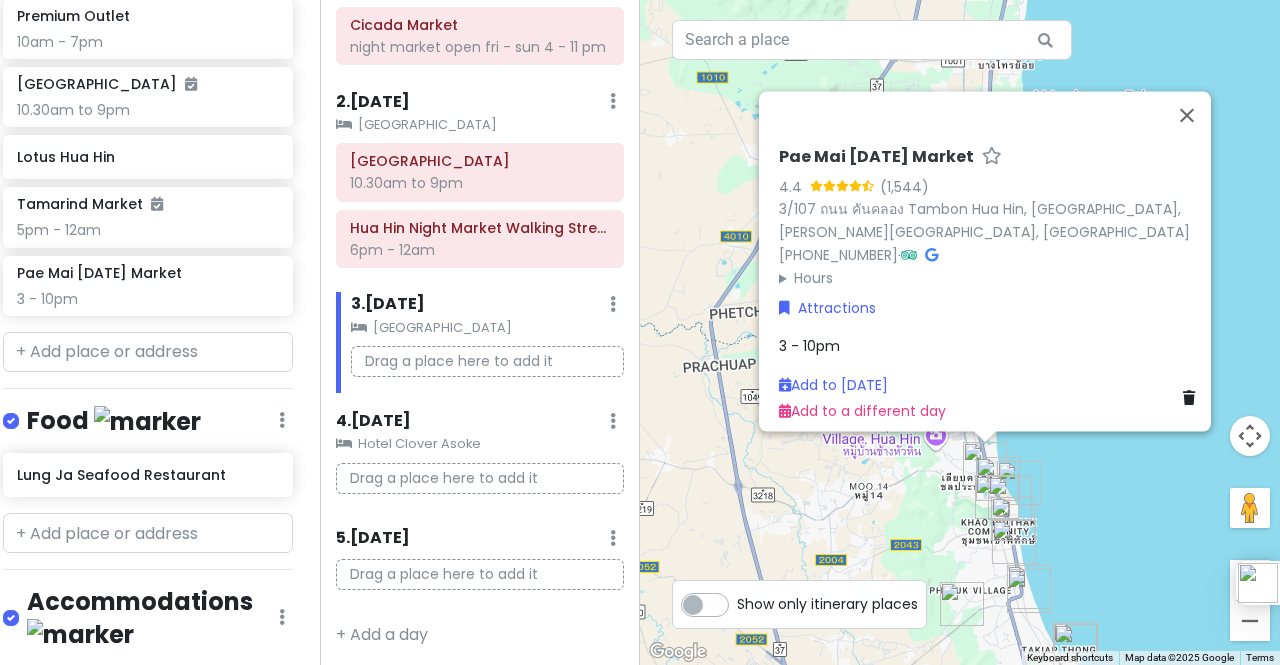 scroll, scrollTop: 1342, scrollLeft: 12, axis: both 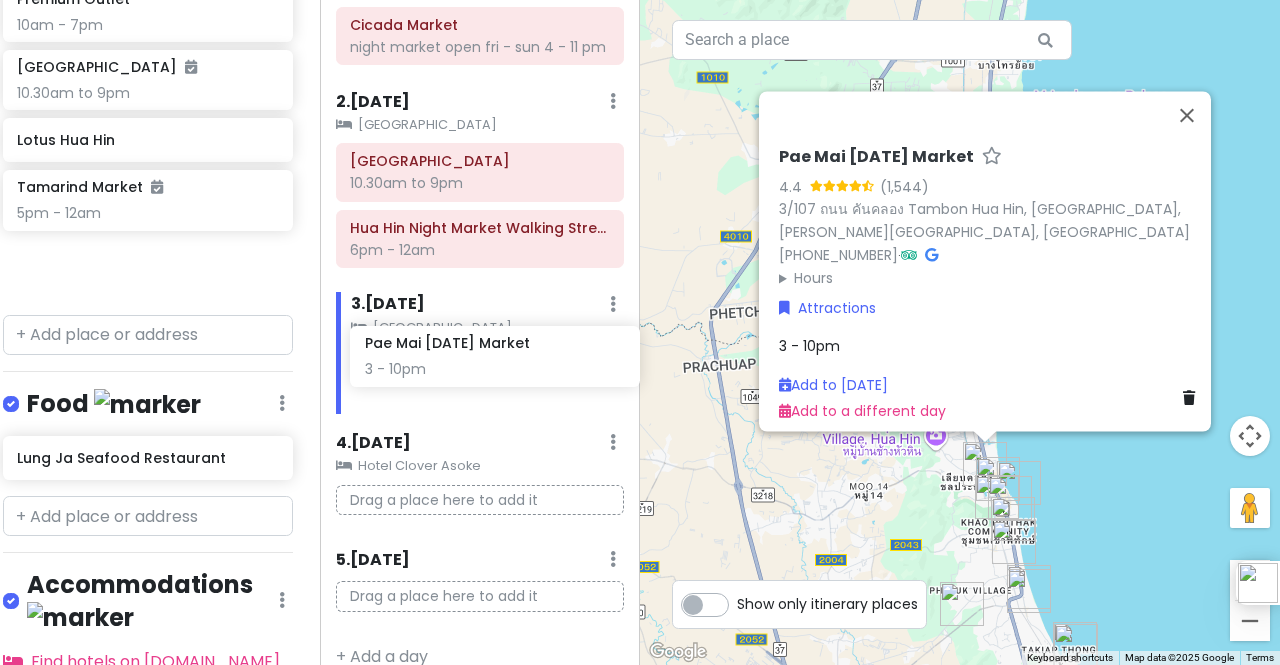 drag, startPoint x: 102, startPoint y: 213, endPoint x: 450, endPoint y: 353, distance: 375.10532 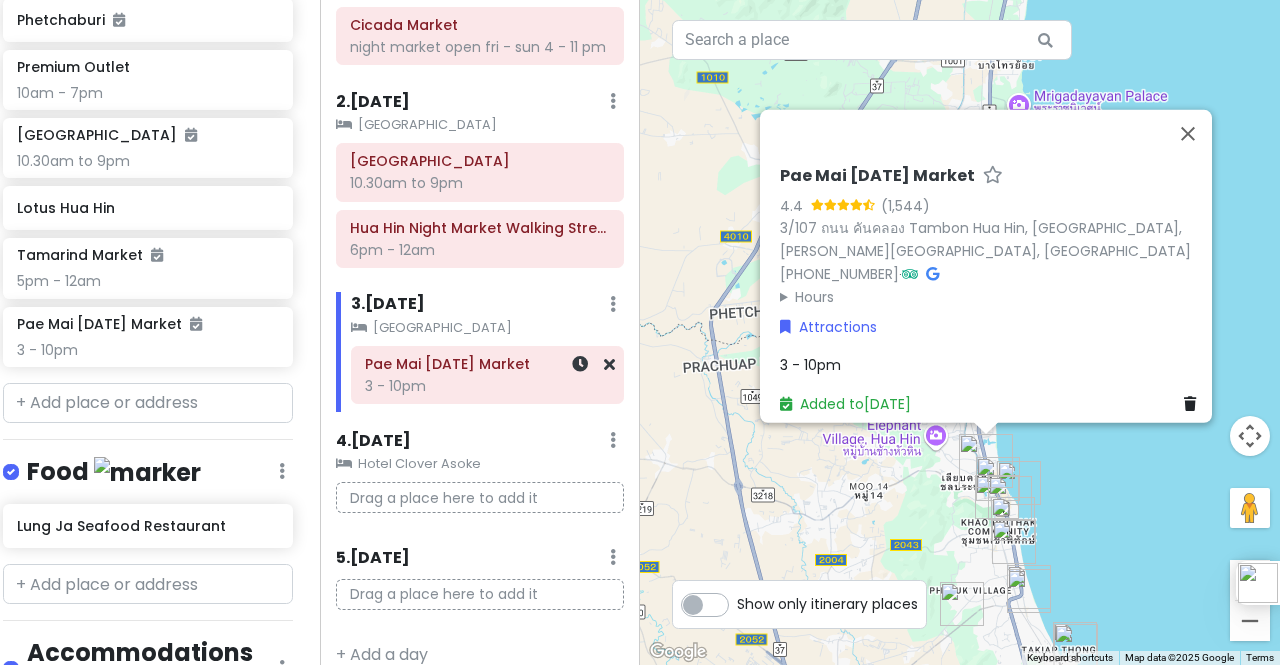 scroll, scrollTop: 1274, scrollLeft: 12, axis: both 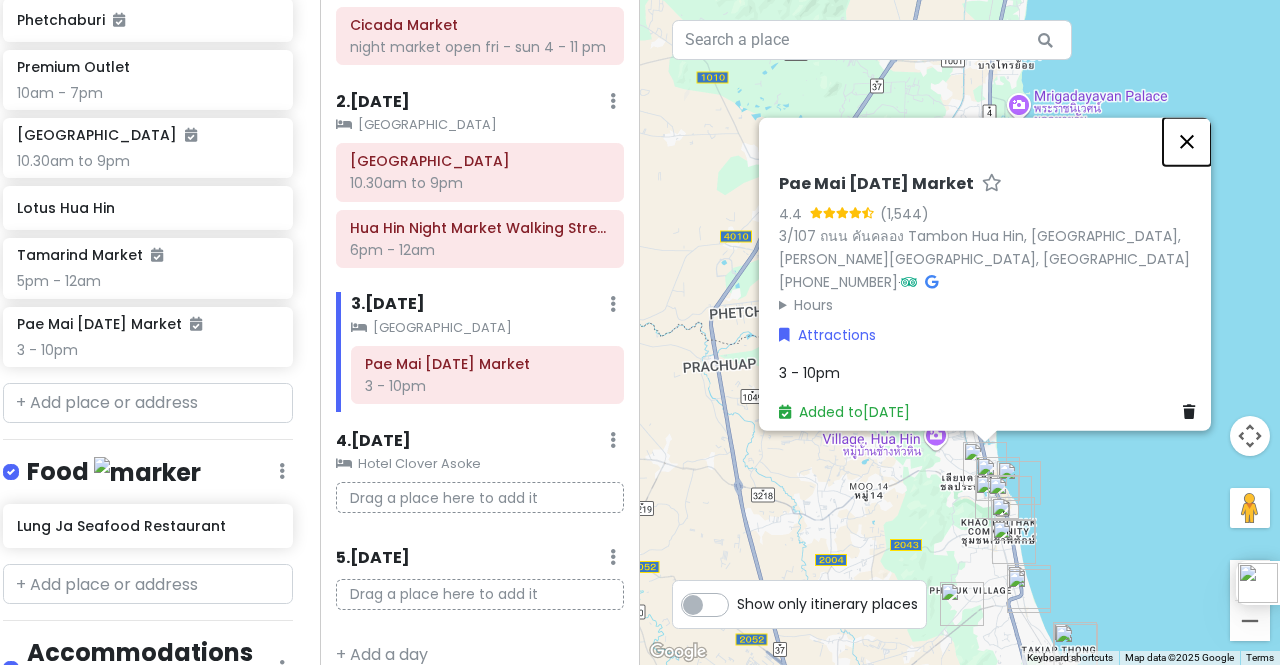 click at bounding box center [1187, 141] 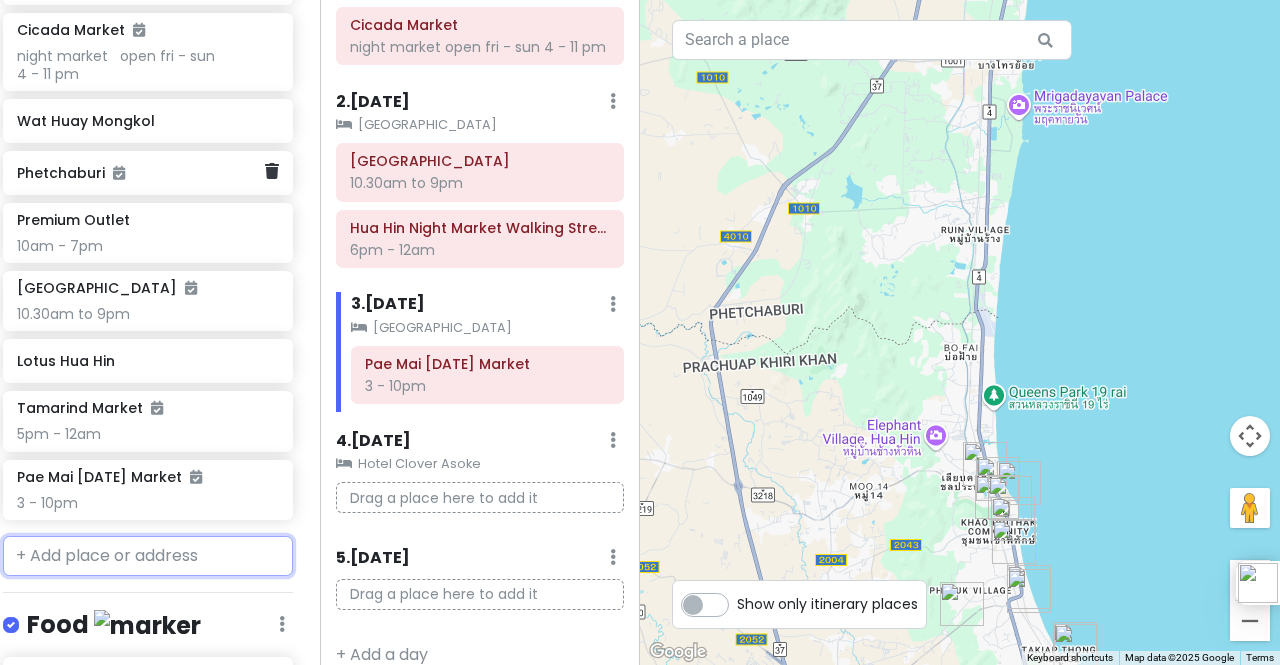 scroll, scrollTop: 1118, scrollLeft: 12, axis: both 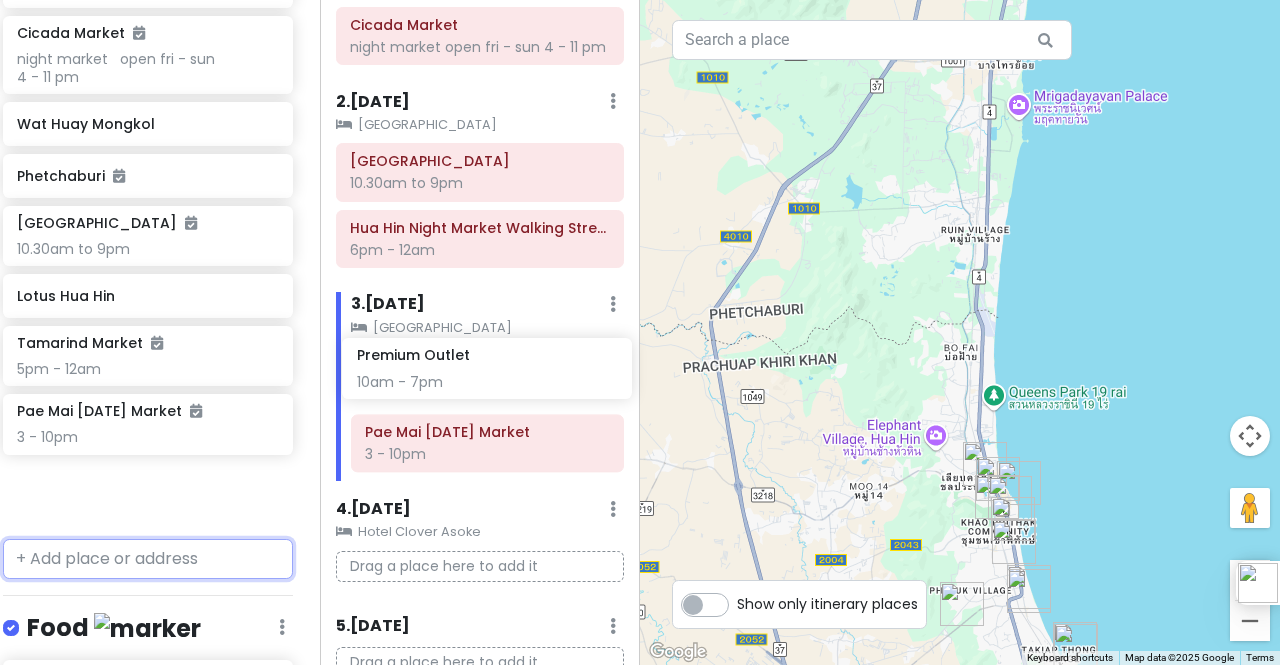 drag, startPoint x: 93, startPoint y: 167, endPoint x: 433, endPoint y: 353, distance: 387.5513 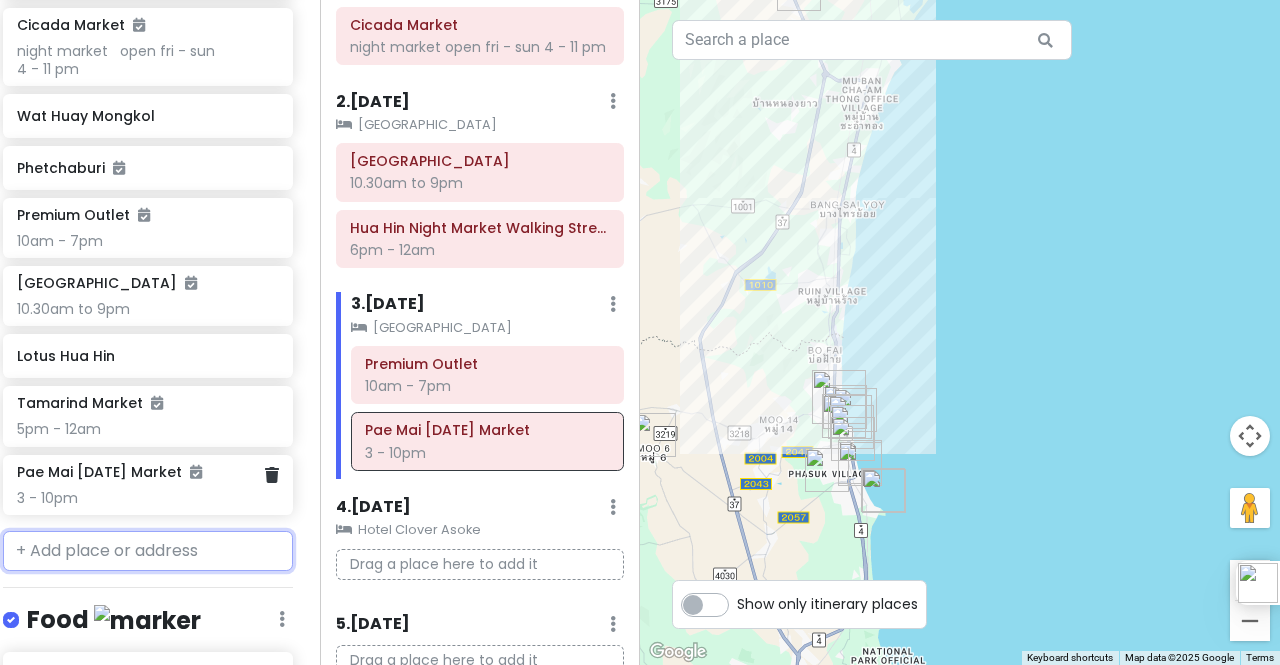 scroll, scrollTop: 1134, scrollLeft: 12, axis: both 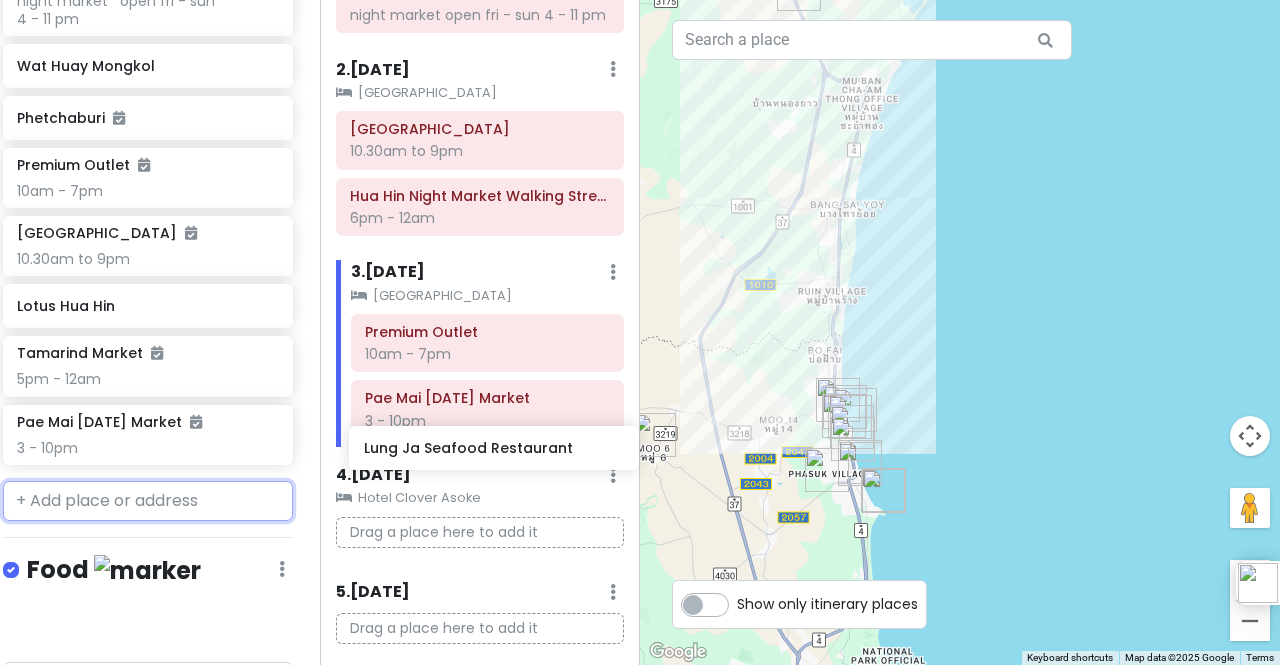 drag, startPoint x: 153, startPoint y: 605, endPoint x: 500, endPoint y: 441, distance: 383.80334 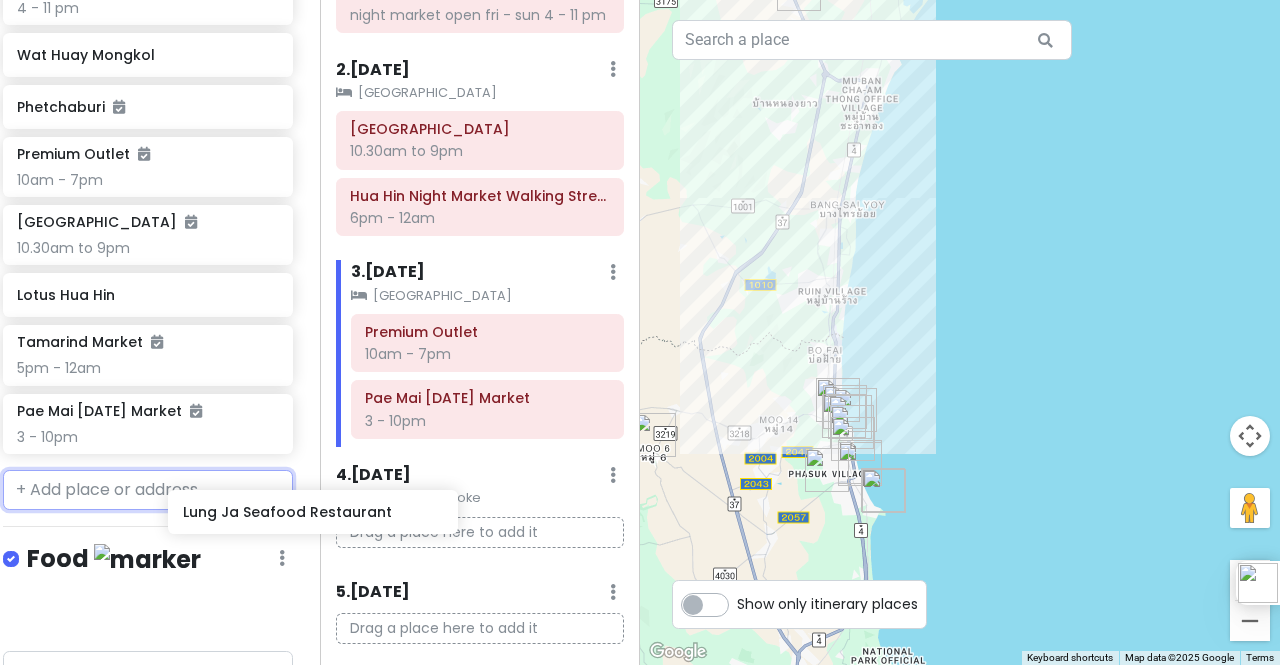 scroll, scrollTop: 1187, scrollLeft: 12, axis: both 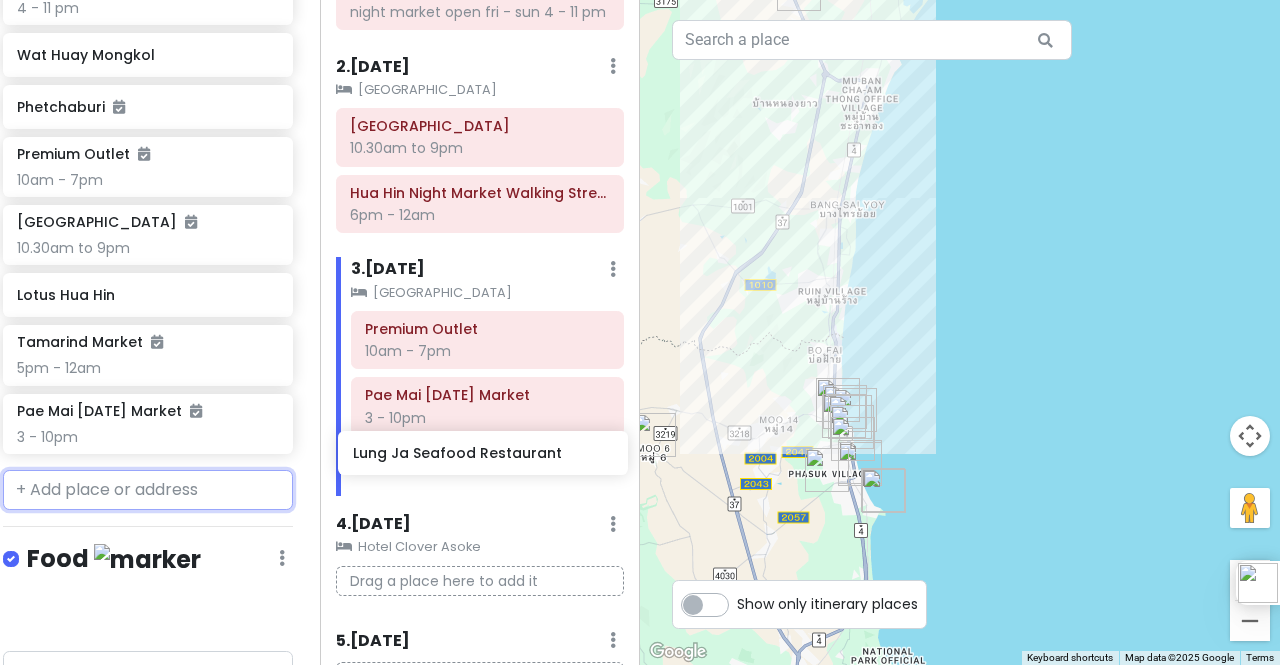 drag, startPoint x: 114, startPoint y: 577, endPoint x: 450, endPoint y: 461, distance: 355.46027 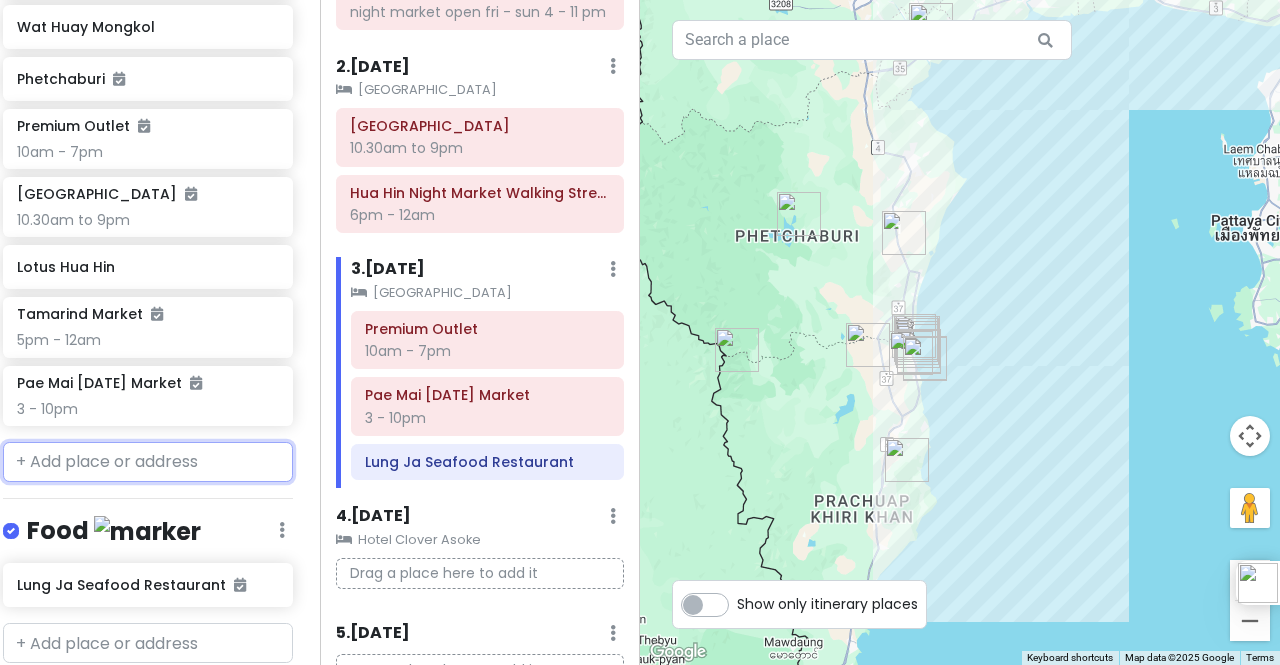 scroll, scrollTop: 1219, scrollLeft: 12, axis: both 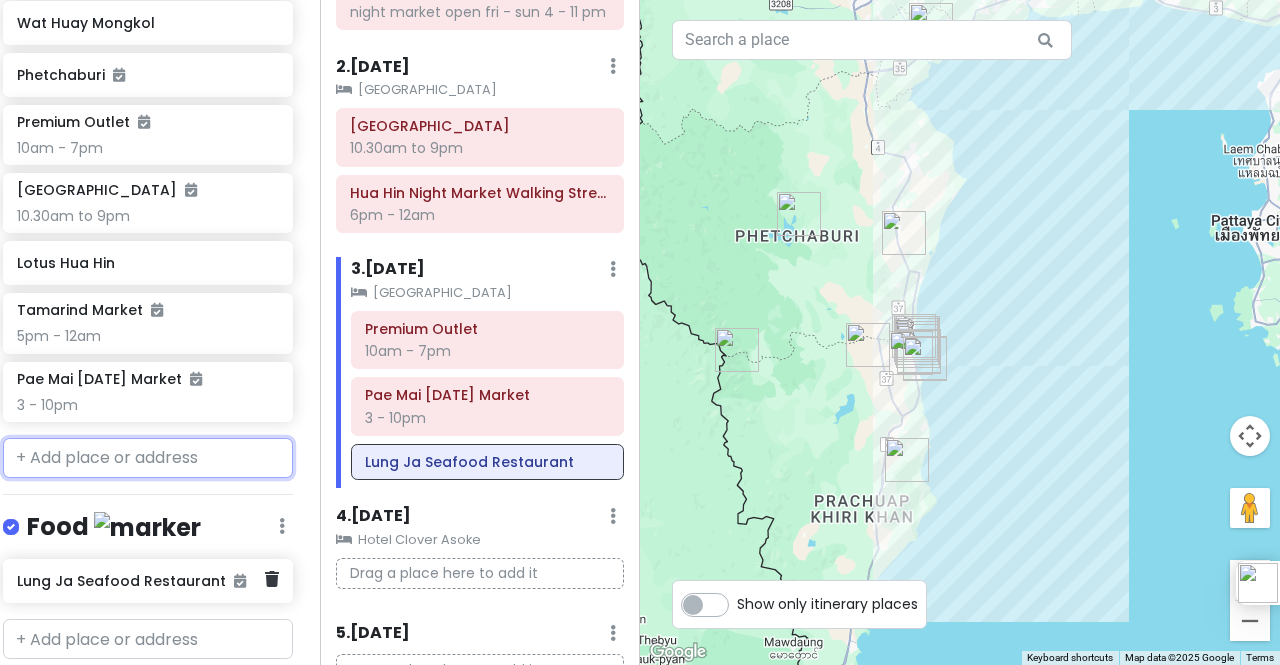 click on "Lung Ja Seafood Restaurant" at bounding box center [140, 581] 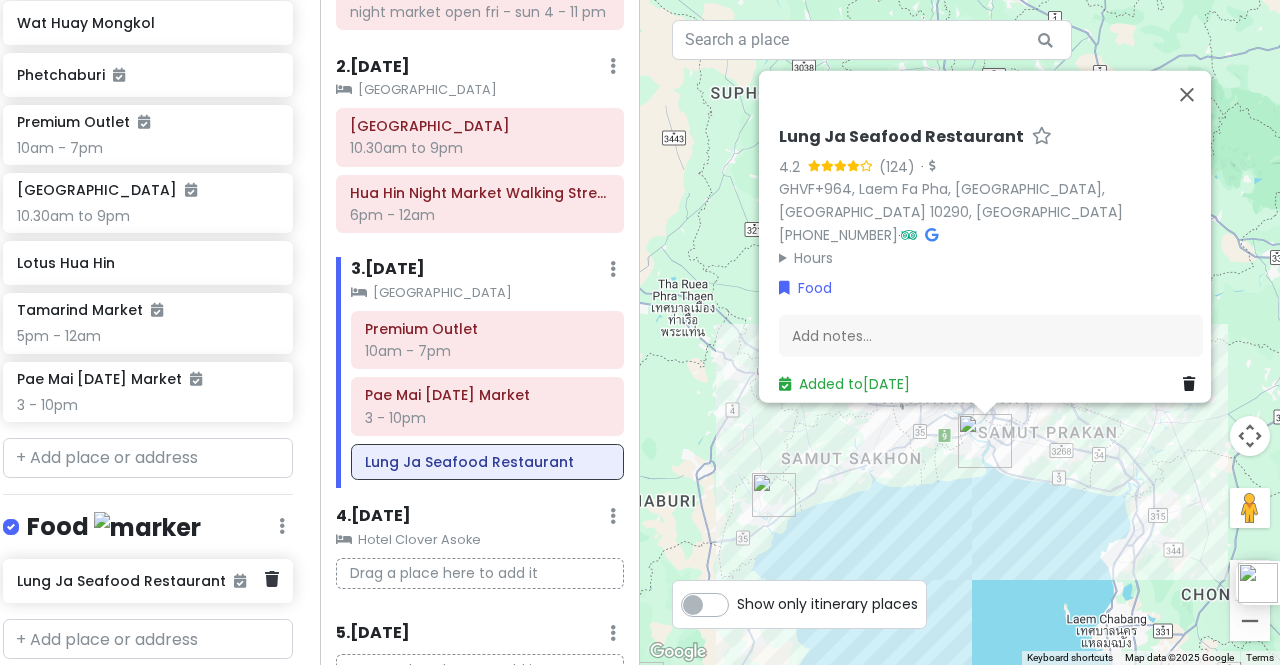 click on "Lung Ja Seafood Restaurant" at bounding box center [140, 581] 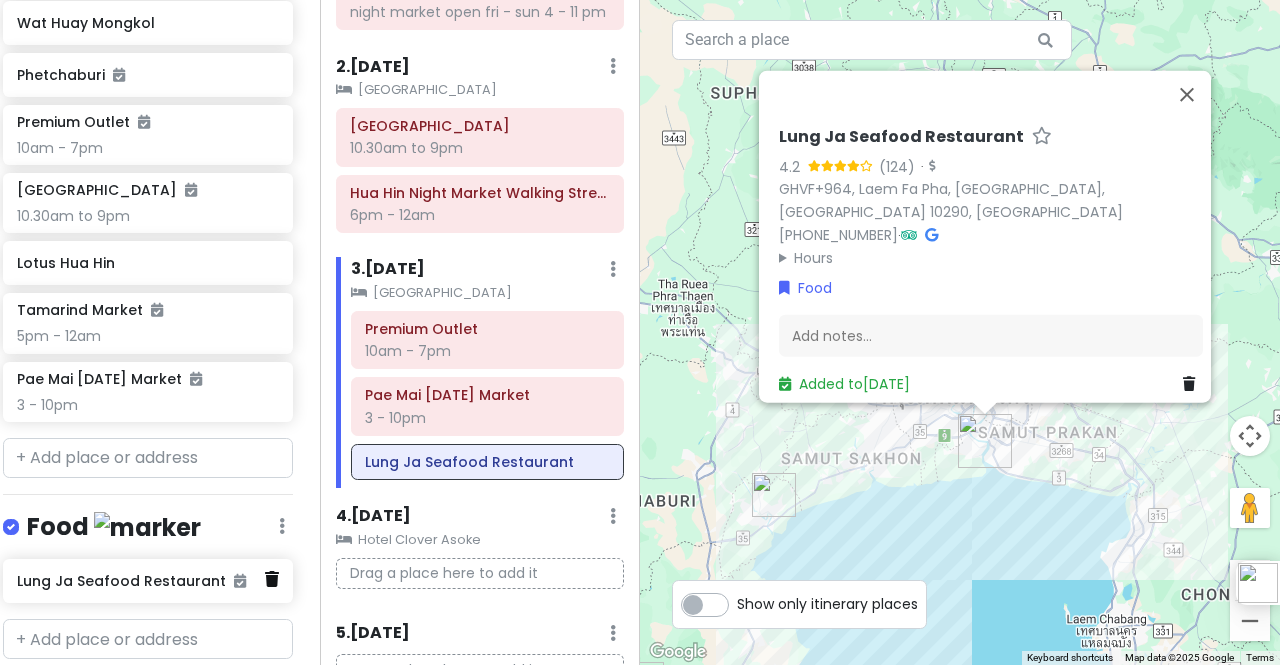 click at bounding box center (272, 579) 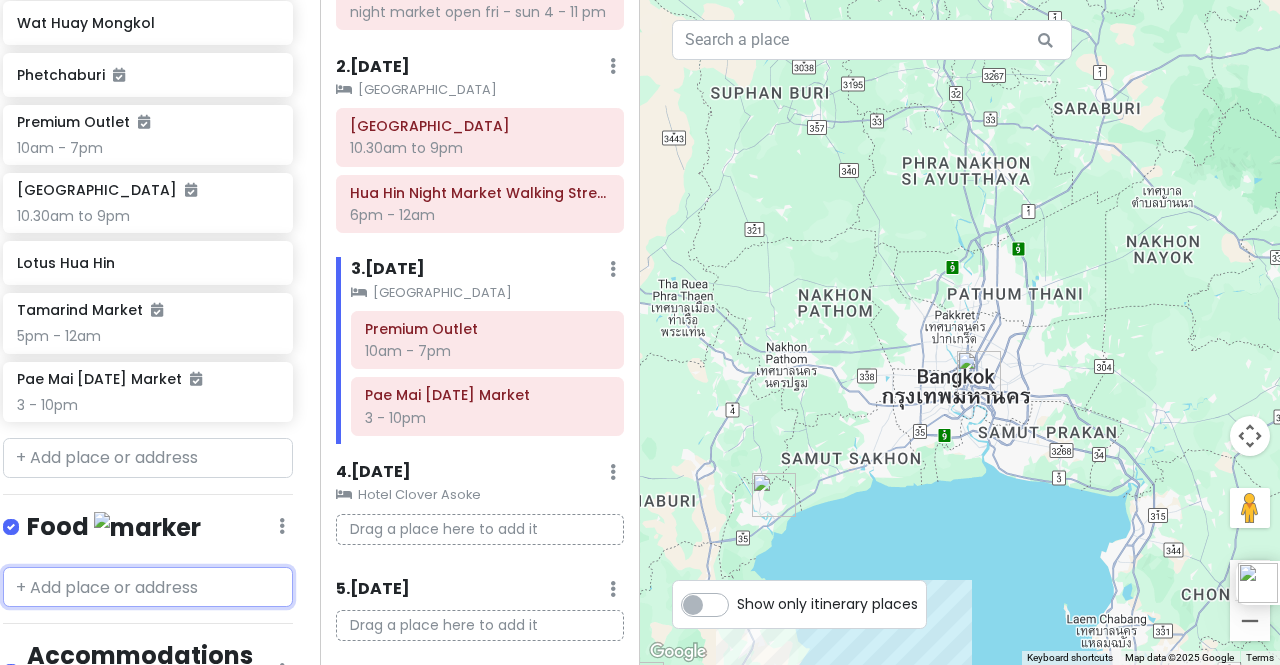 click at bounding box center [148, 587] 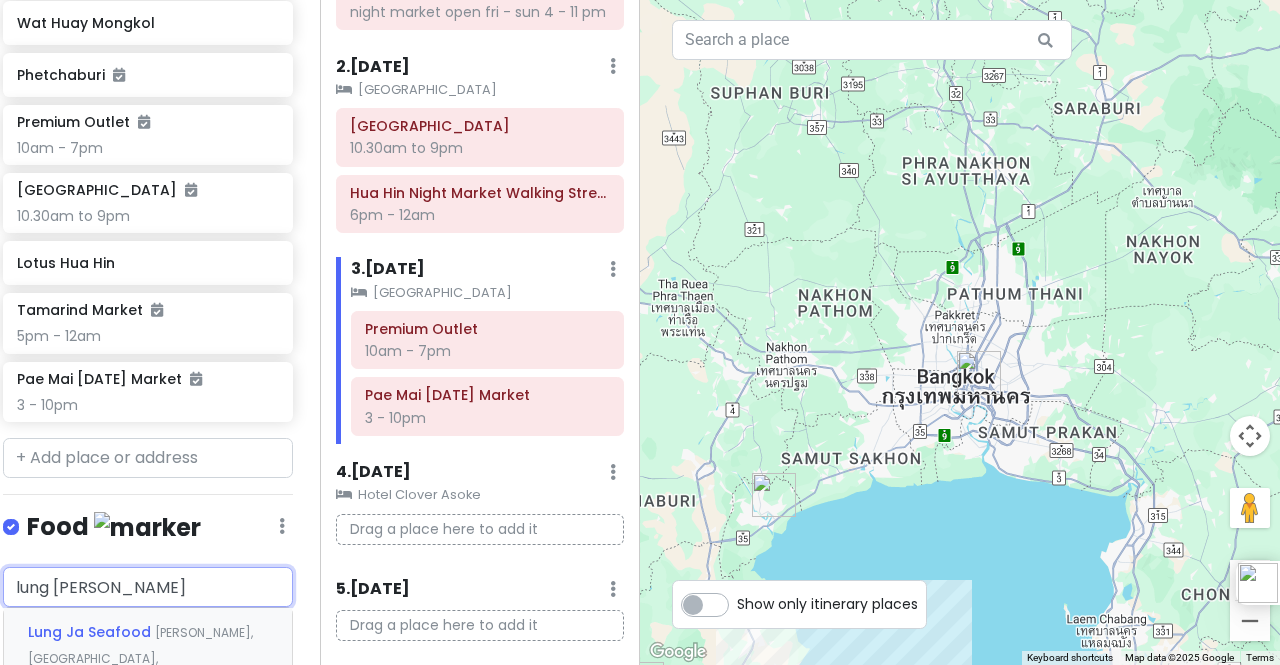 click on "Lung Ja Seafood" at bounding box center [91, 632] 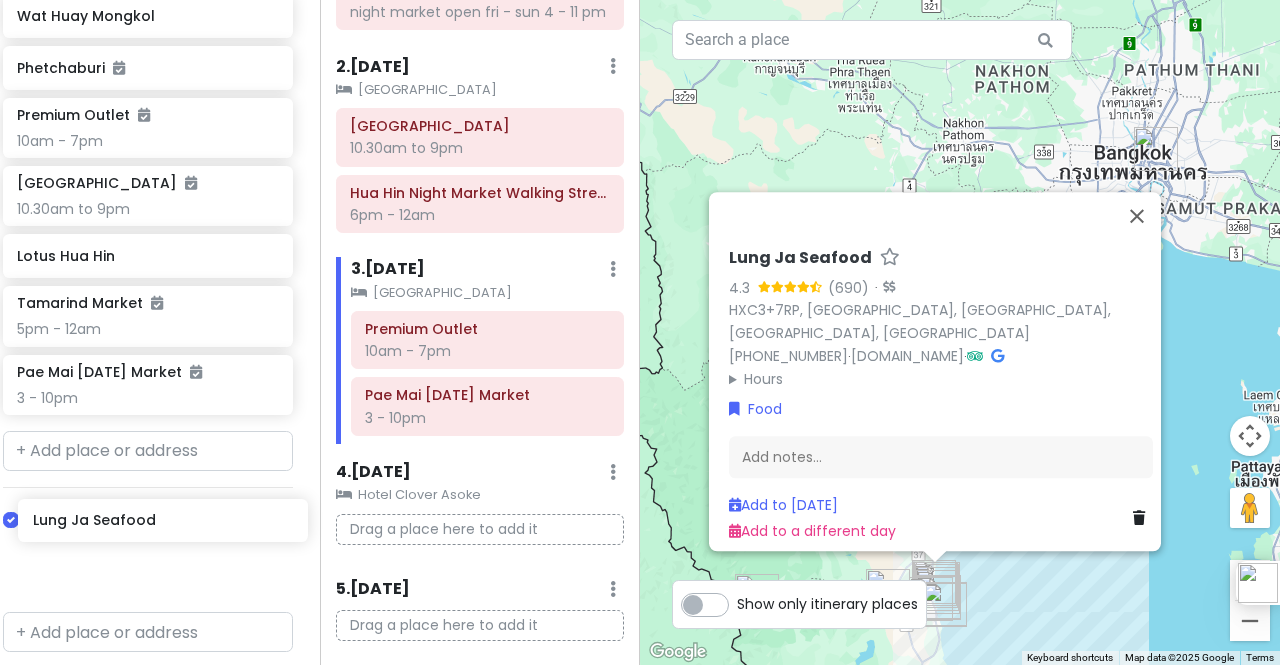 scroll, scrollTop: 1230, scrollLeft: 12, axis: both 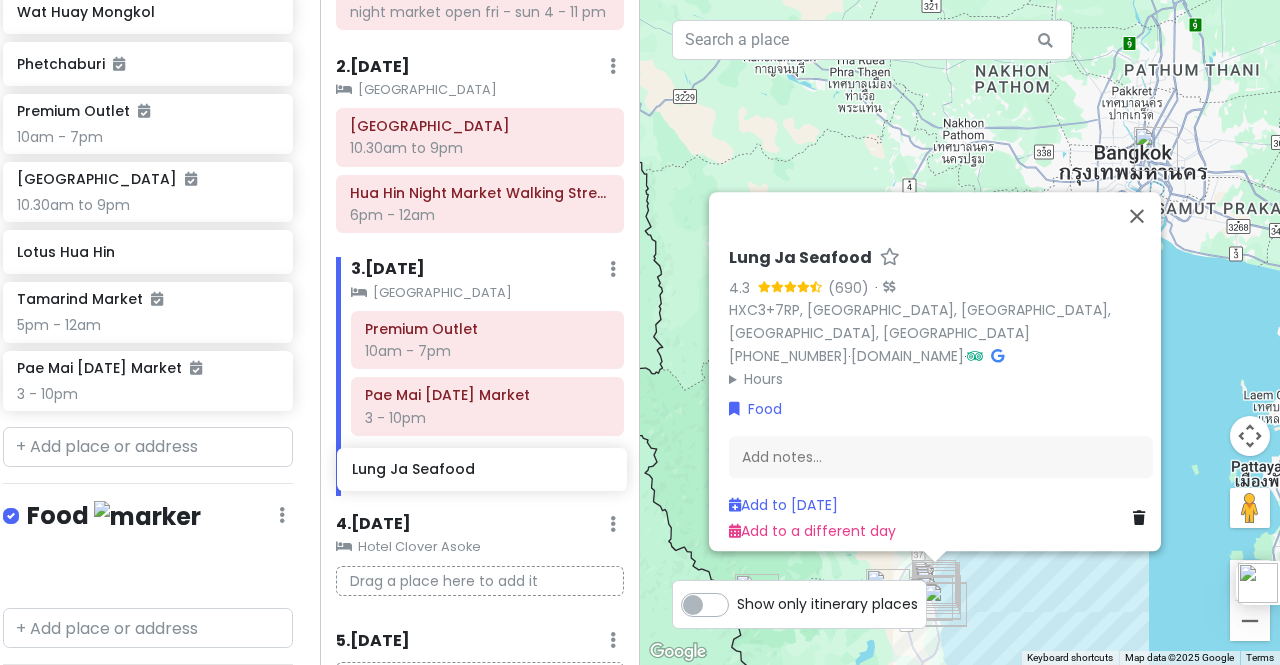 drag, startPoint x: 104, startPoint y: 523, endPoint x: 433, endPoint y: 471, distance: 333.08408 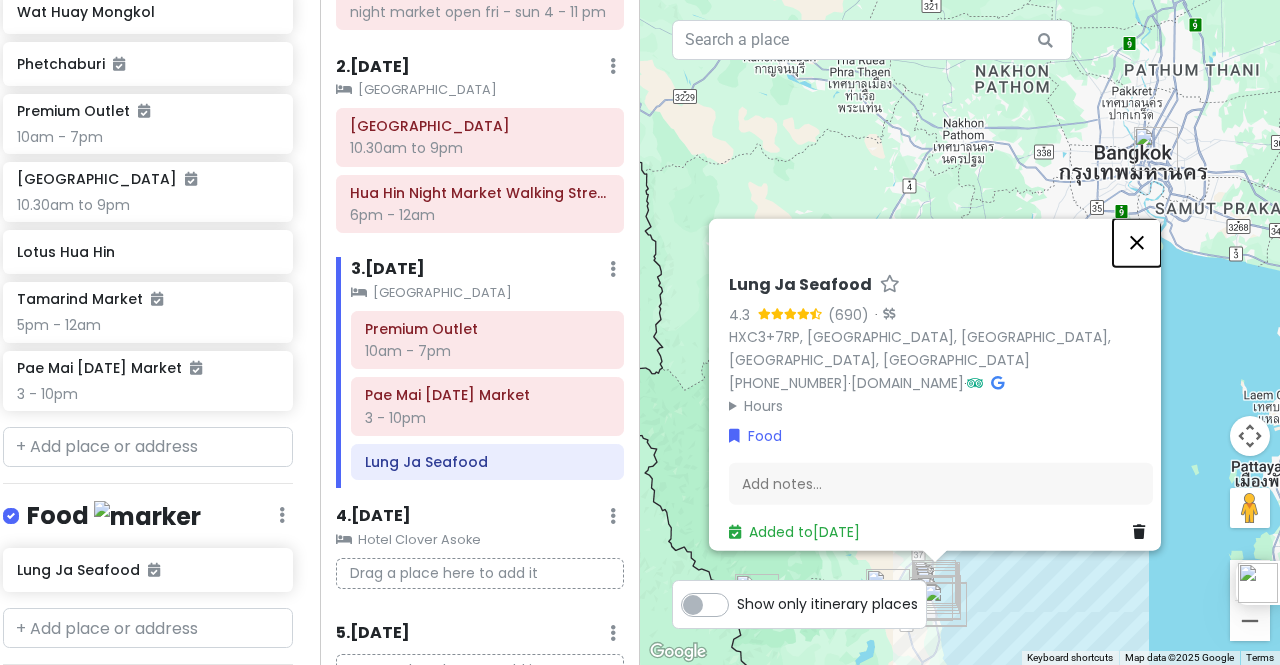 click at bounding box center (1137, 242) 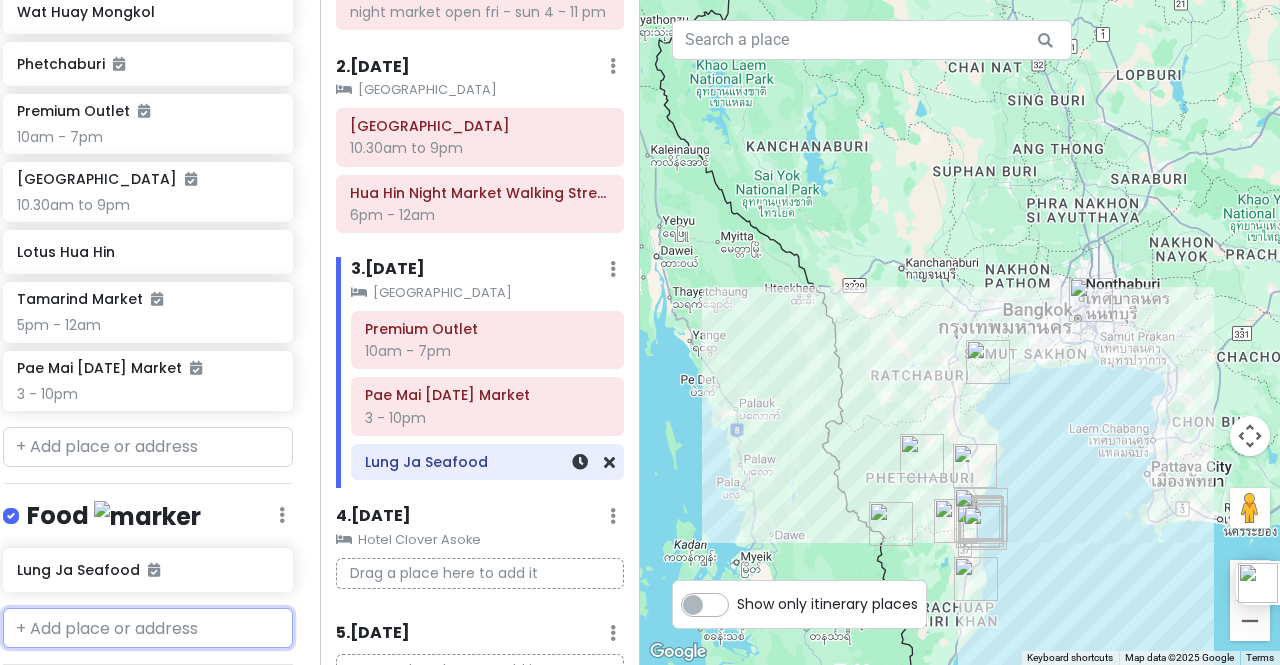 click on "Lung Ja Seafood" at bounding box center [487, 462] 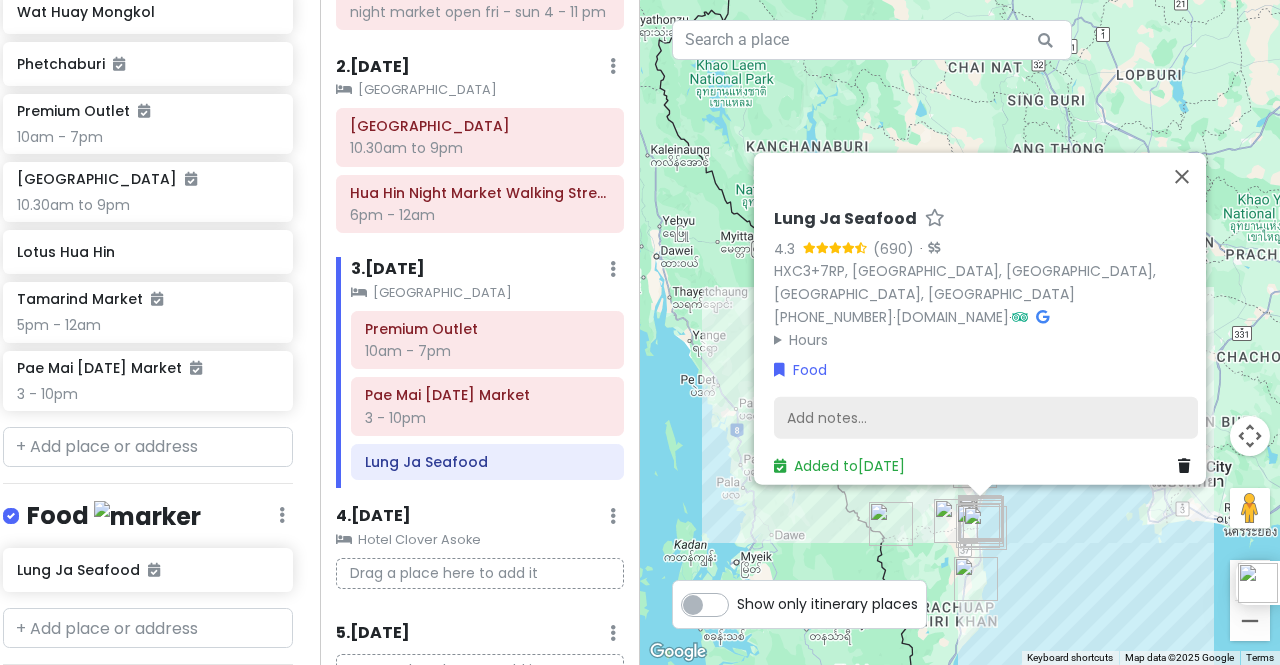 click on "Add notes..." at bounding box center (986, 418) 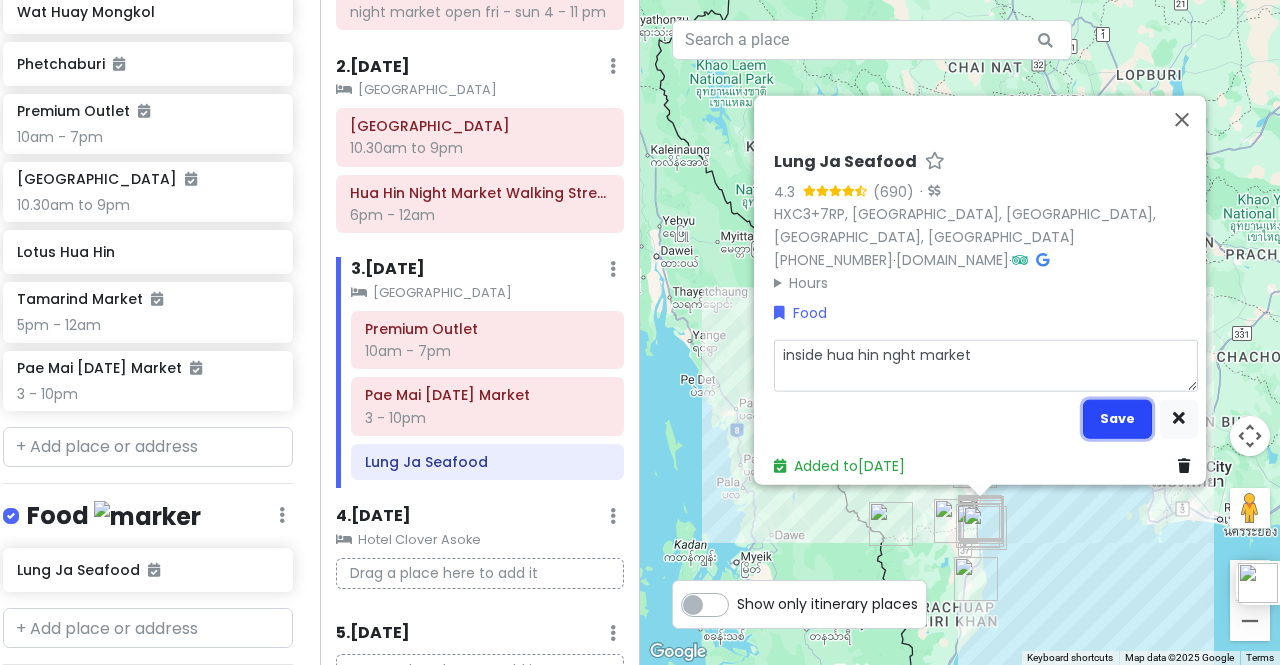 click on "Save" at bounding box center [1117, 418] 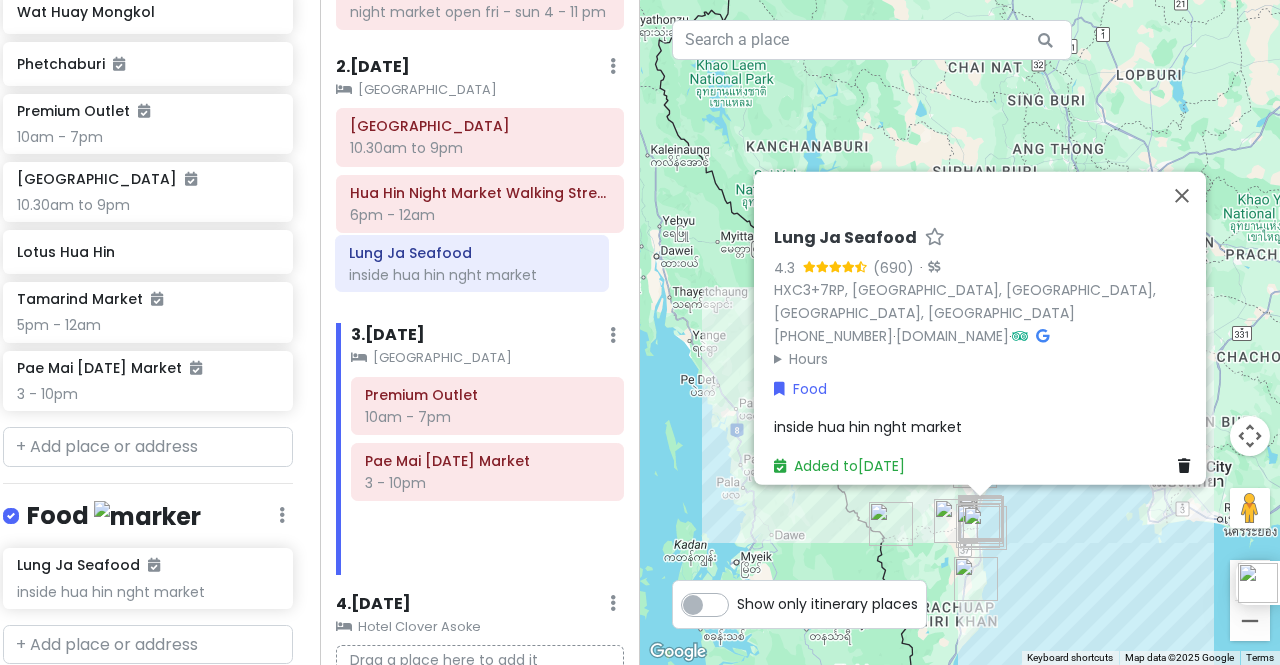 drag, startPoint x: 423, startPoint y: 463, endPoint x: 408, endPoint y: 260, distance: 203.55344 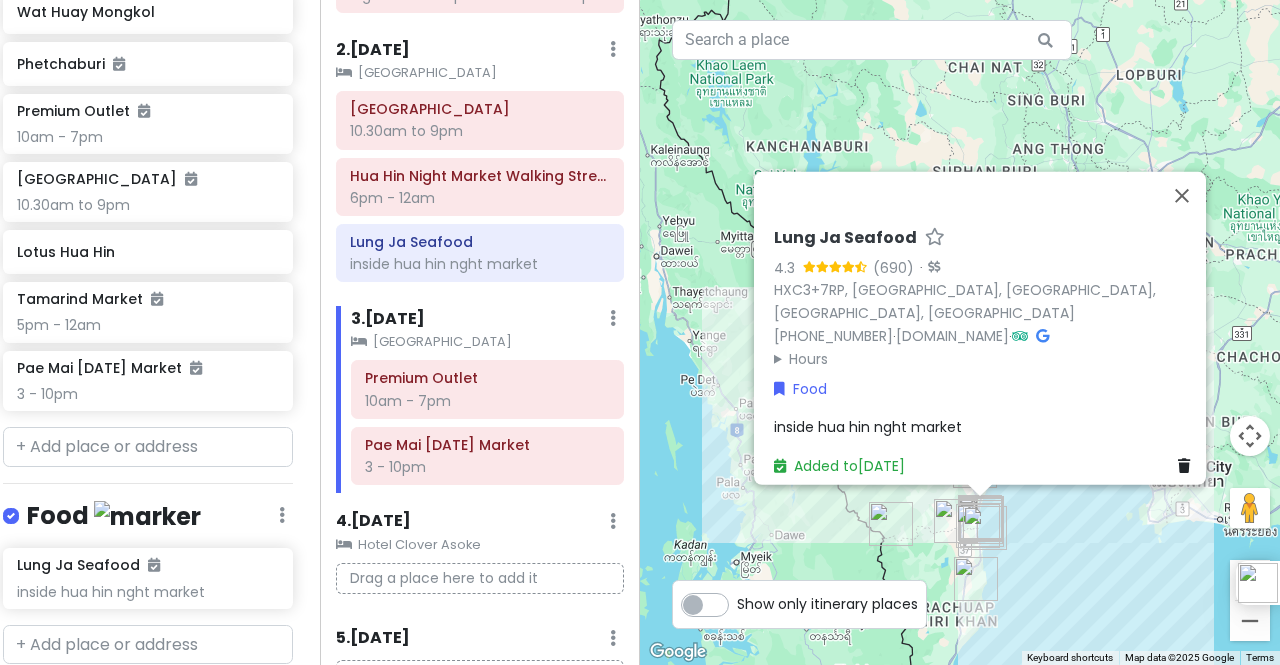 scroll, scrollTop: 536, scrollLeft: 0, axis: vertical 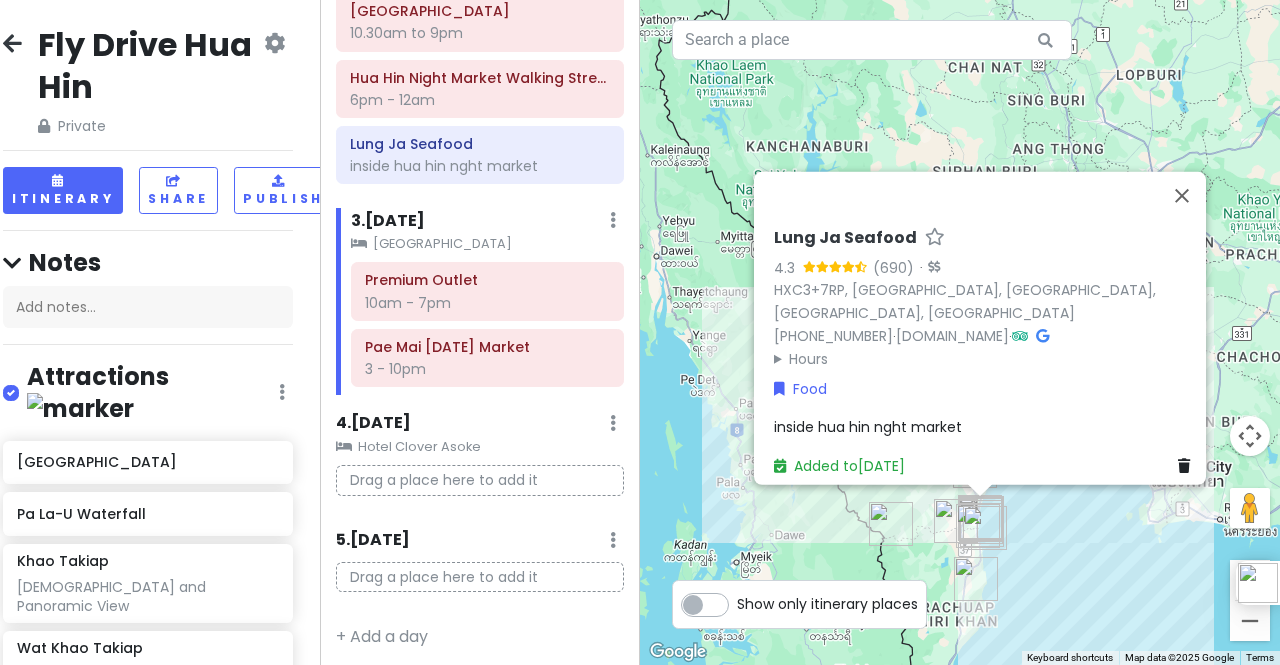 click on "Drag a place here to add it" at bounding box center [480, 480] 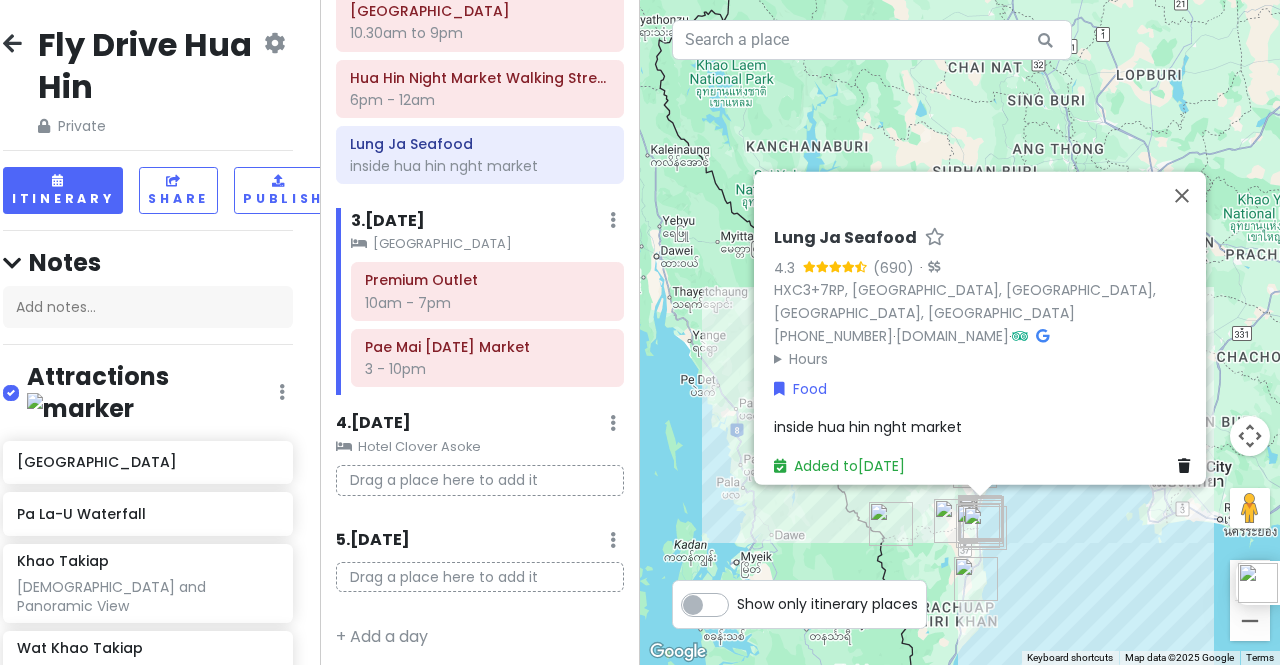 click on "Drag a place here to add it" at bounding box center (480, 480) 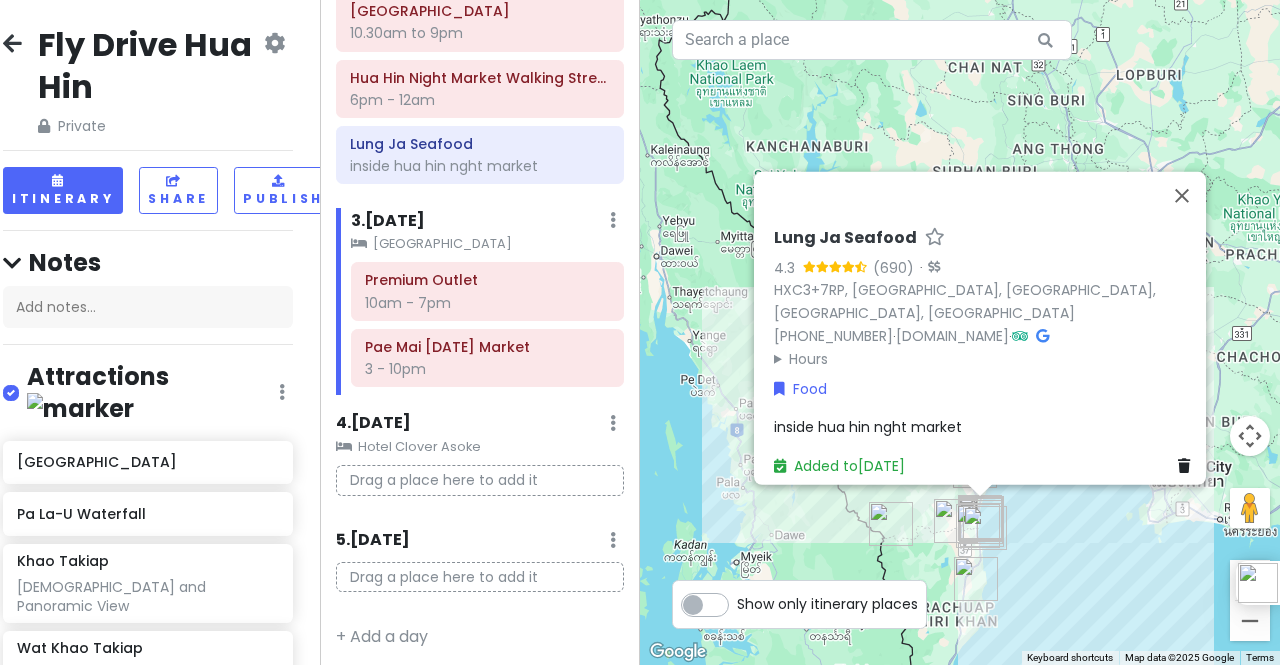 click on "Drag a place here to add it" at bounding box center [480, 480] 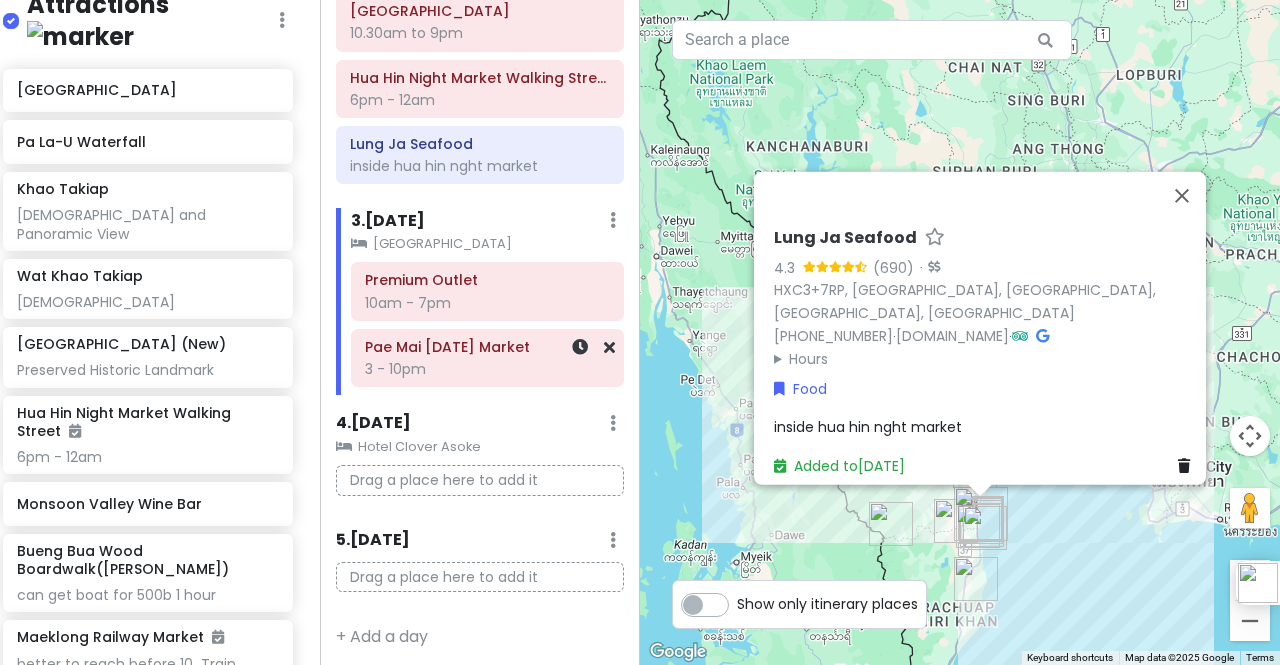 scroll, scrollTop: 459, scrollLeft: 12, axis: both 